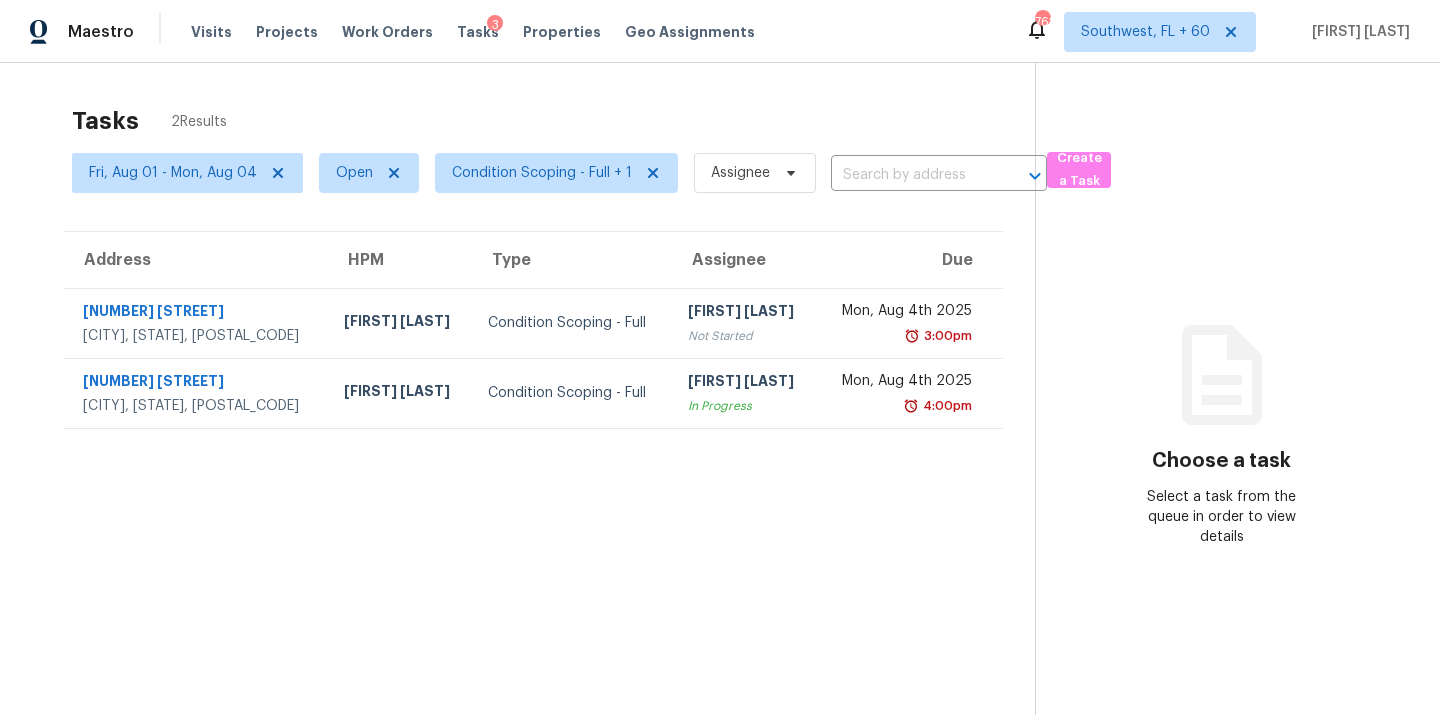 scroll, scrollTop: 0, scrollLeft: 0, axis: both 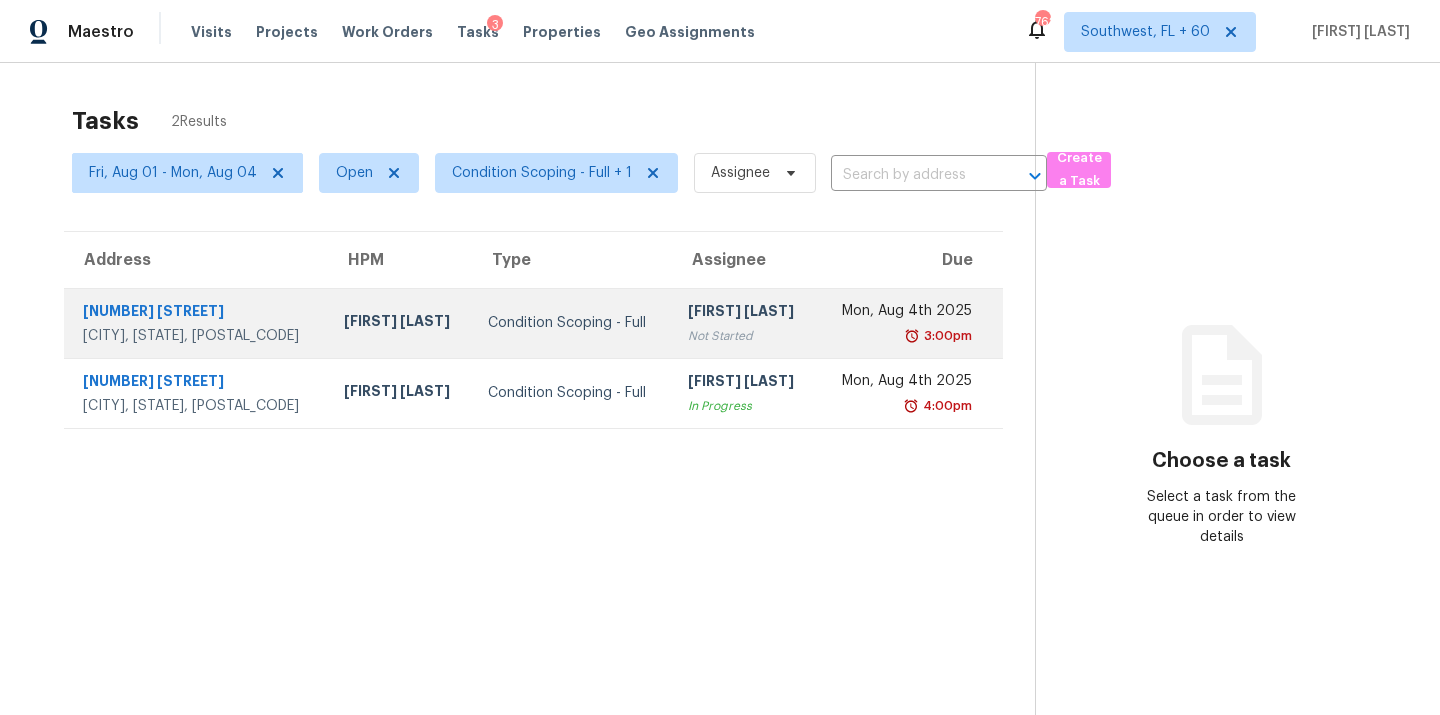 click on "[FIRST] [LAST]" at bounding box center (744, 313) 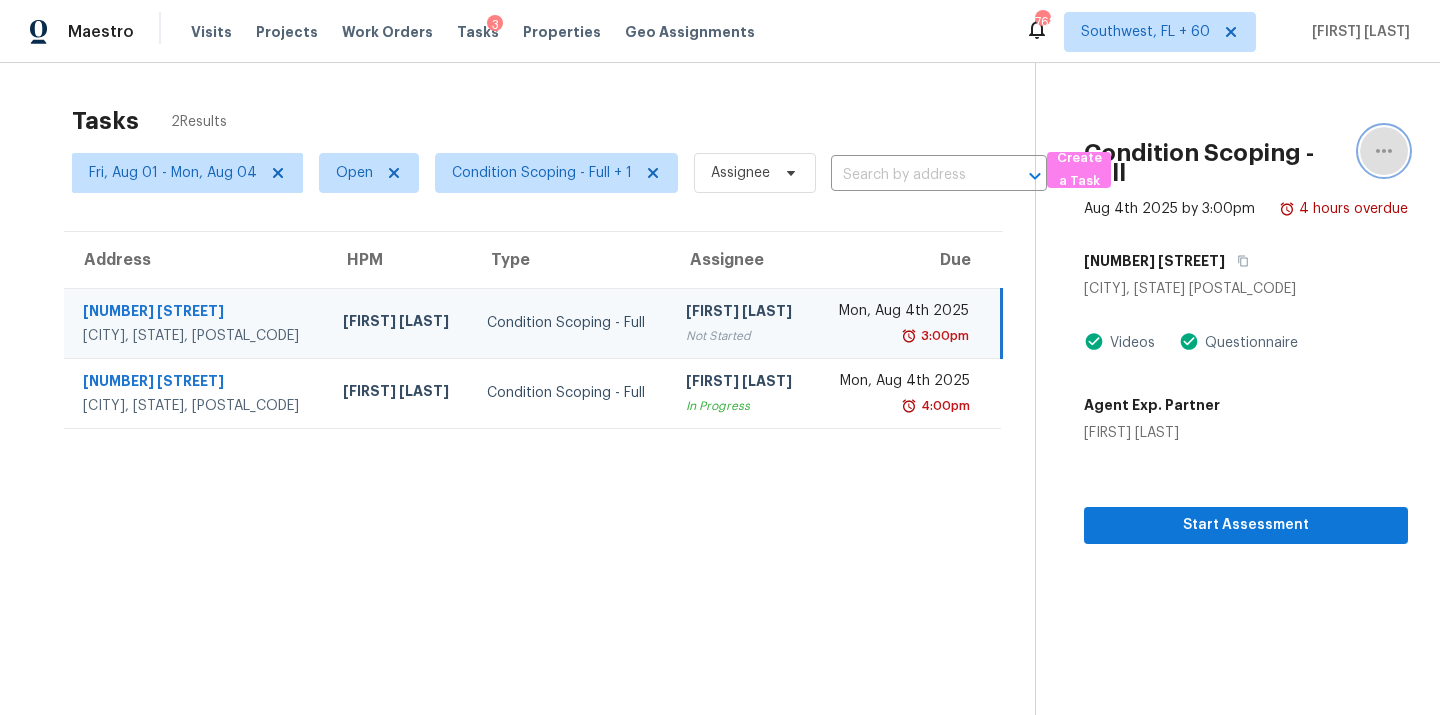 click at bounding box center (1384, 151) 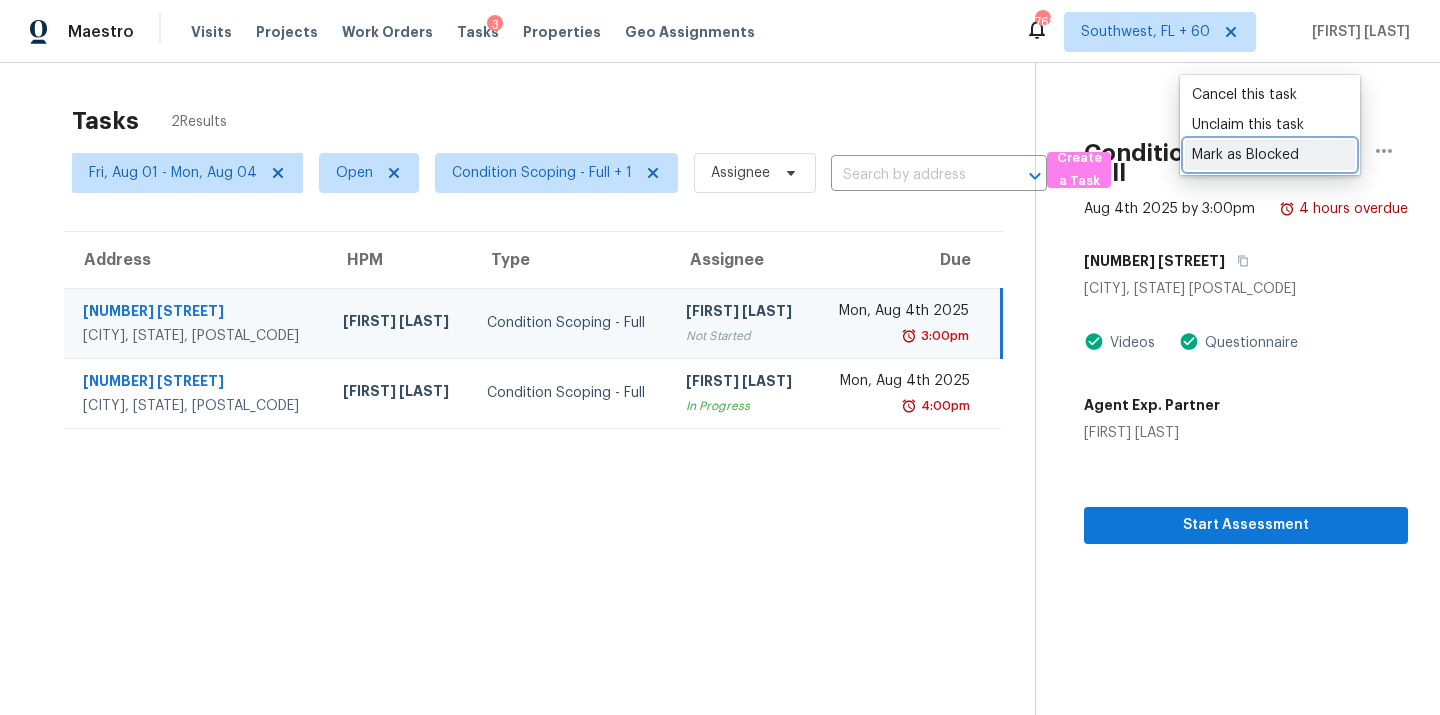 click on "Mark as Blocked" at bounding box center (1270, 155) 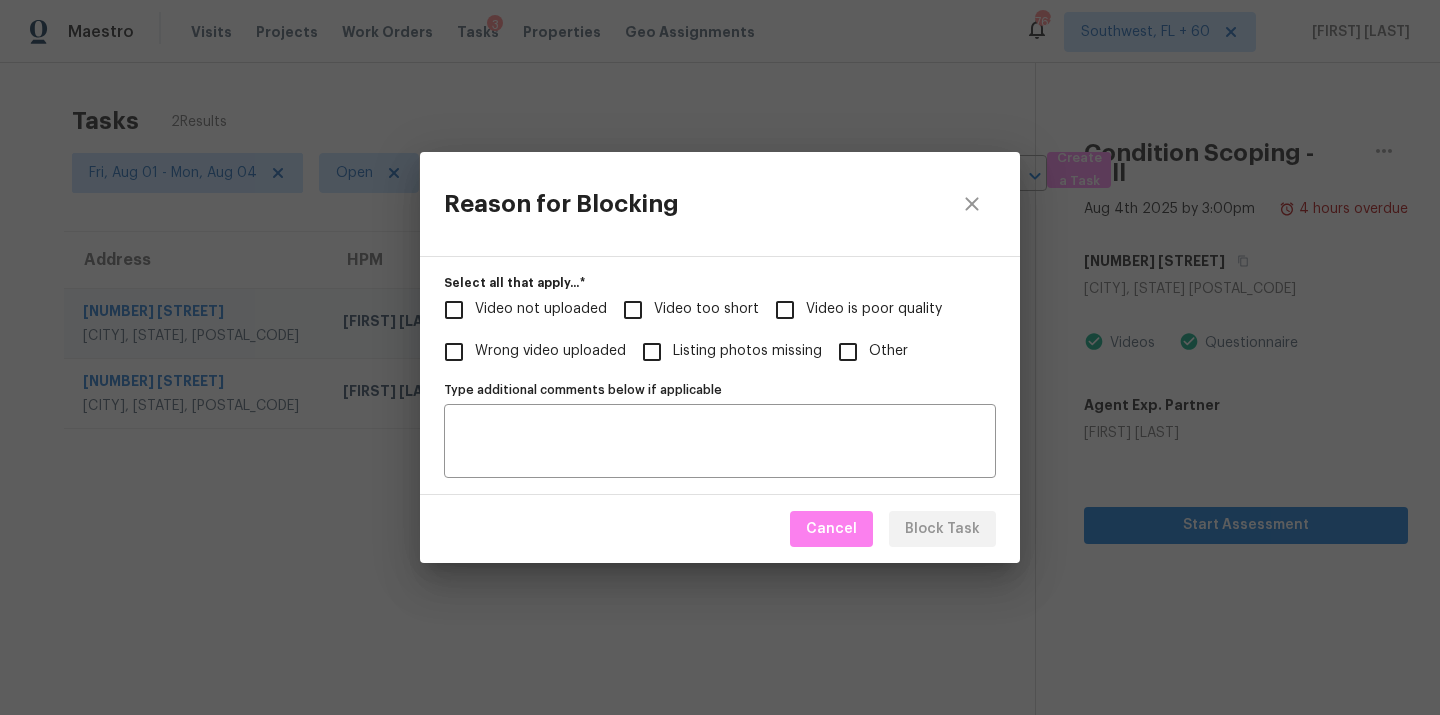 click on "Video is poor quality" at bounding box center (874, 309) 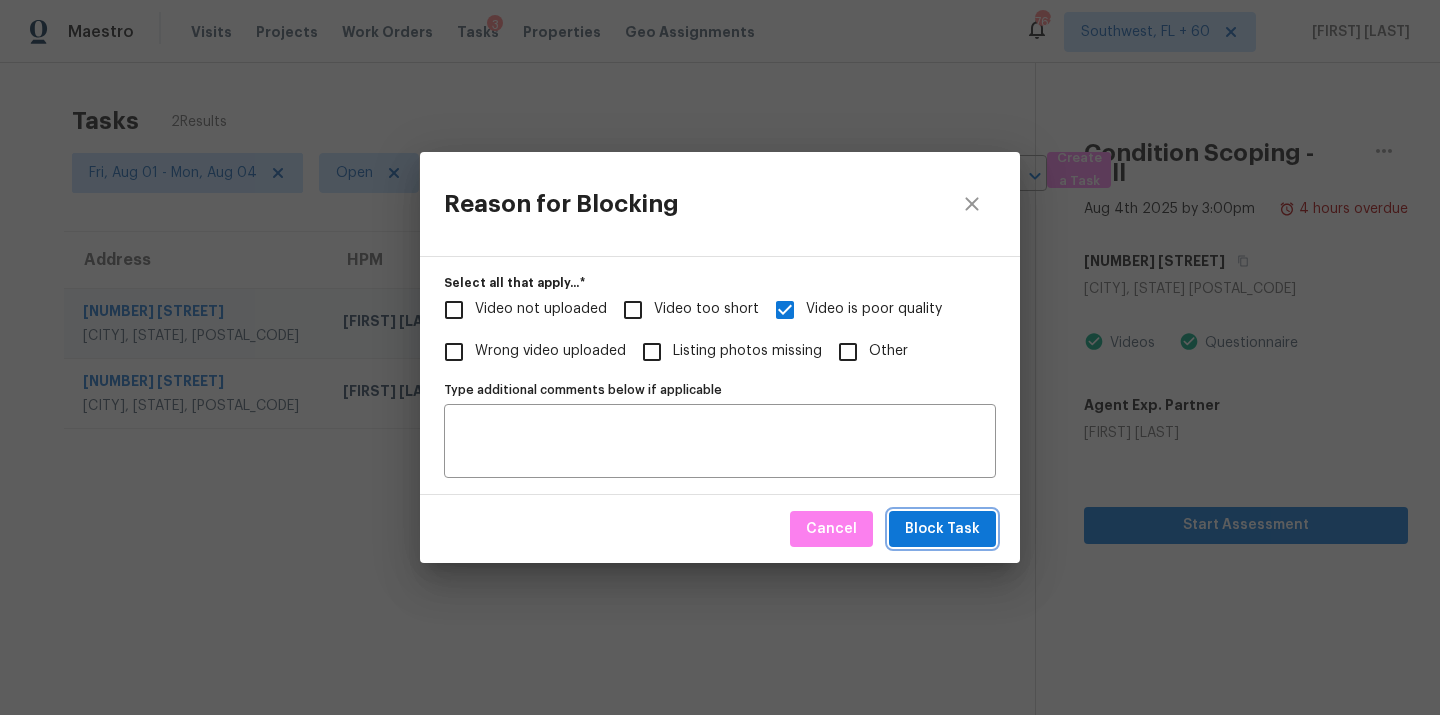 click on "Block Task" at bounding box center (942, 529) 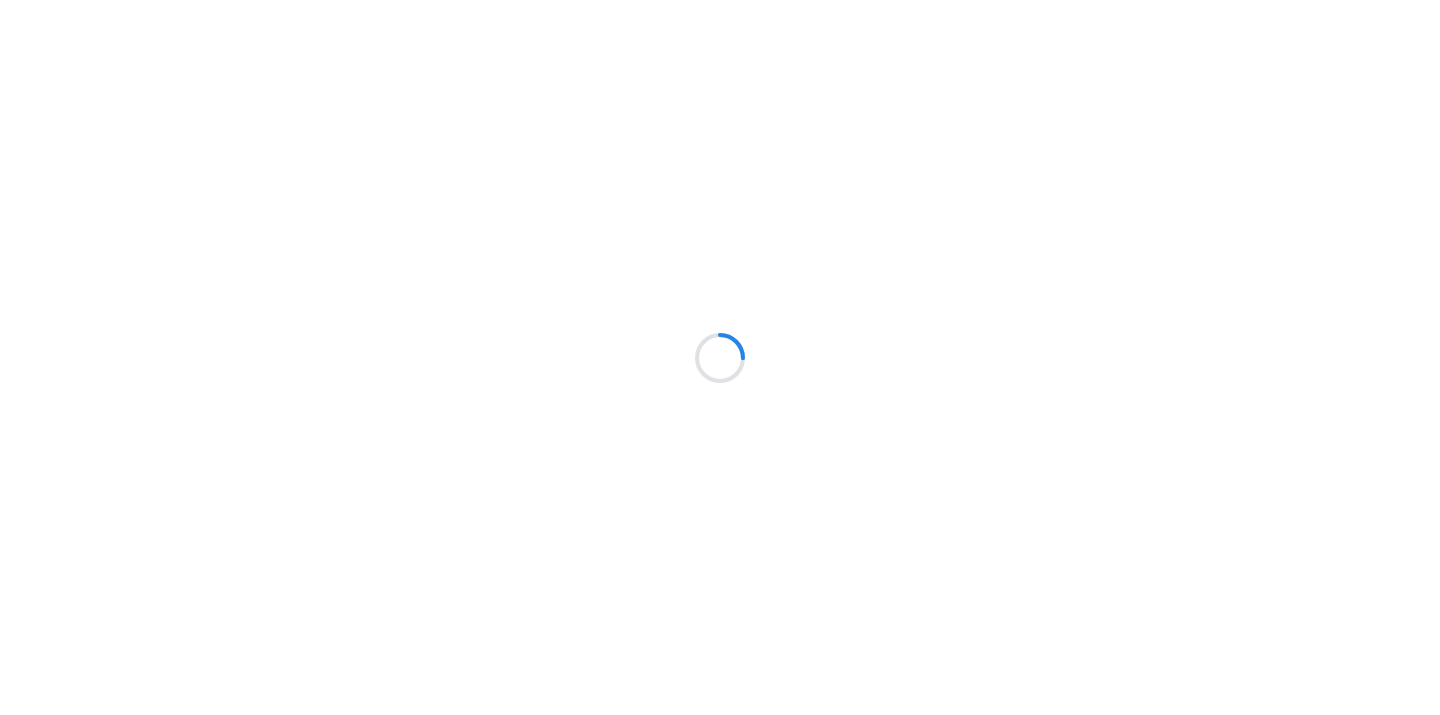 scroll, scrollTop: 0, scrollLeft: 0, axis: both 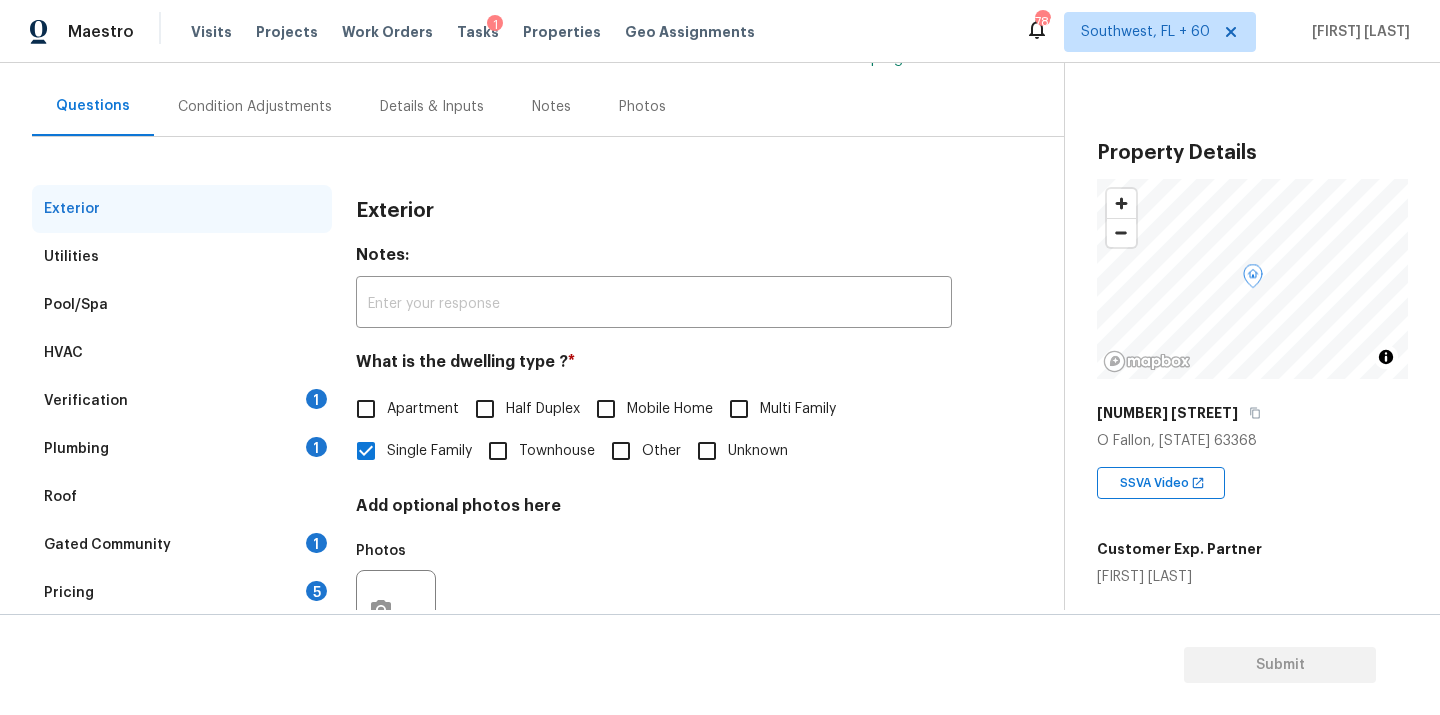 click on "Verification 1" at bounding box center [182, 401] 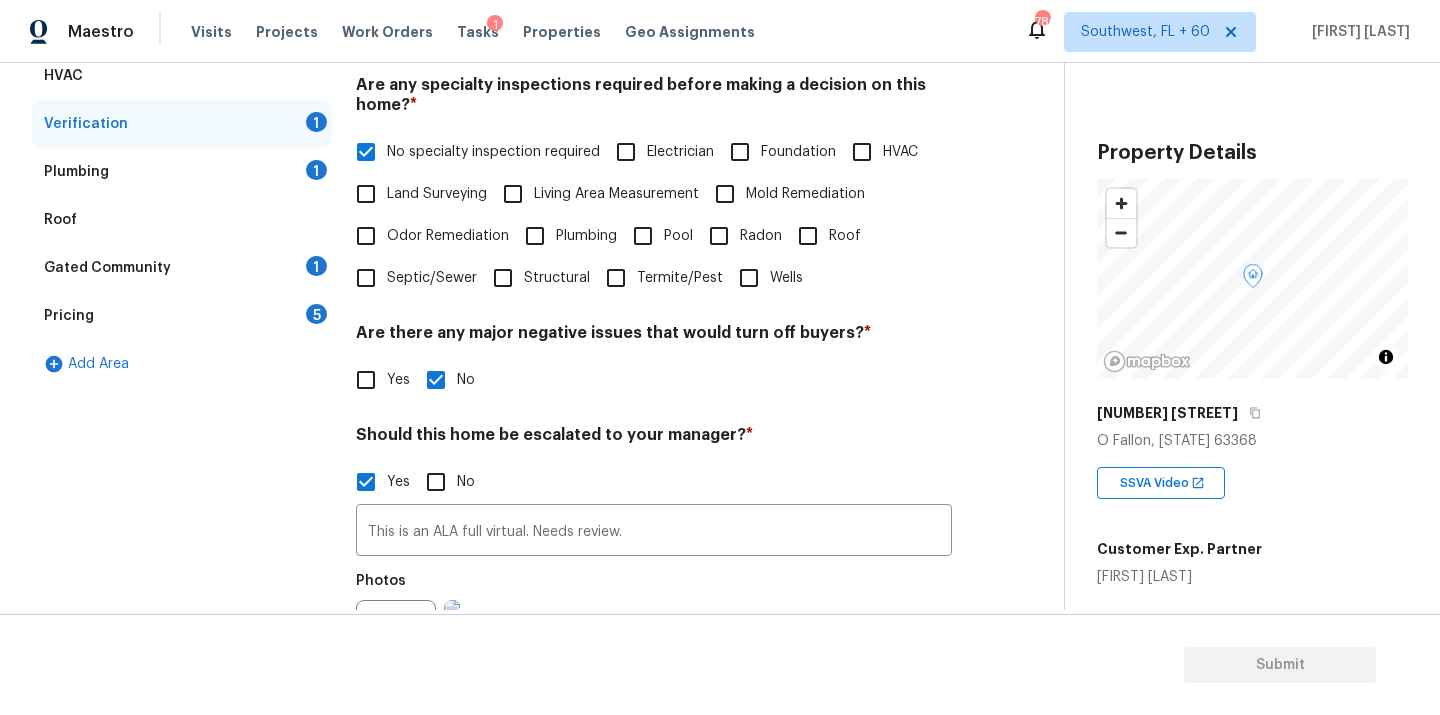 scroll, scrollTop: 449, scrollLeft: 0, axis: vertical 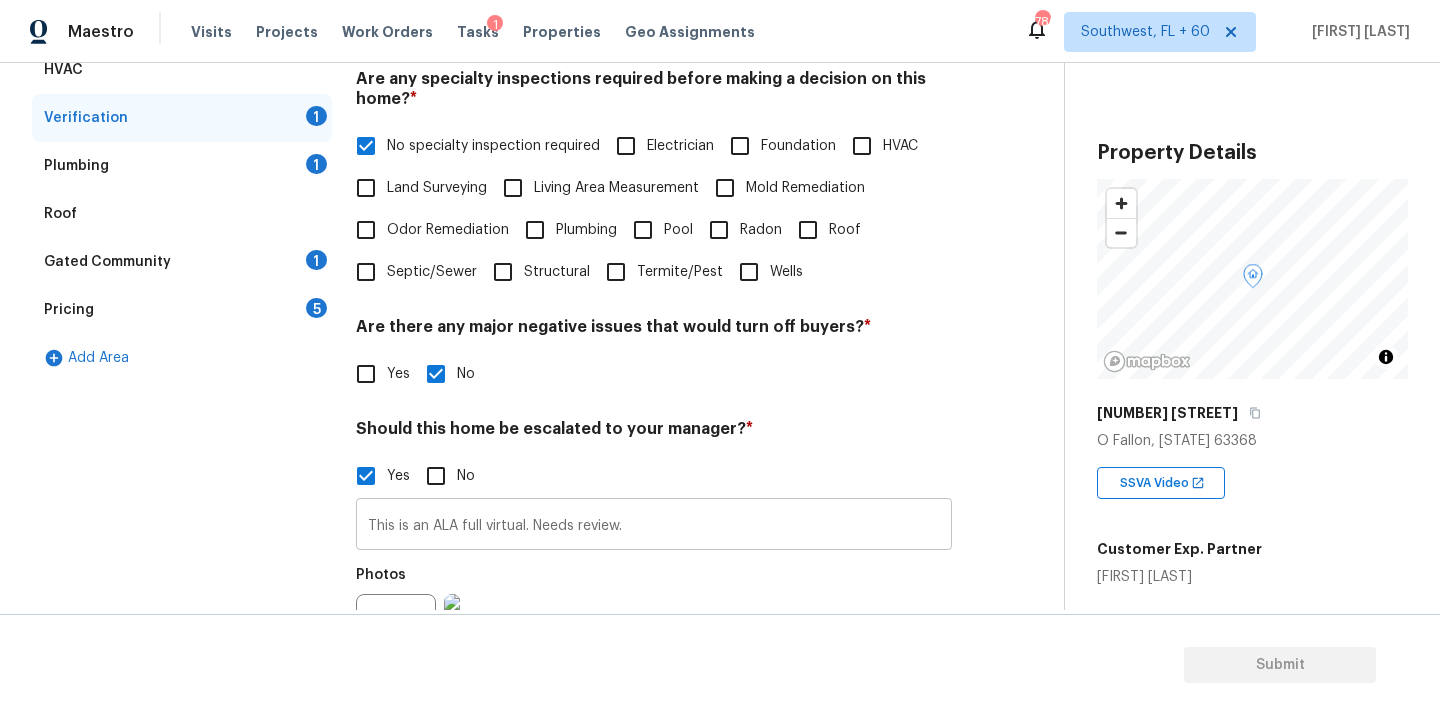 click on "This is an ALA full virtual. Needs review." at bounding box center (654, 526) 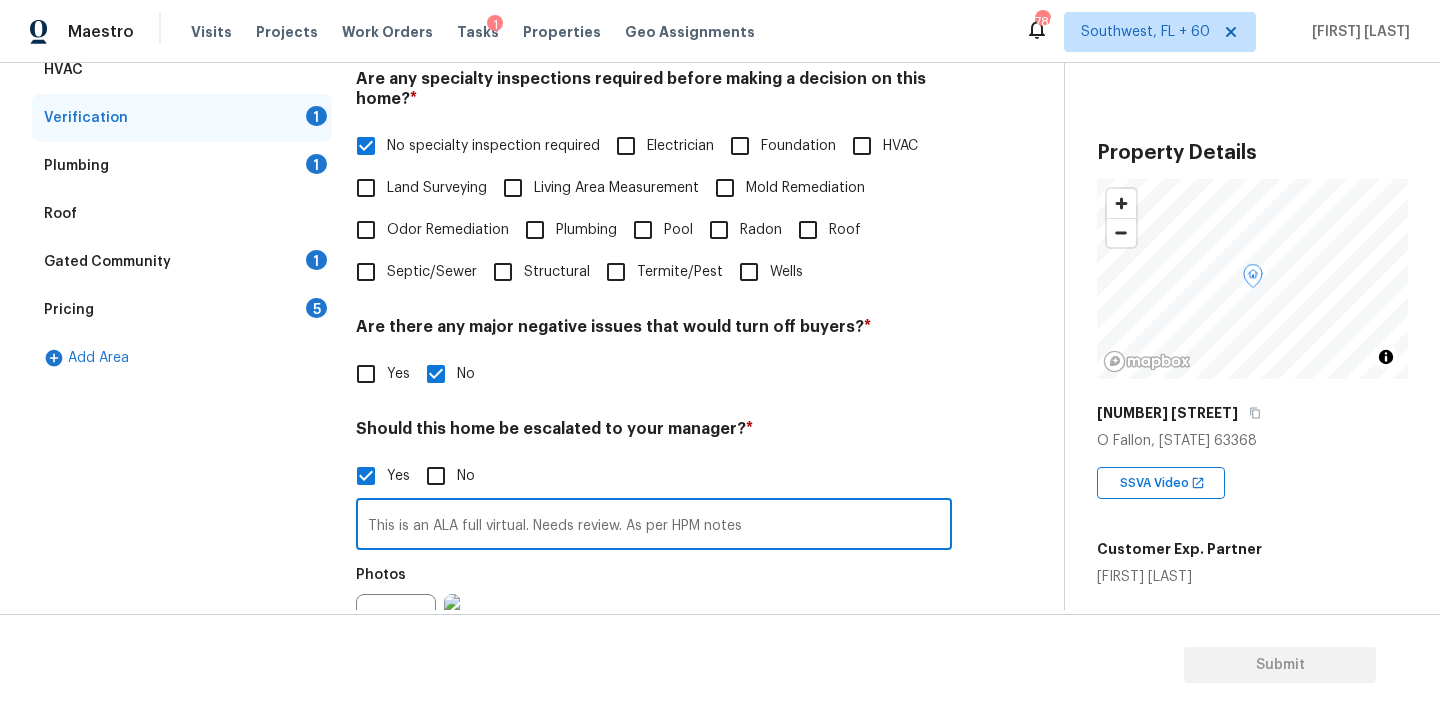 paste on "During the heavy storms in April/May this year, the sump pump failed and caused the basement to flood. All carpeting was removed and sump pump replaced. No issues since. In the process of refinishing the basement." 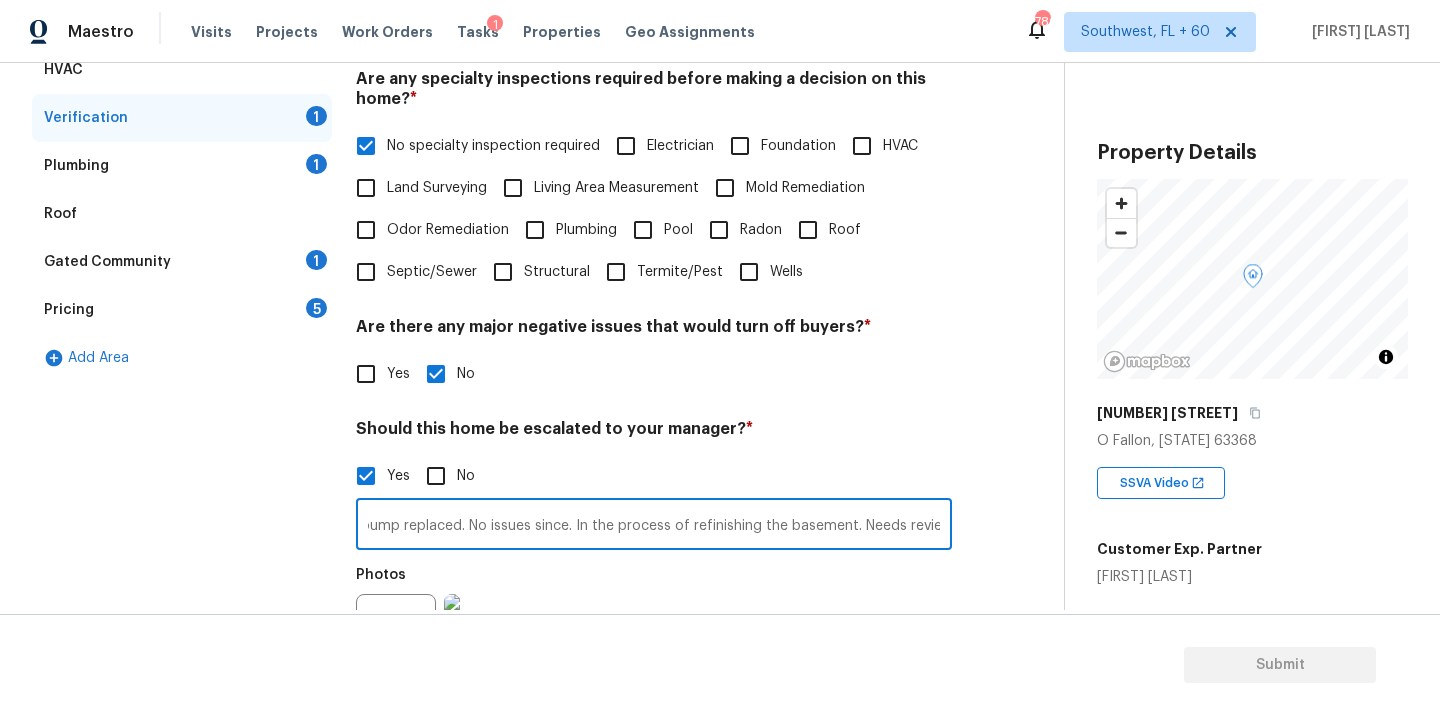 scroll, scrollTop: 0, scrollLeft: 1338, axis: horizontal 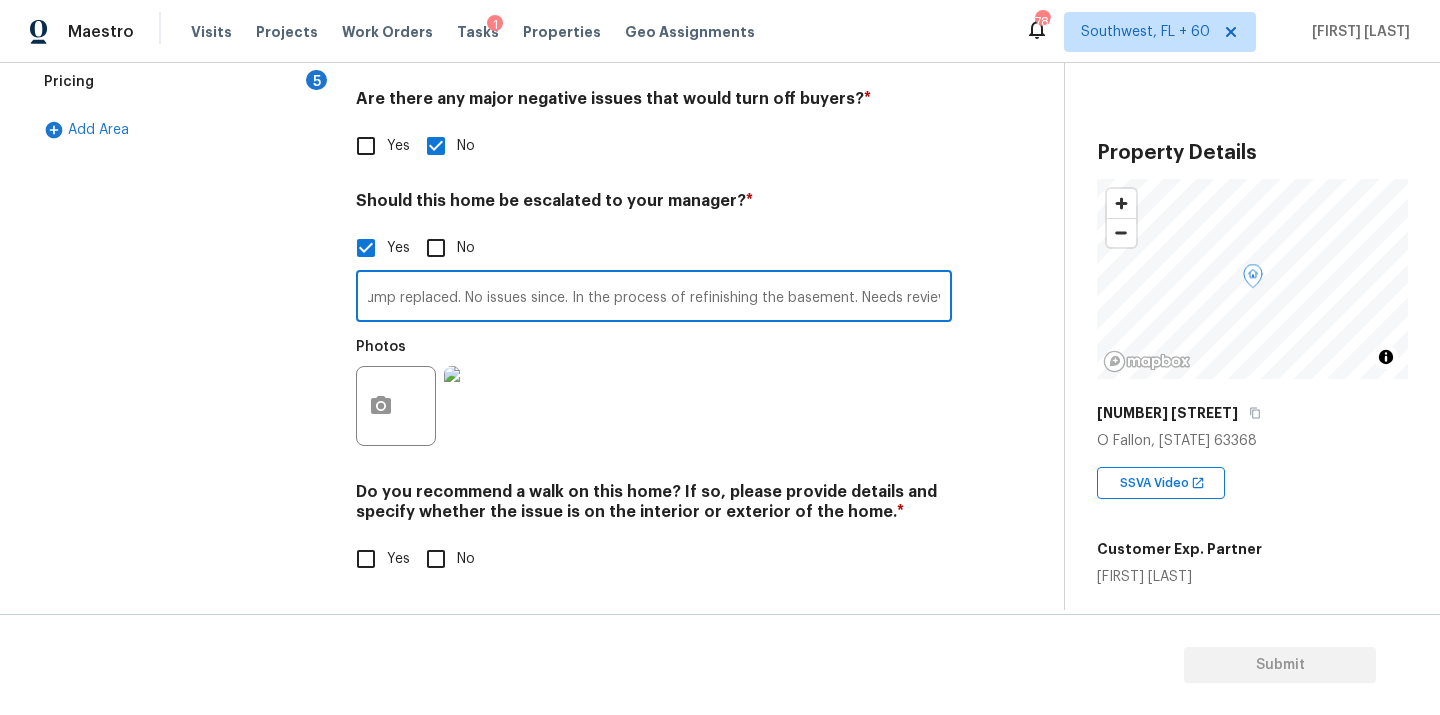 type on "This is an ALA full virtual. Needs review. As per HPM notes During the heavy storms in April/May this year, the sump pump failed and caused the basement to flood. All carpeting was removed and sump pump replaced. No issues since. In the process of refinishing the basement. Needs review." 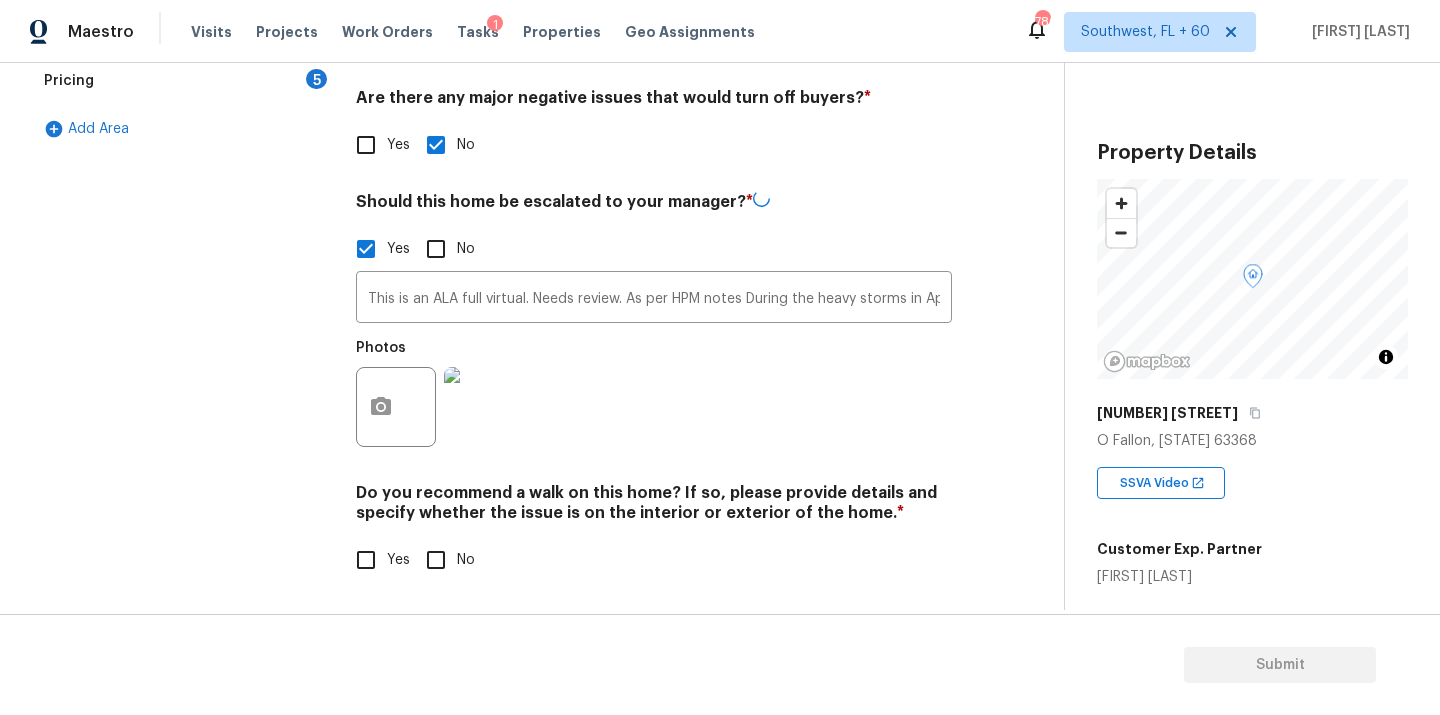 click on "No" at bounding box center [436, 560] 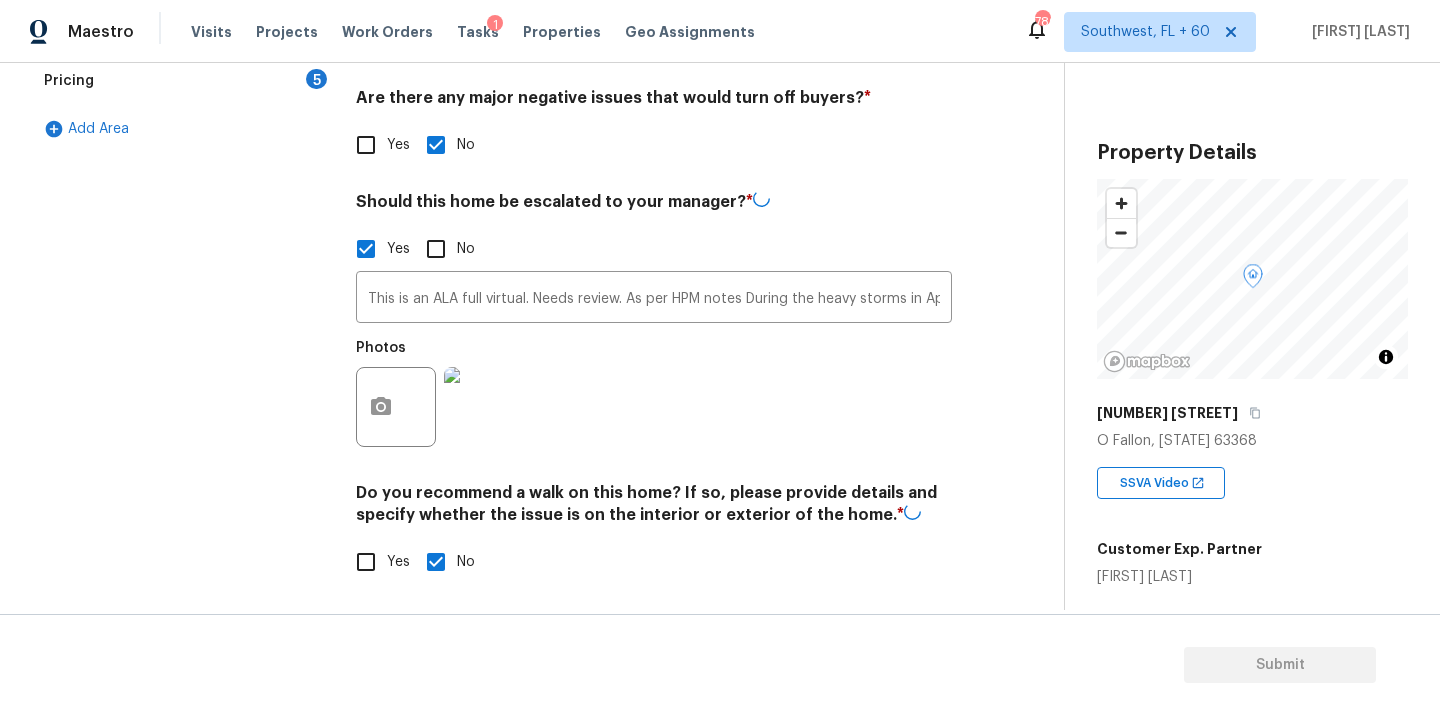 click on "Exterior Utilities Pool/Spa HVAC Verification Plumbing 1 Roof Gated Community 1 Pricing 5 Add Area" at bounding box center (182, 140) 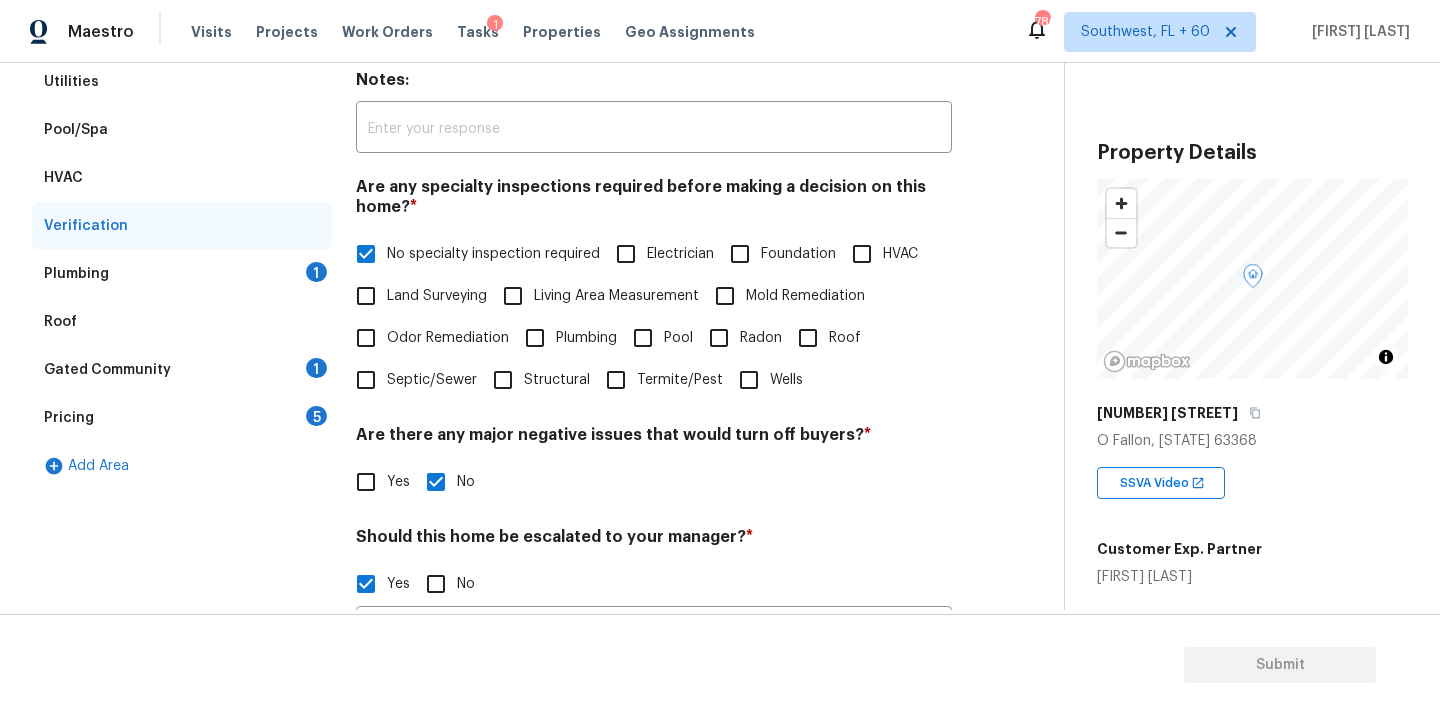click on "Plumbing 1" at bounding box center [182, 274] 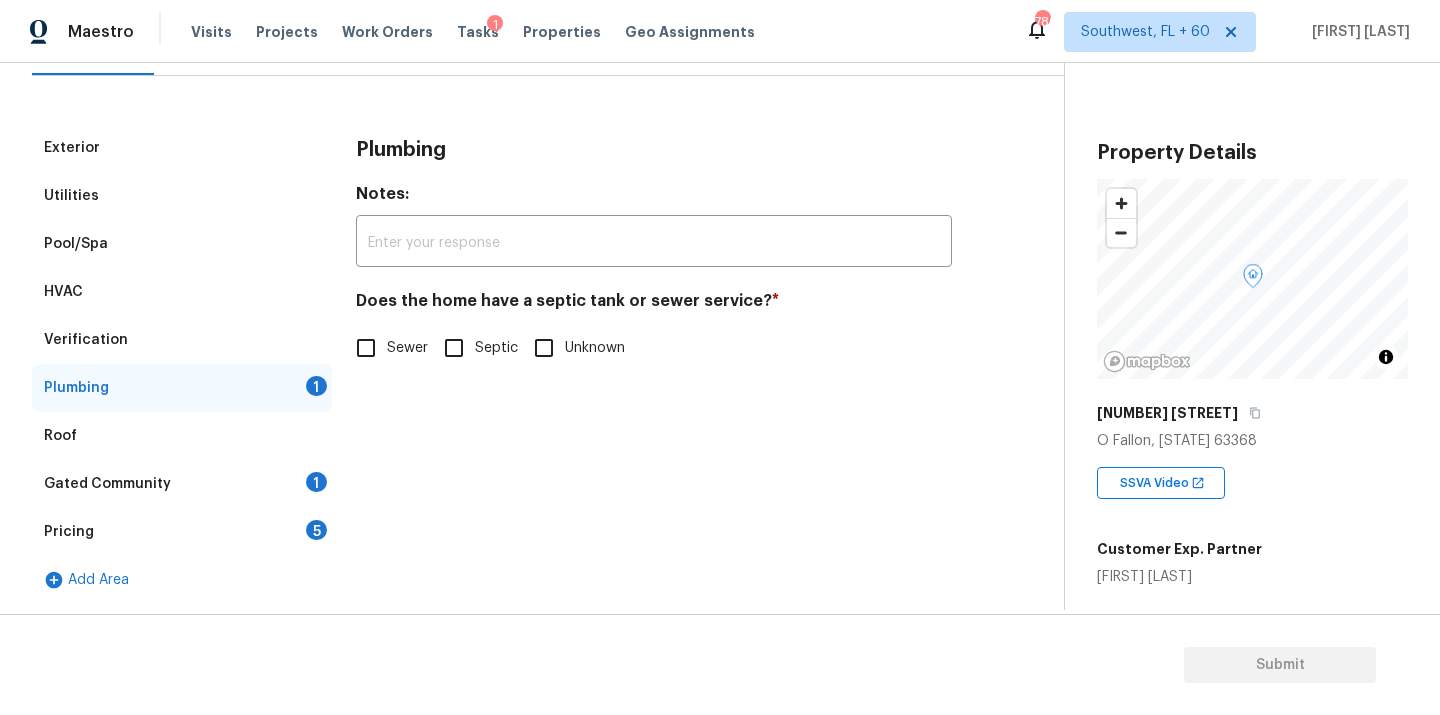 click on "Sewer" at bounding box center (366, 348) 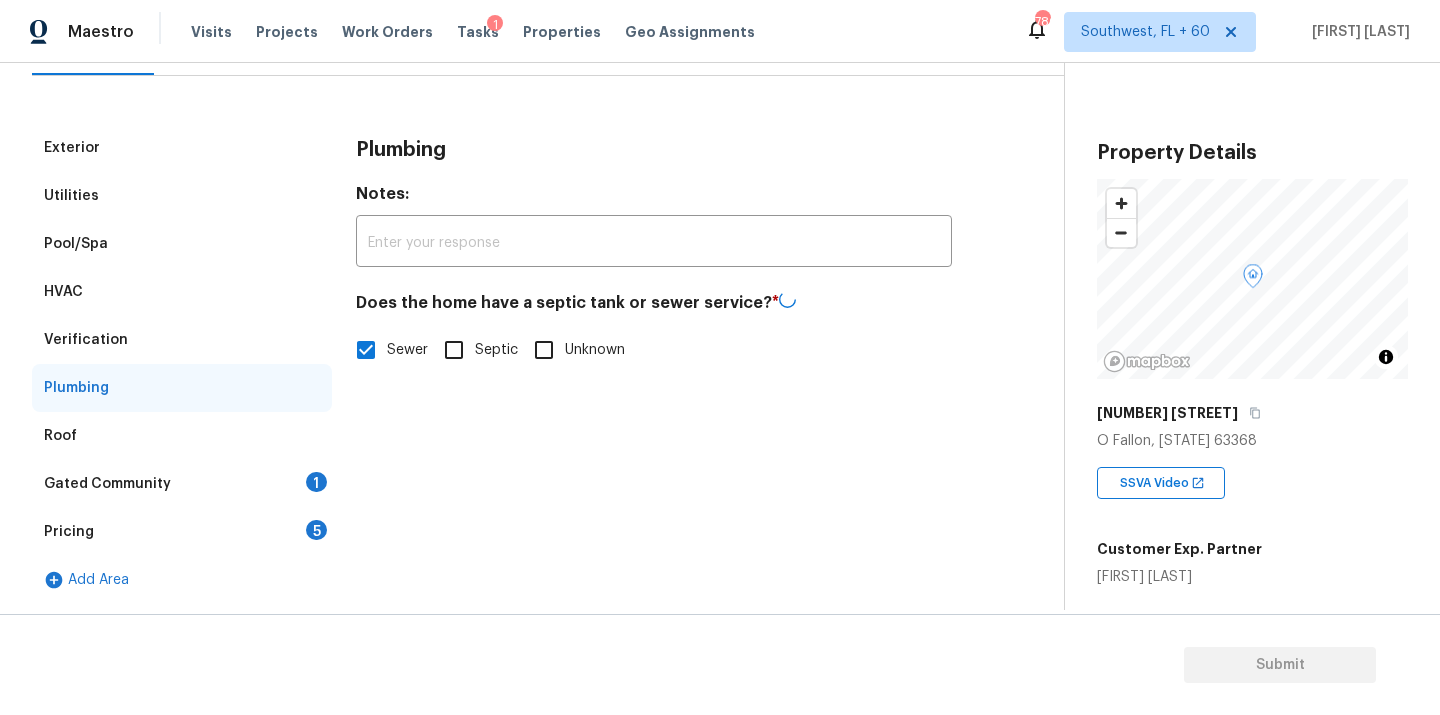 click on "Gated Community 1" at bounding box center [182, 484] 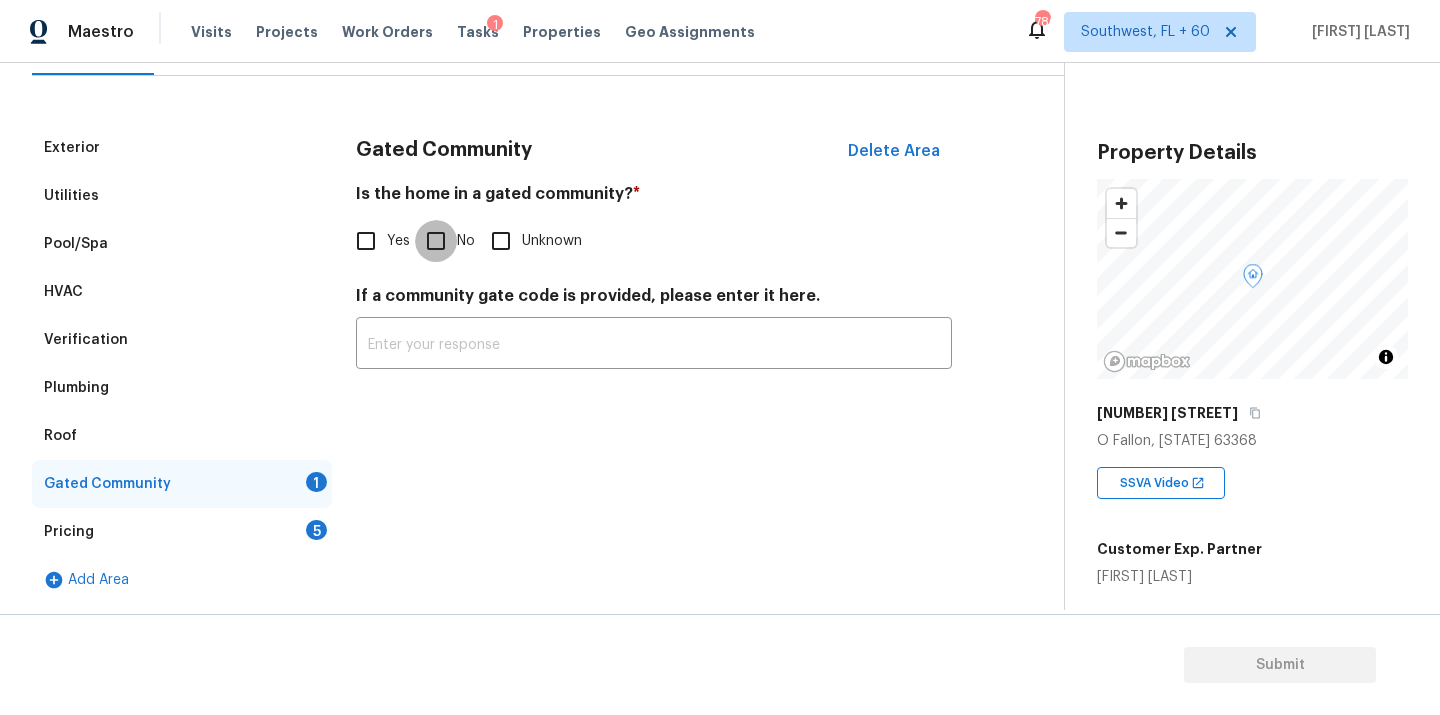 click on "No" at bounding box center (436, 241) 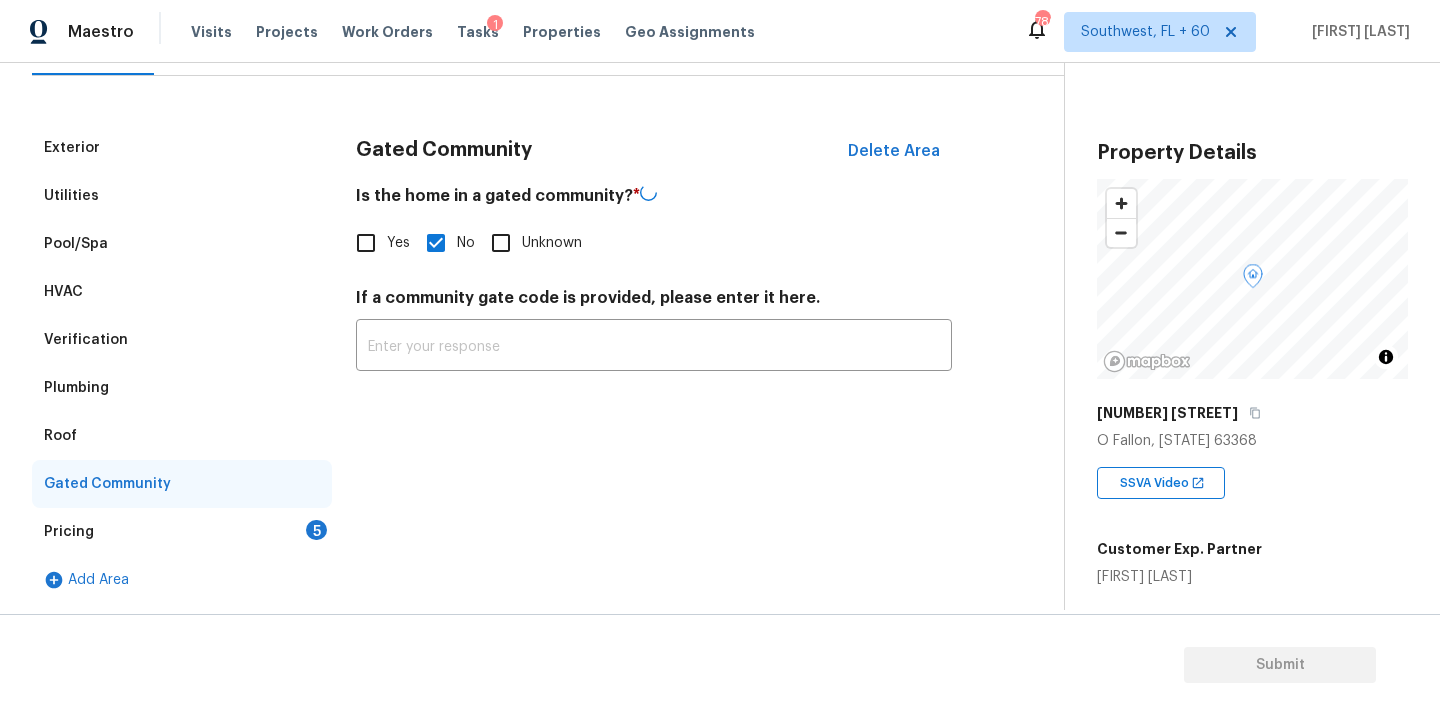 click on "Pricing 5" at bounding box center [182, 532] 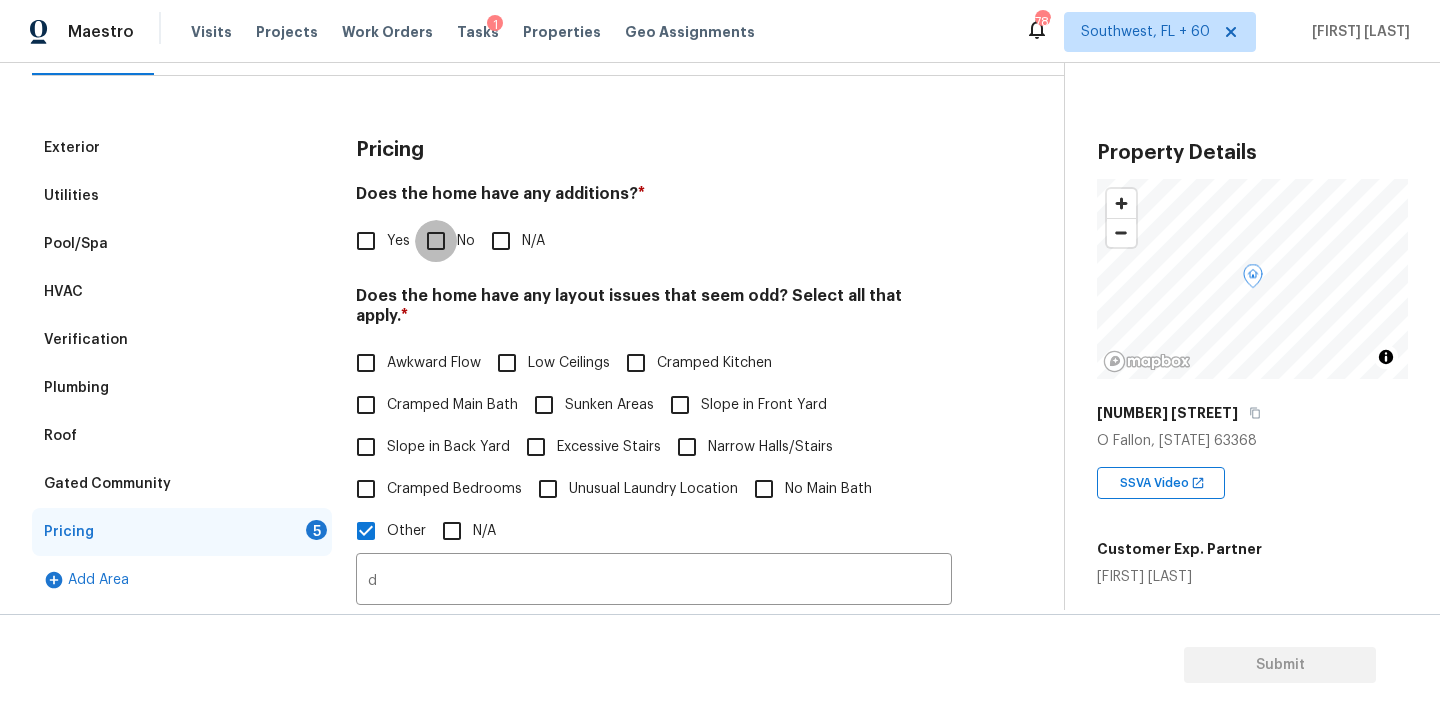 click on "No" at bounding box center (436, 241) 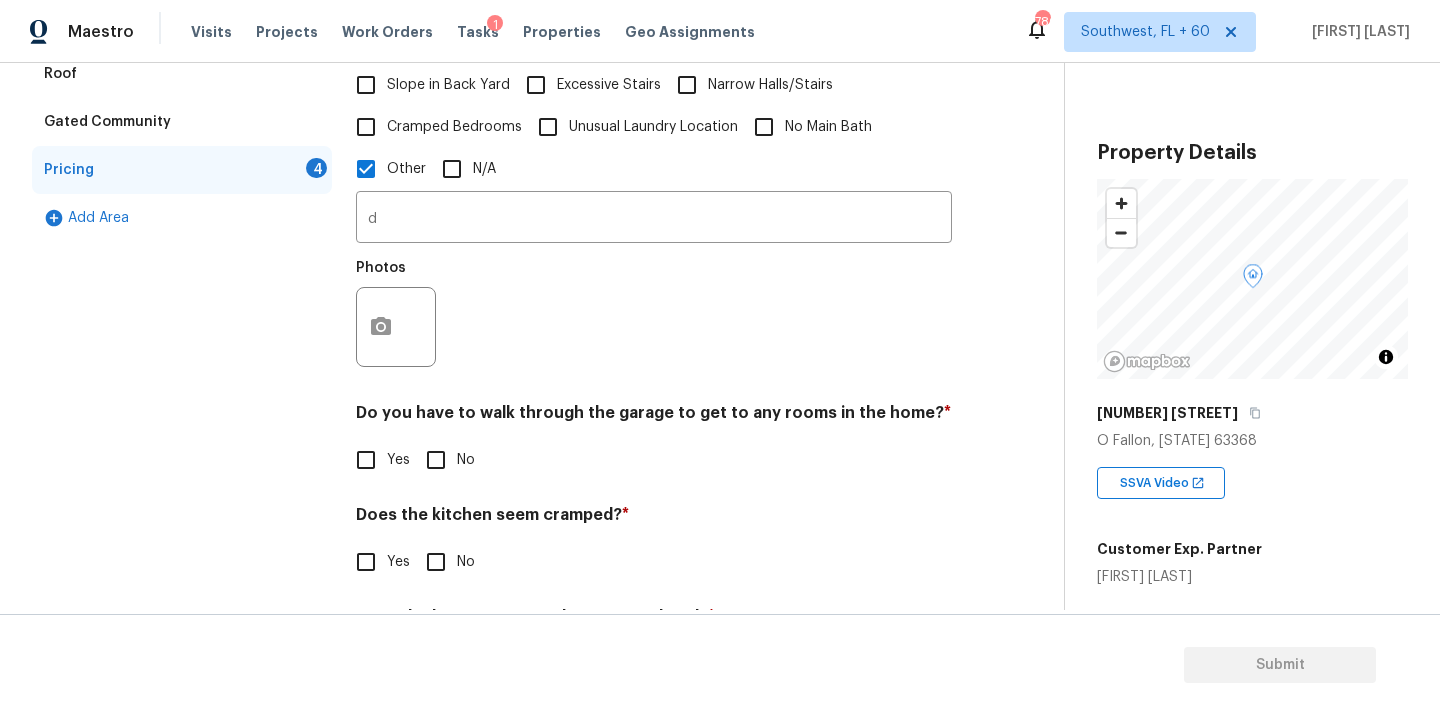 scroll, scrollTop: 674, scrollLeft: 0, axis: vertical 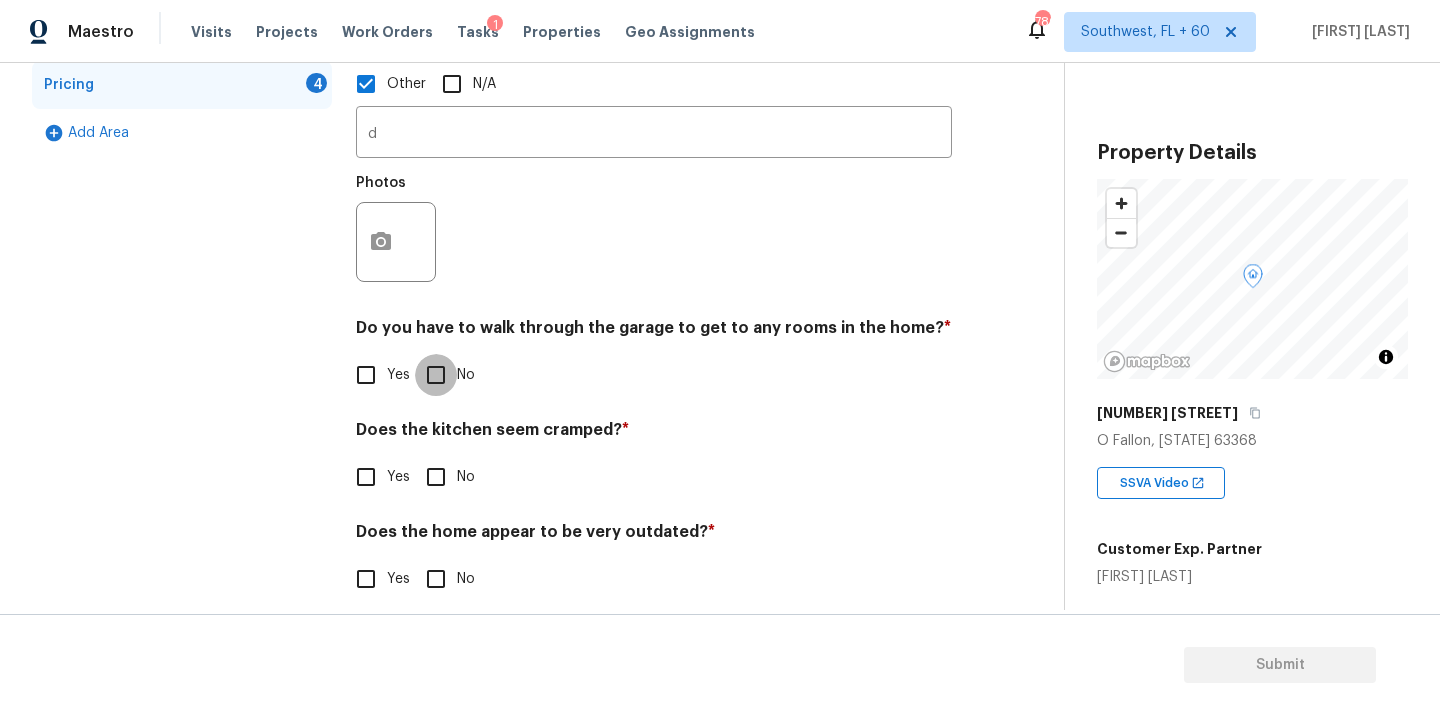 click on "No" at bounding box center [436, 375] 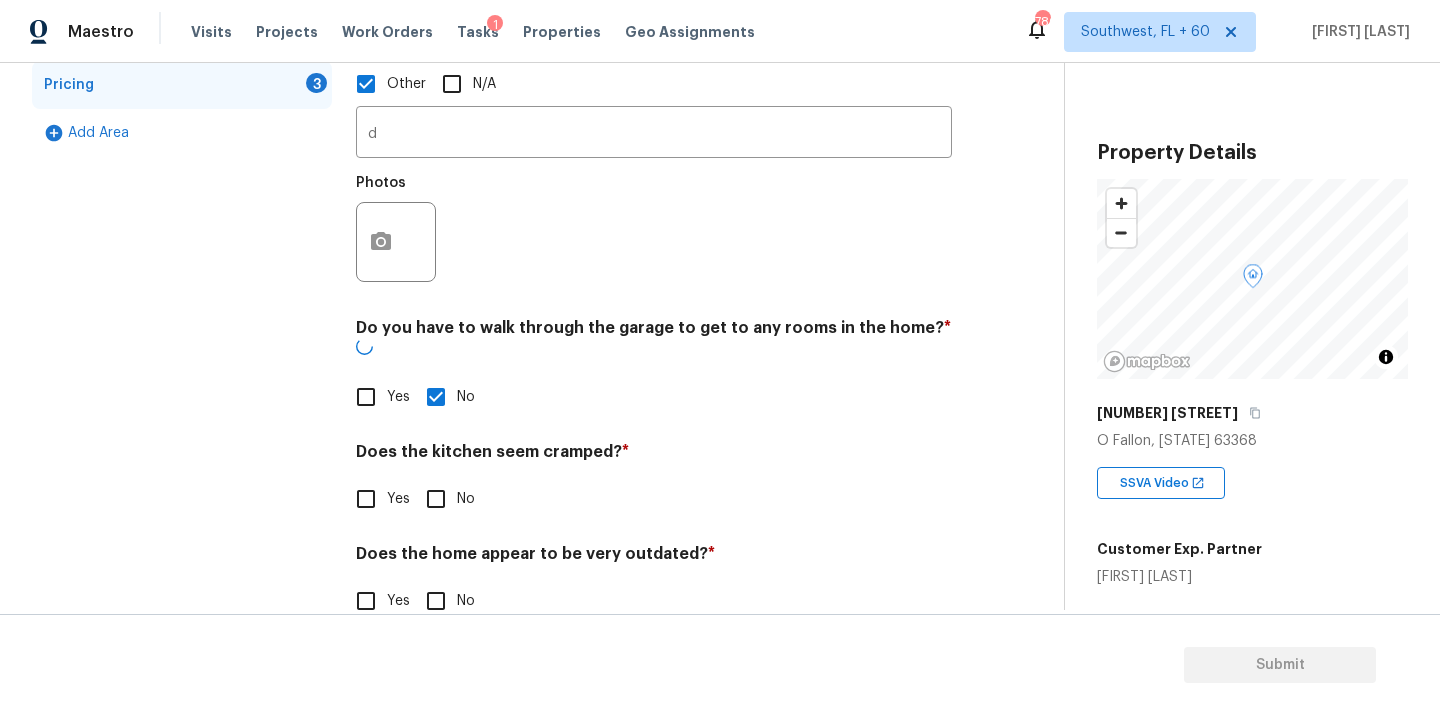 click on "No" at bounding box center [436, 499] 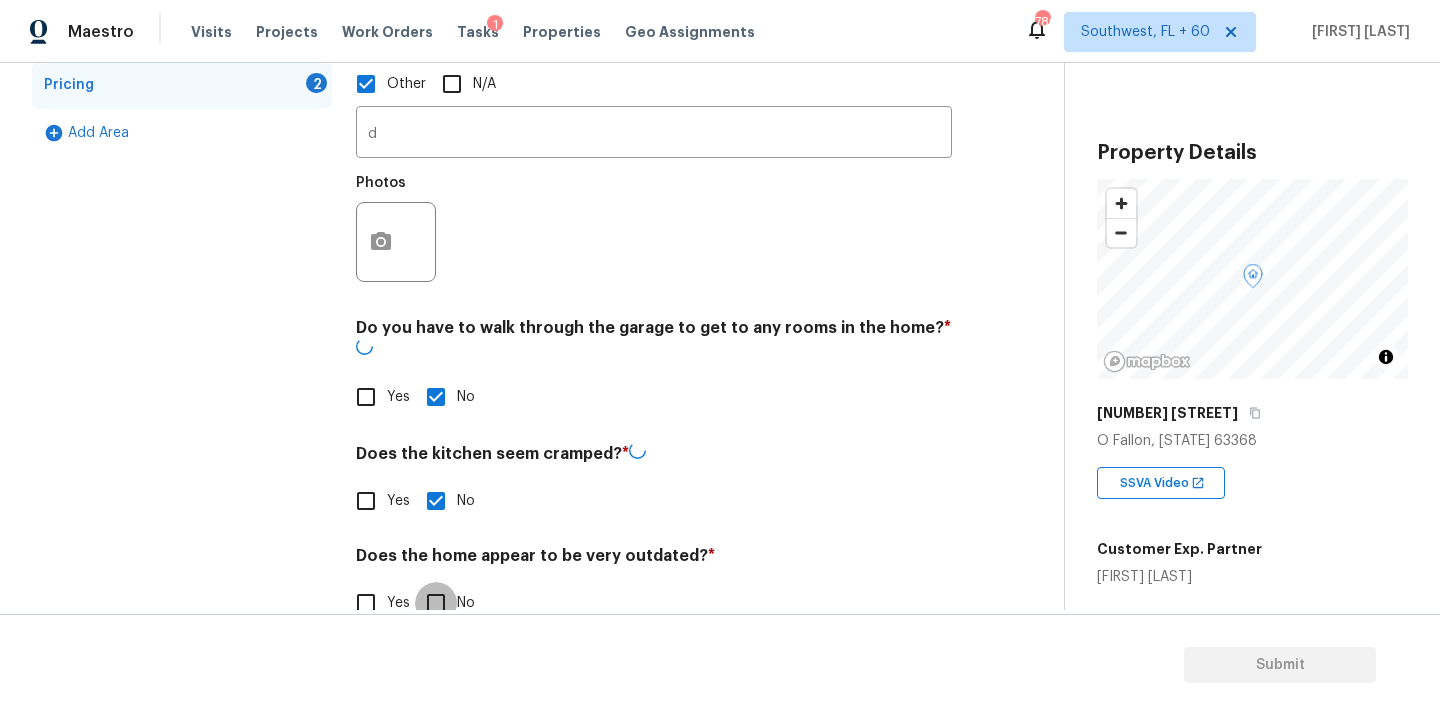 click on "No" at bounding box center (436, 603) 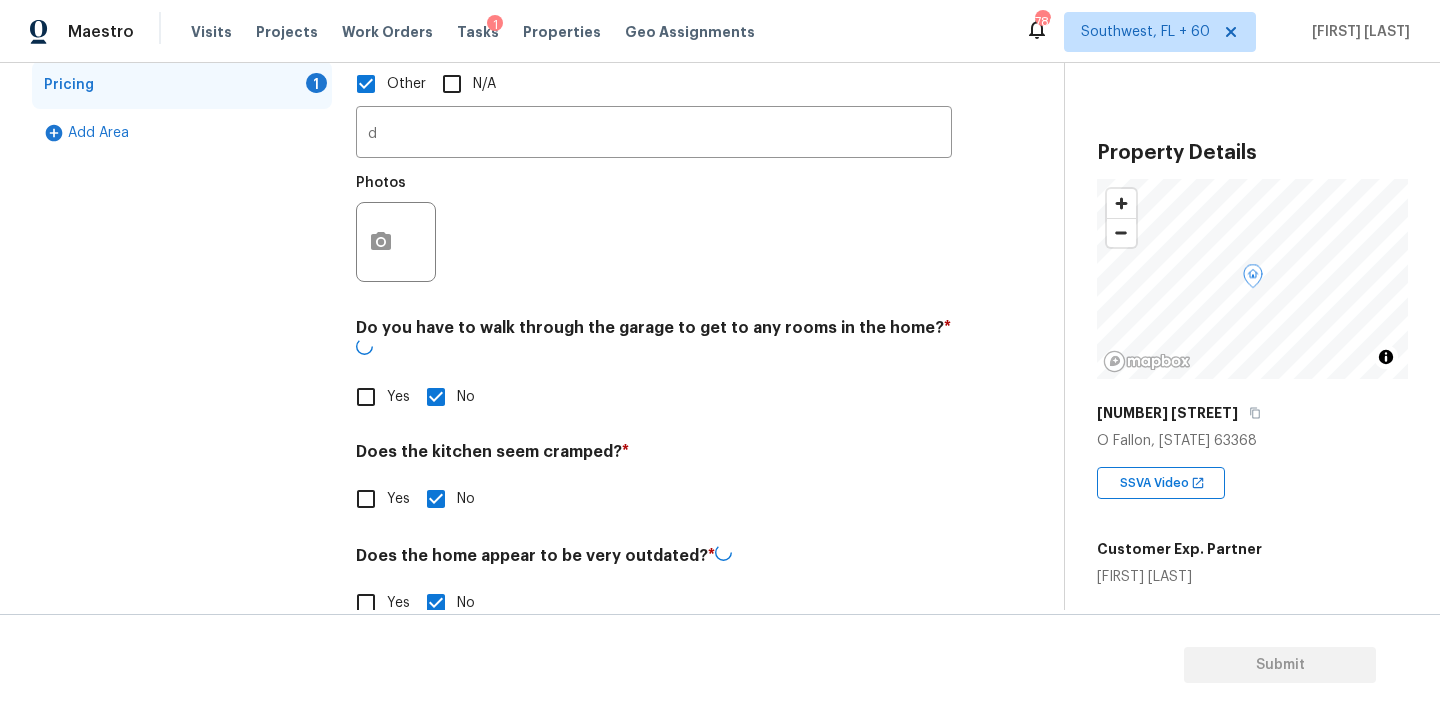 click on "Exterior Utilities Pool/Spa HVAC Verification Plumbing Roof Gated Community Pricing 1 Add Area" at bounding box center [182, 162] 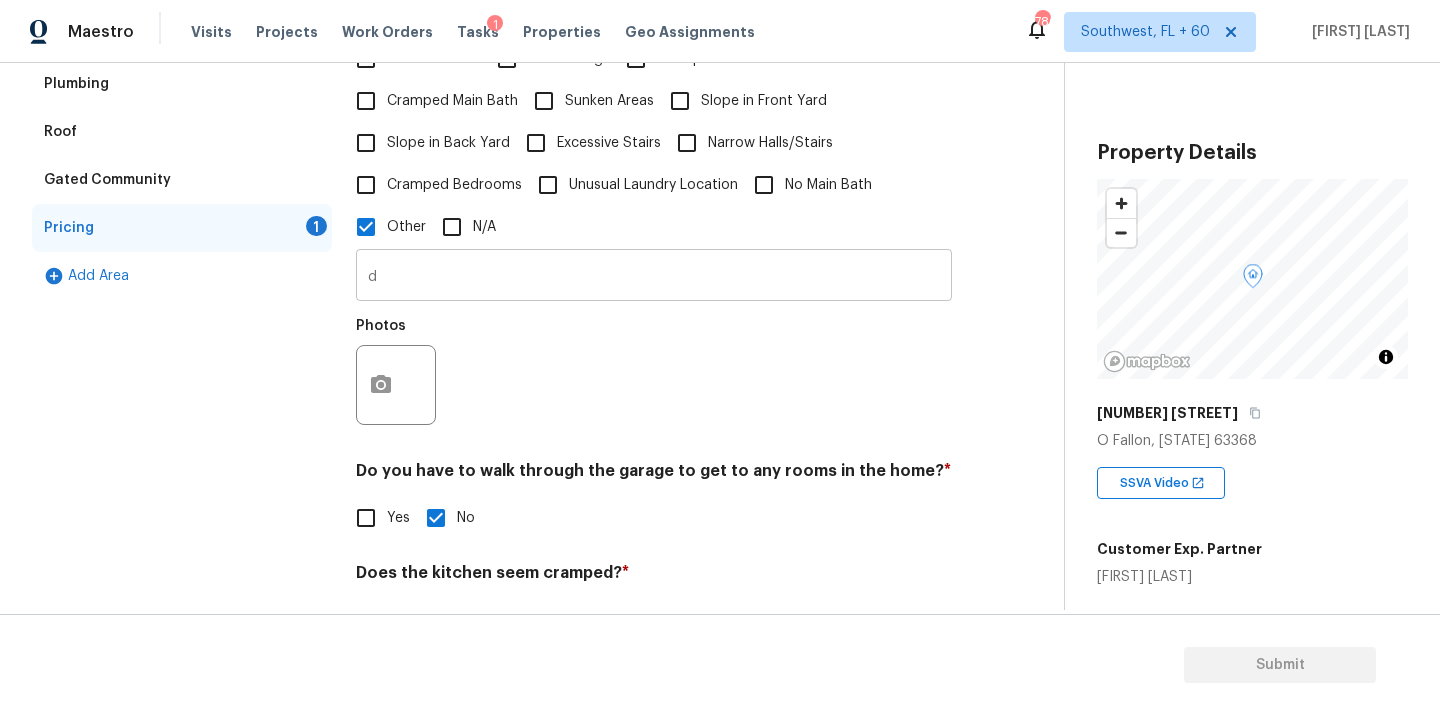 scroll, scrollTop: 527, scrollLeft: 0, axis: vertical 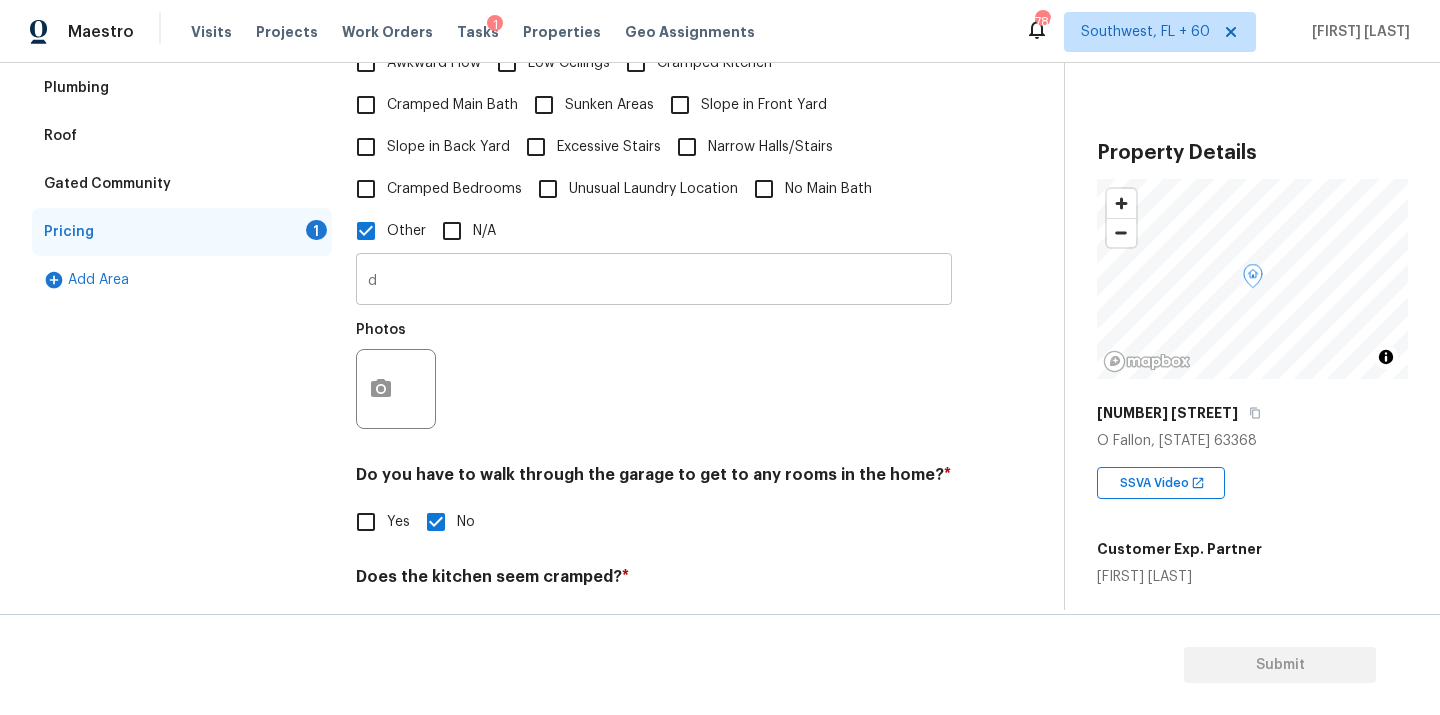 click on "d" at bounding box center (654, 281) 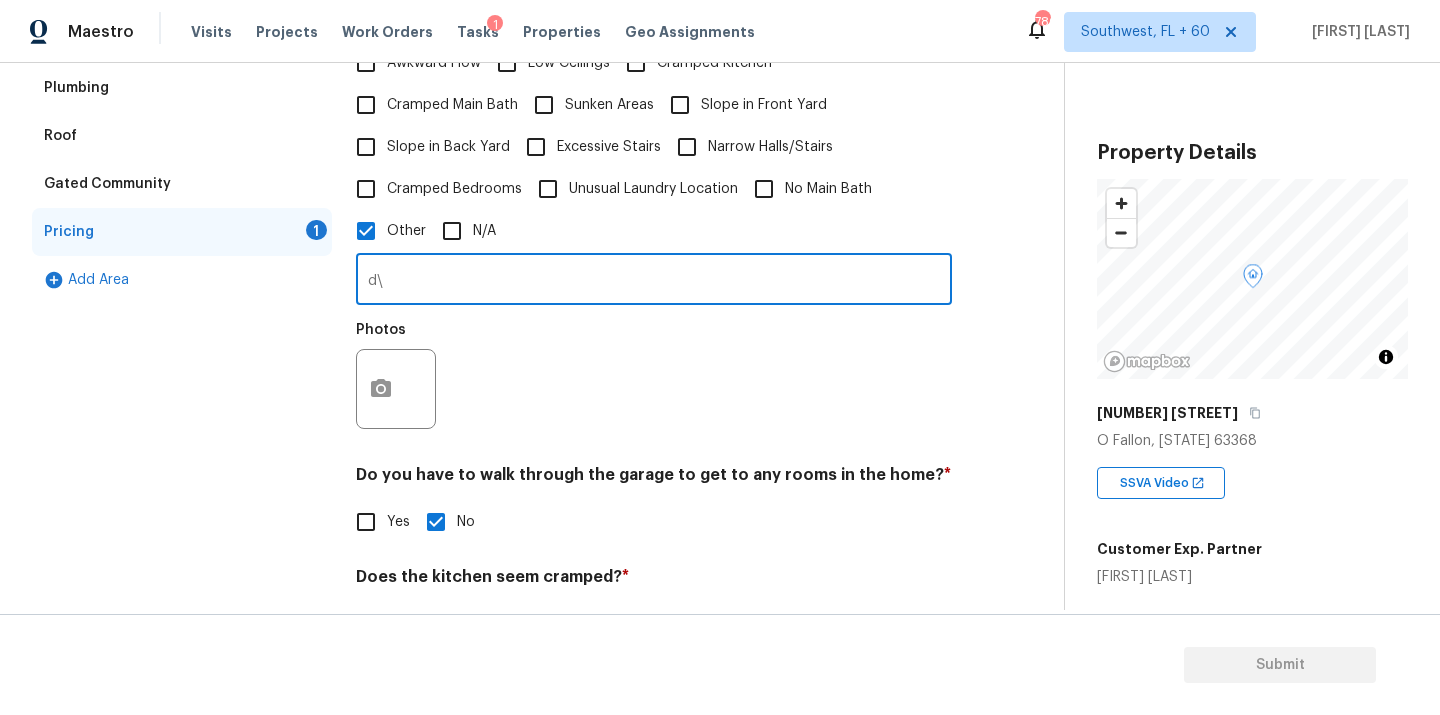 type on "d" 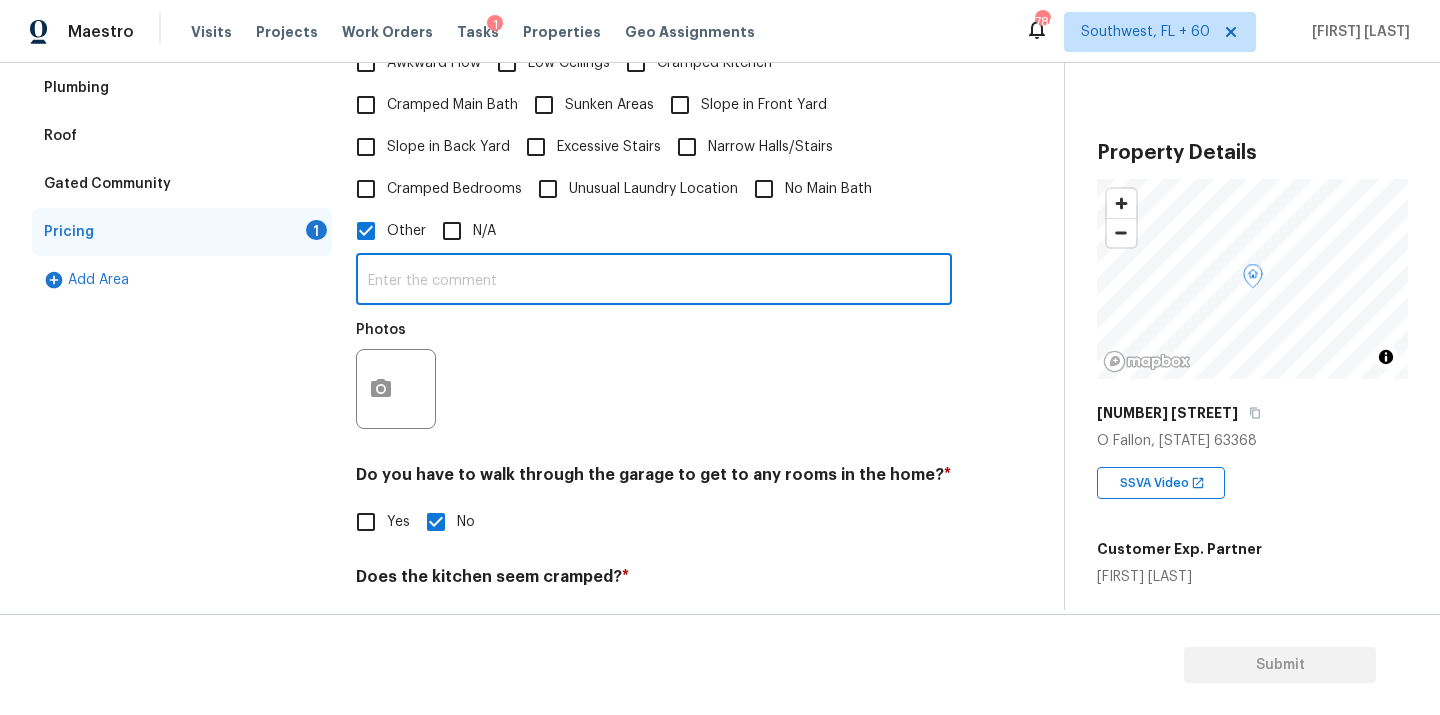 type 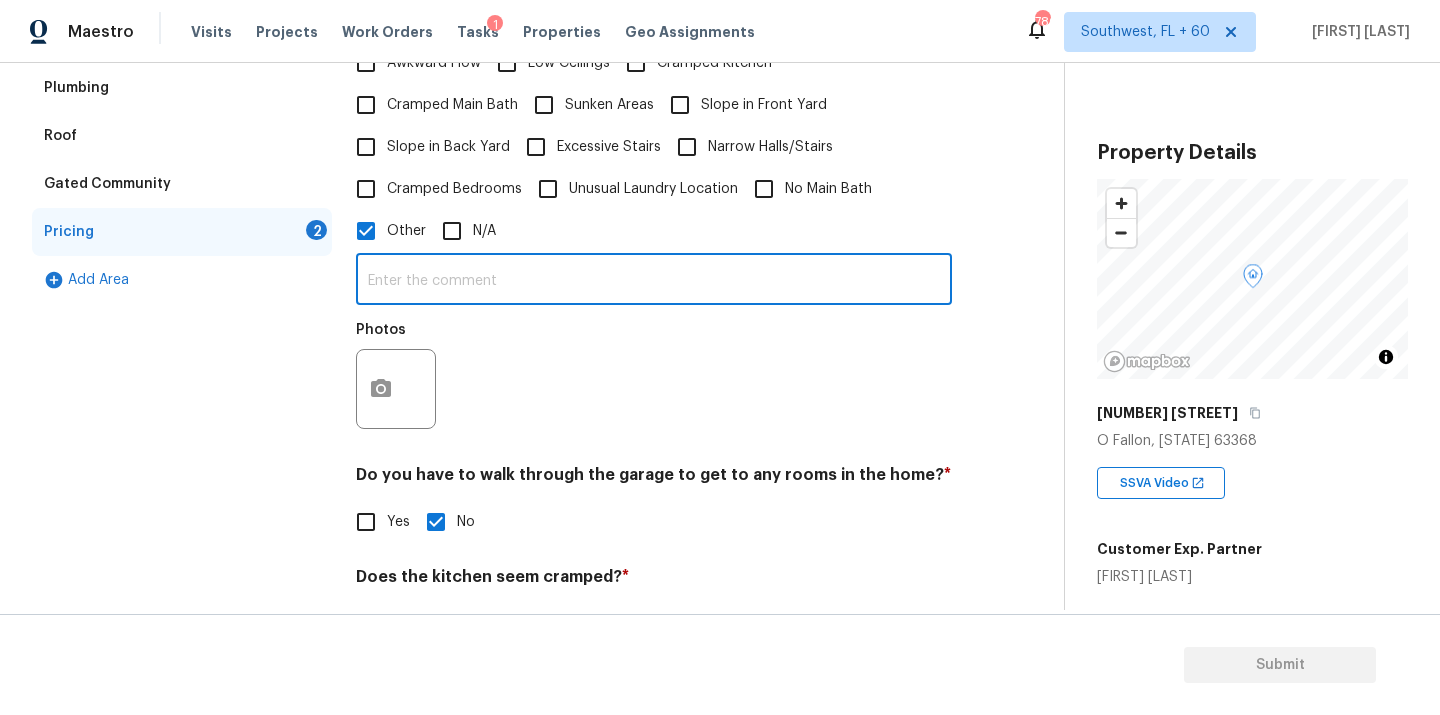 click on "N/A" at bounding box center [452, 231] 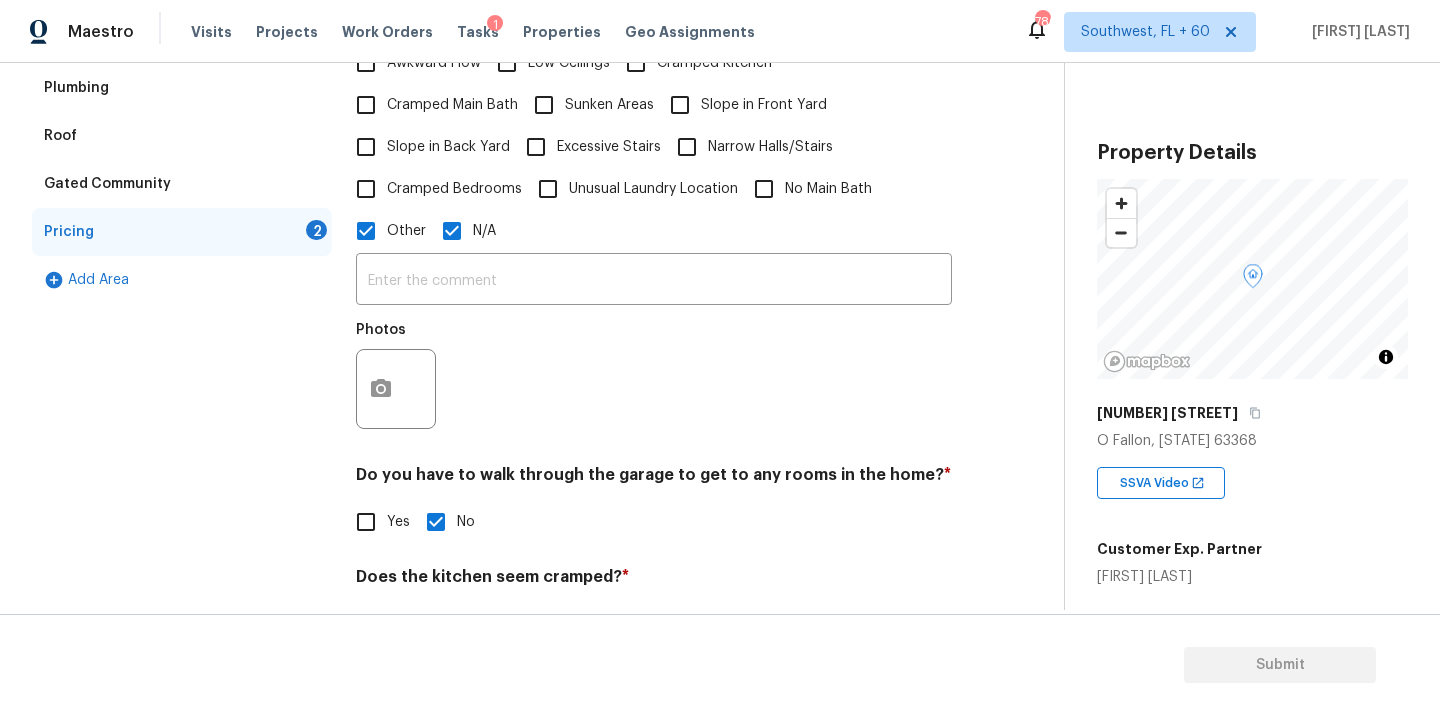 click on "Other" at bounding box center [366, 231] 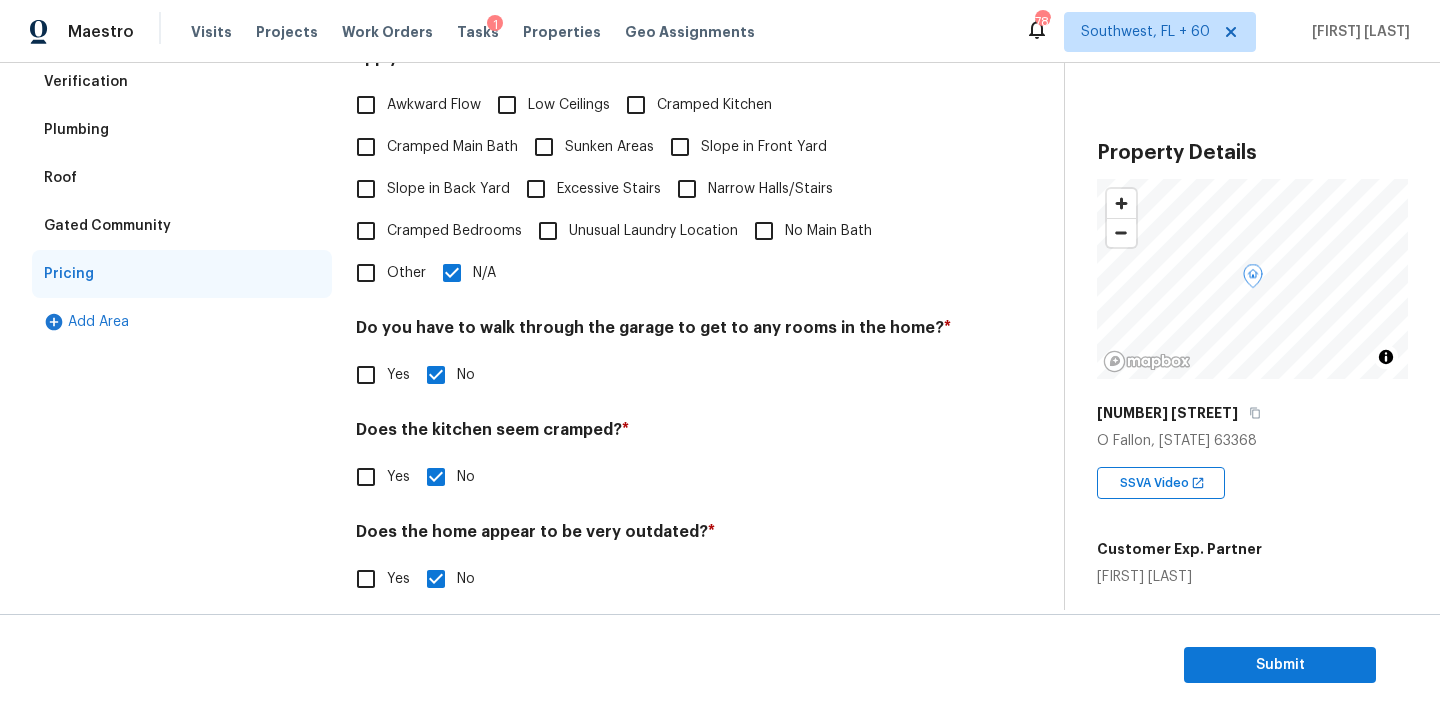 click on "Exterior Utilities Pool/Spa HVAC Verification Plumbing Roof Gated Community Pricing Add Area" at bounding box center [182, 245] 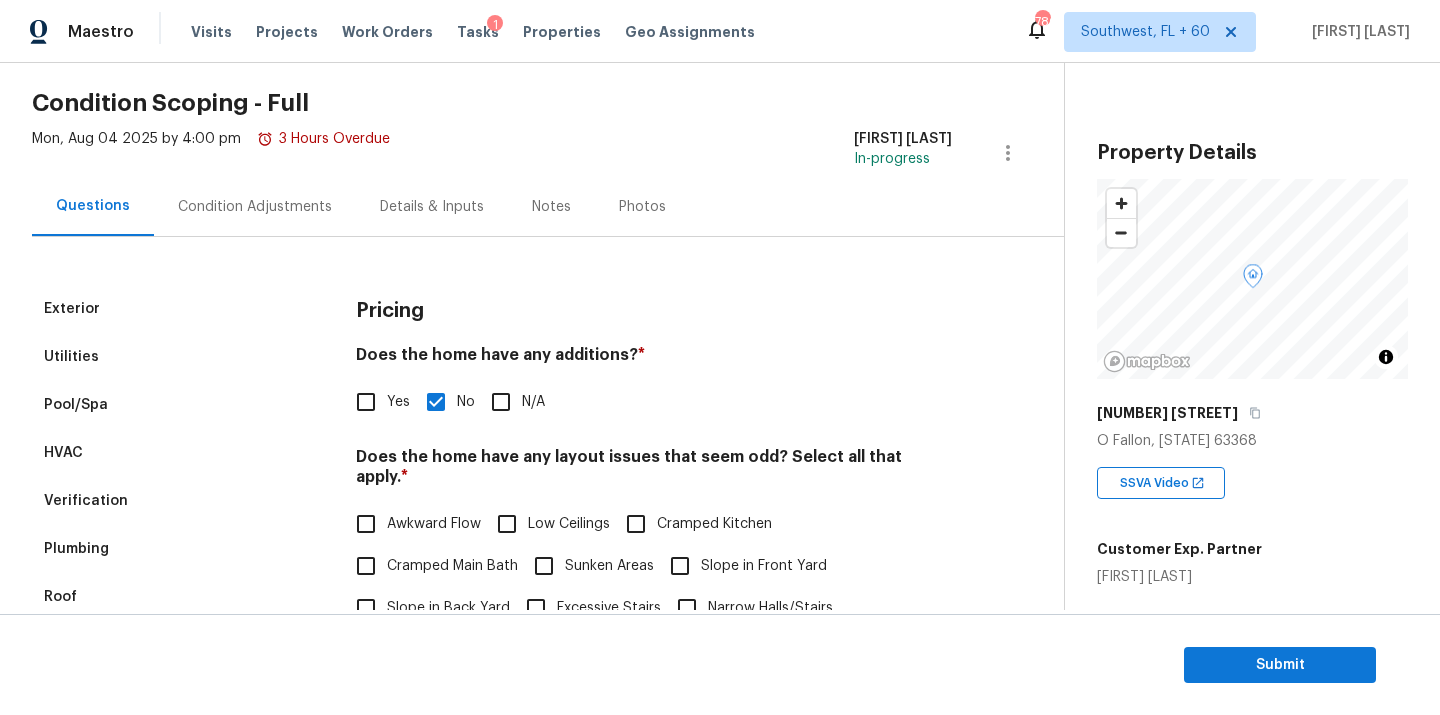 scroll, scrollTop: 27, scrollLeft: 0, axis: vertical 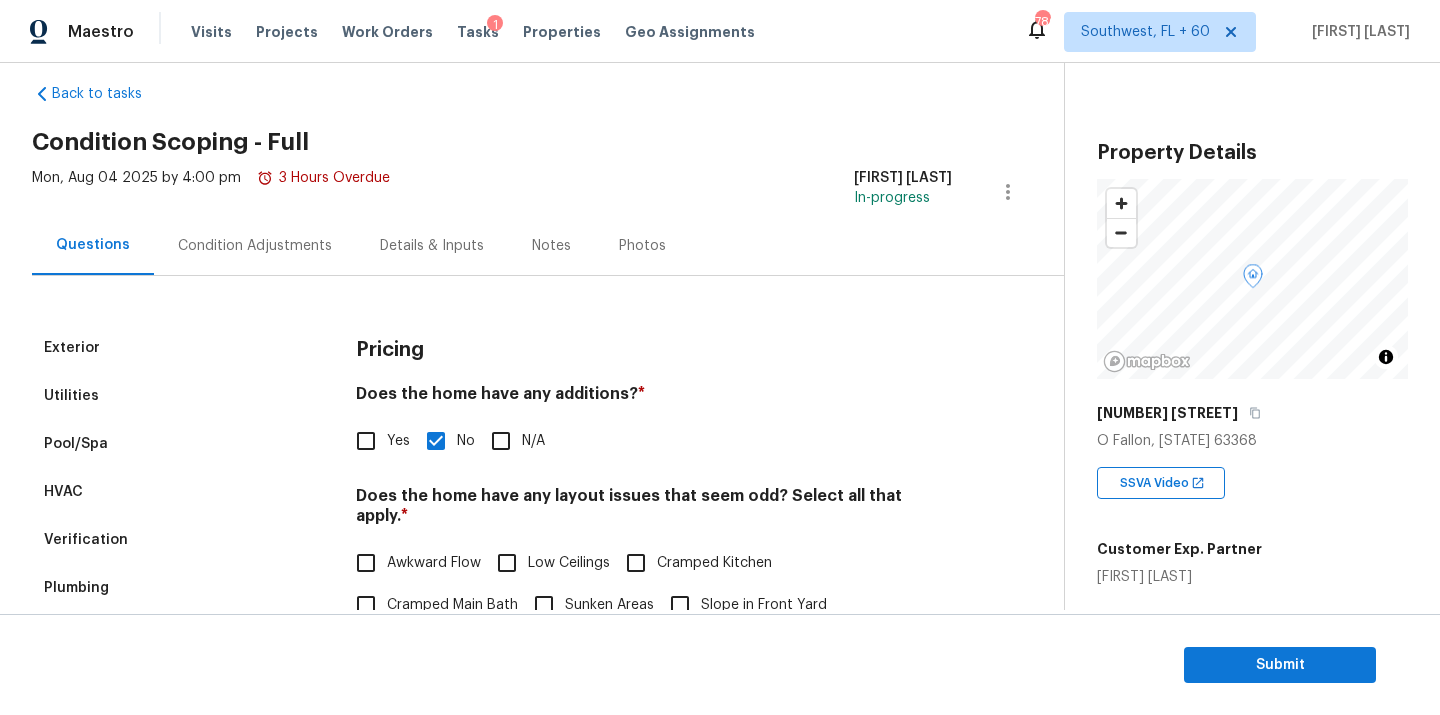 click on "Condition Adjustments" at bounding box center (255, 246) 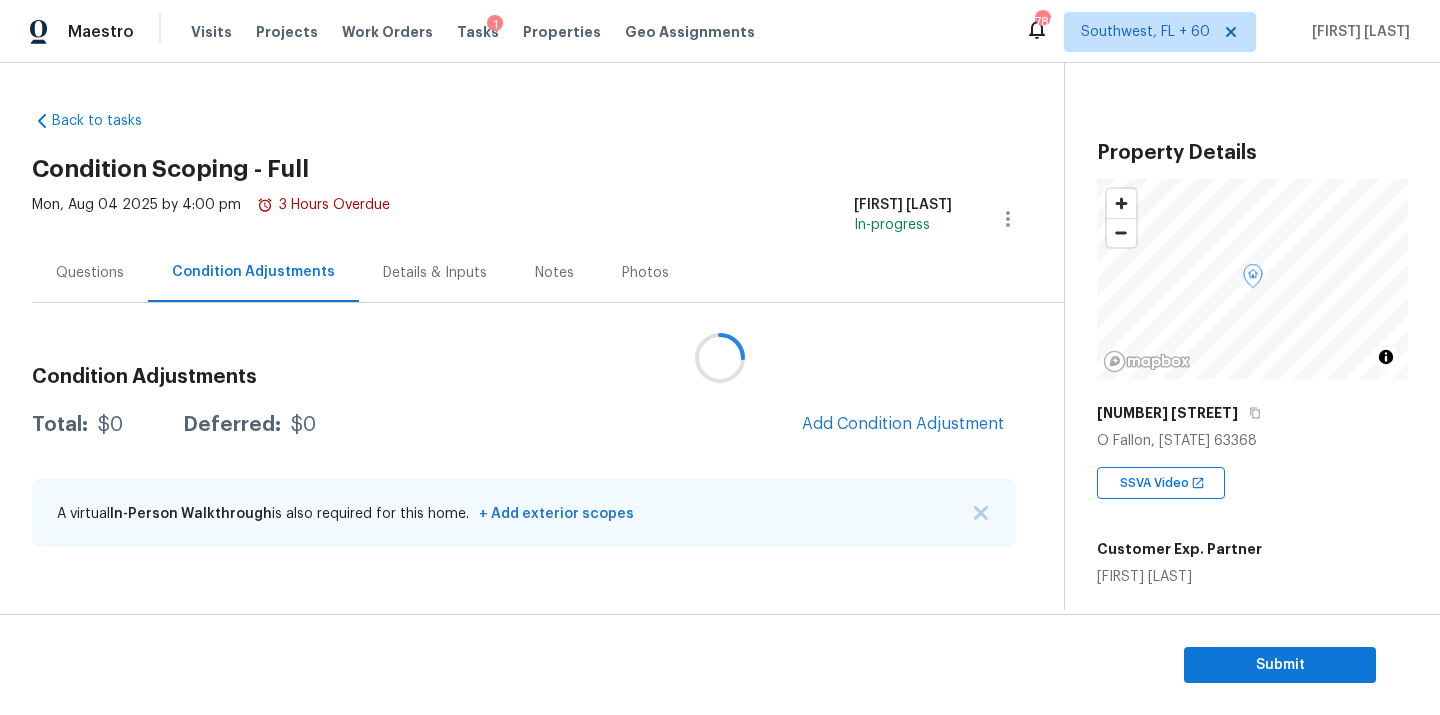 scroll, scrollTop: 0, scrollLeft: 0, axis: both 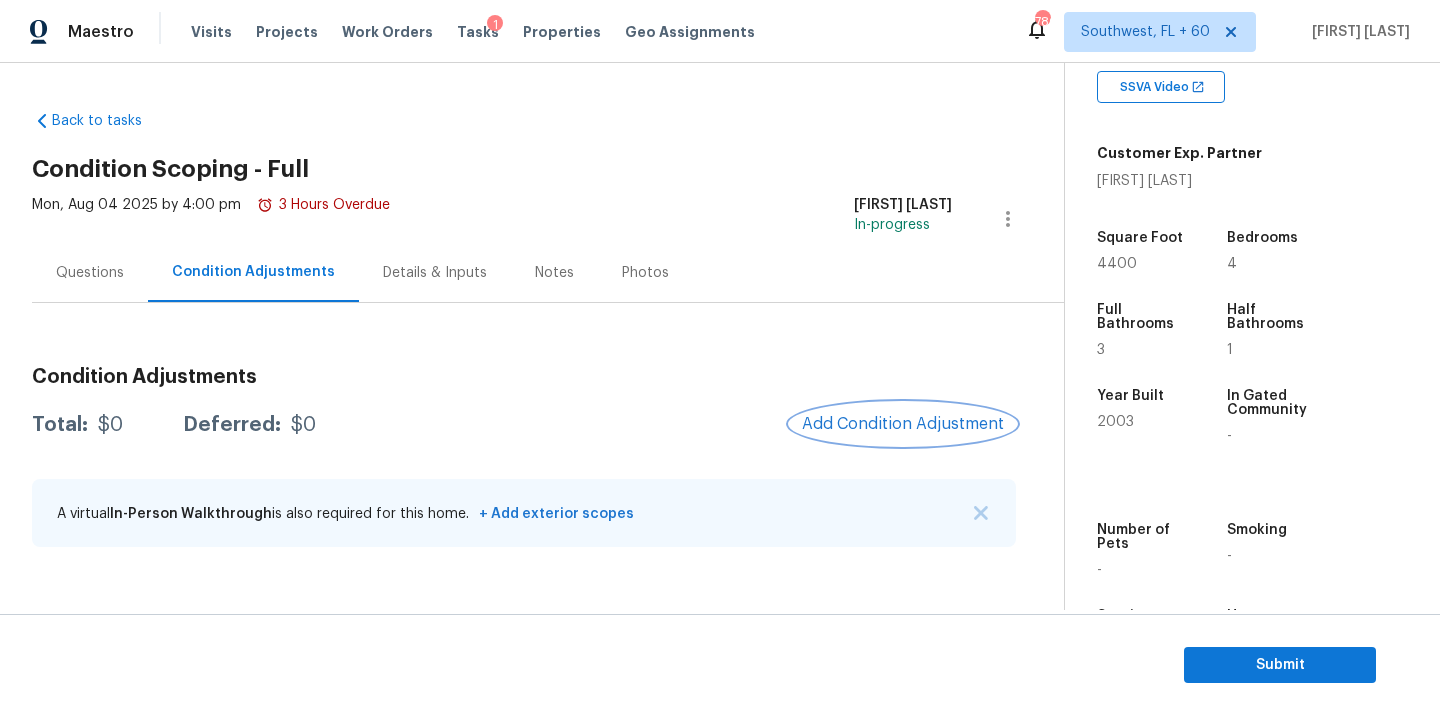 click on "Add Condition Adjustment" at bounding box center (903, 424) 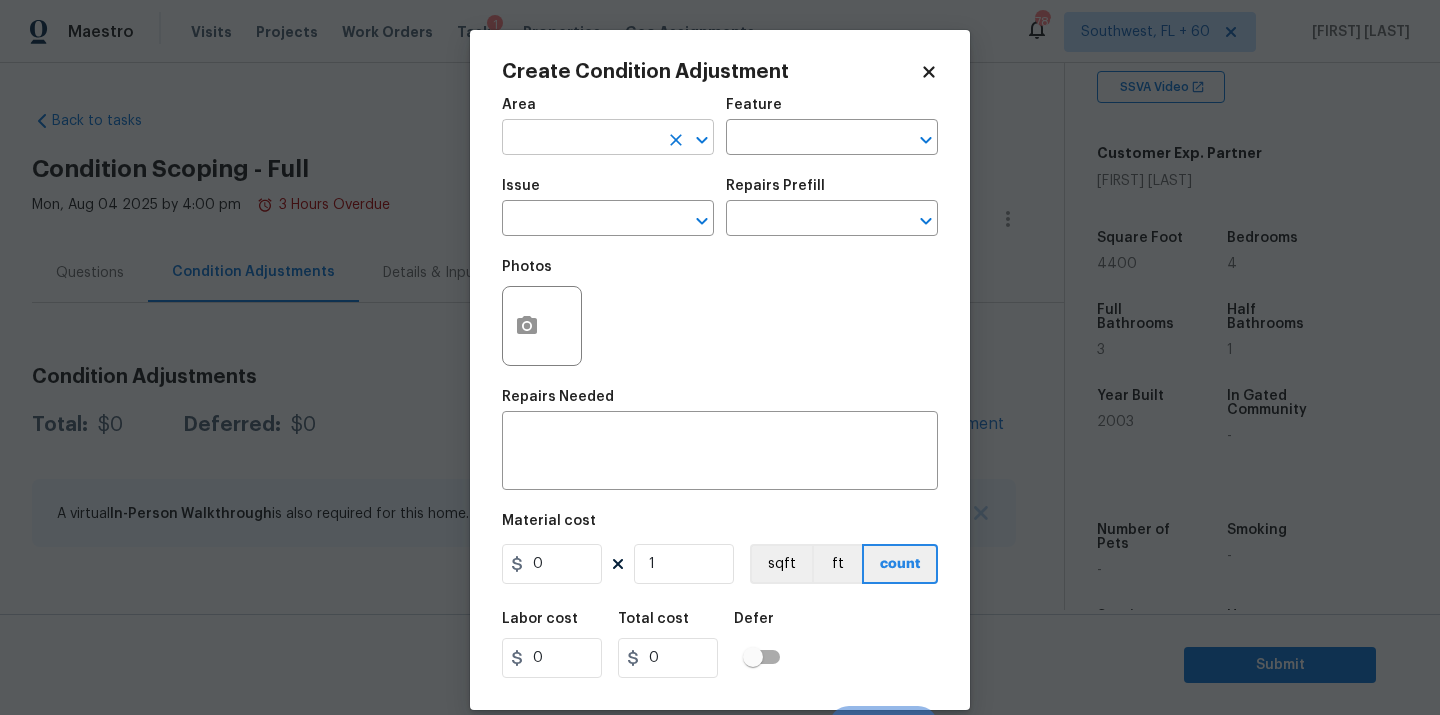click at bounding box center (580, 139) 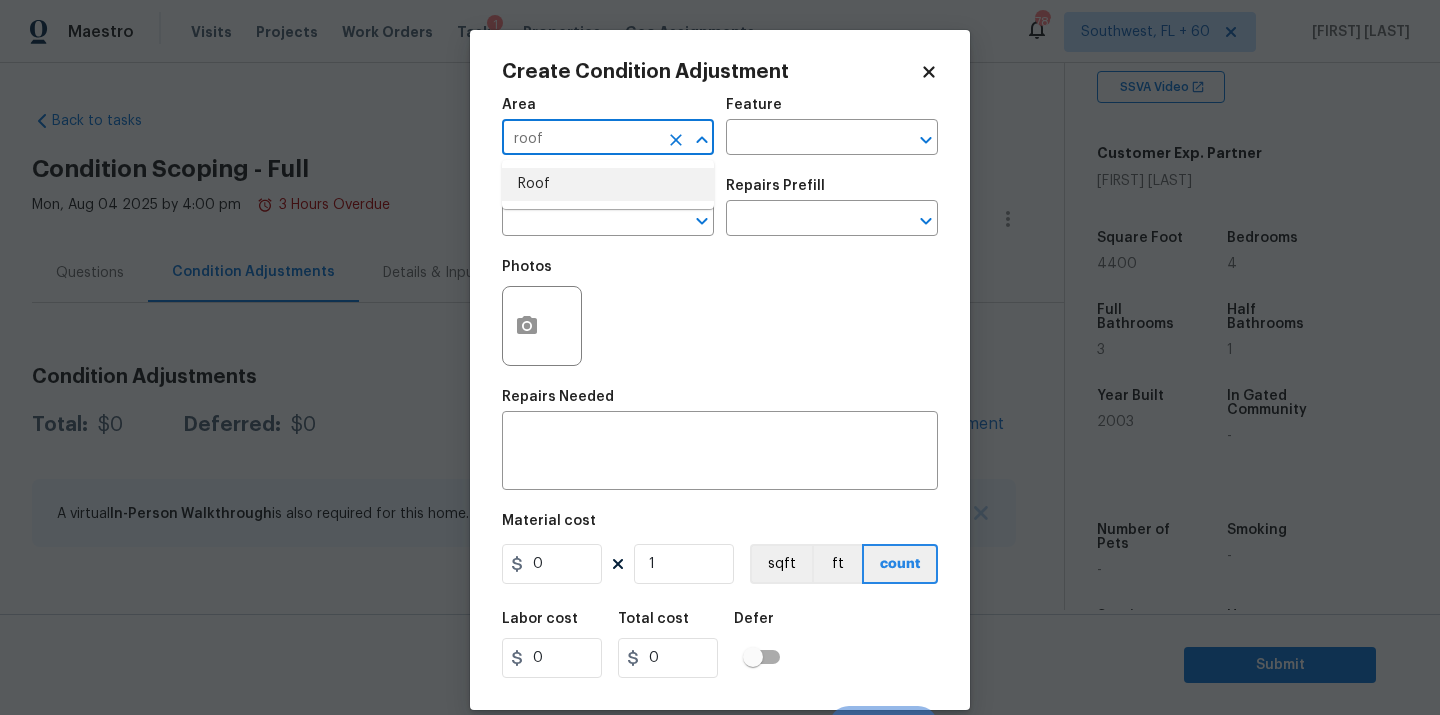 click on "Roof" at bounding box center (608, 184) 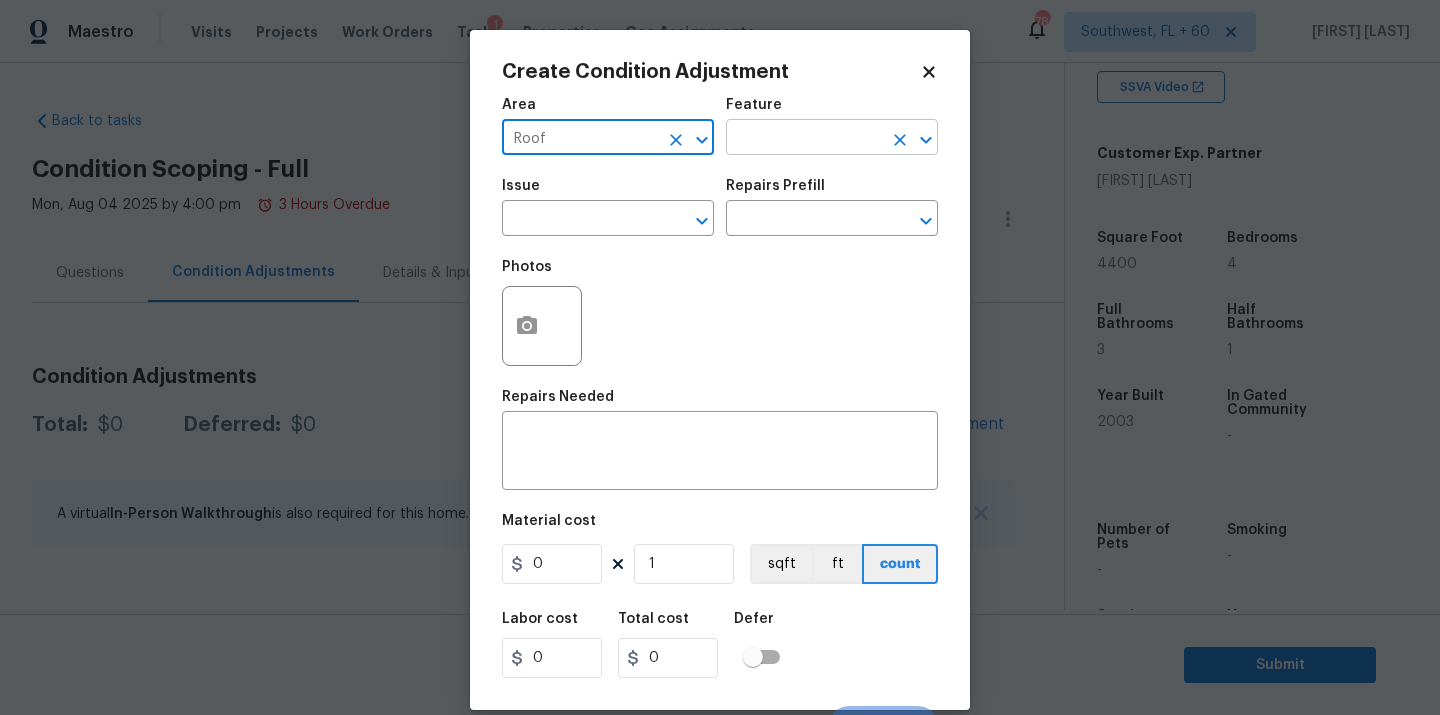 type on "Roof" 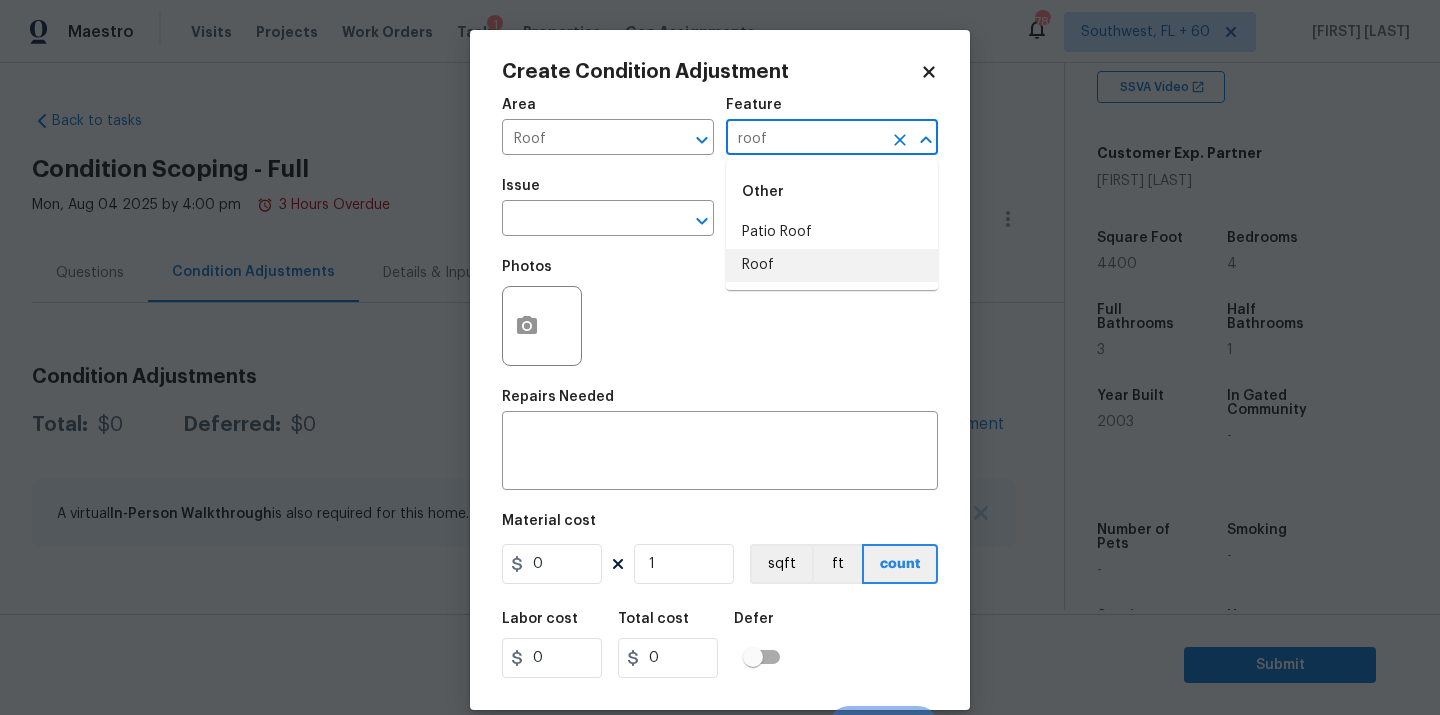 click on "Roof" at bounding box center (832, 265) 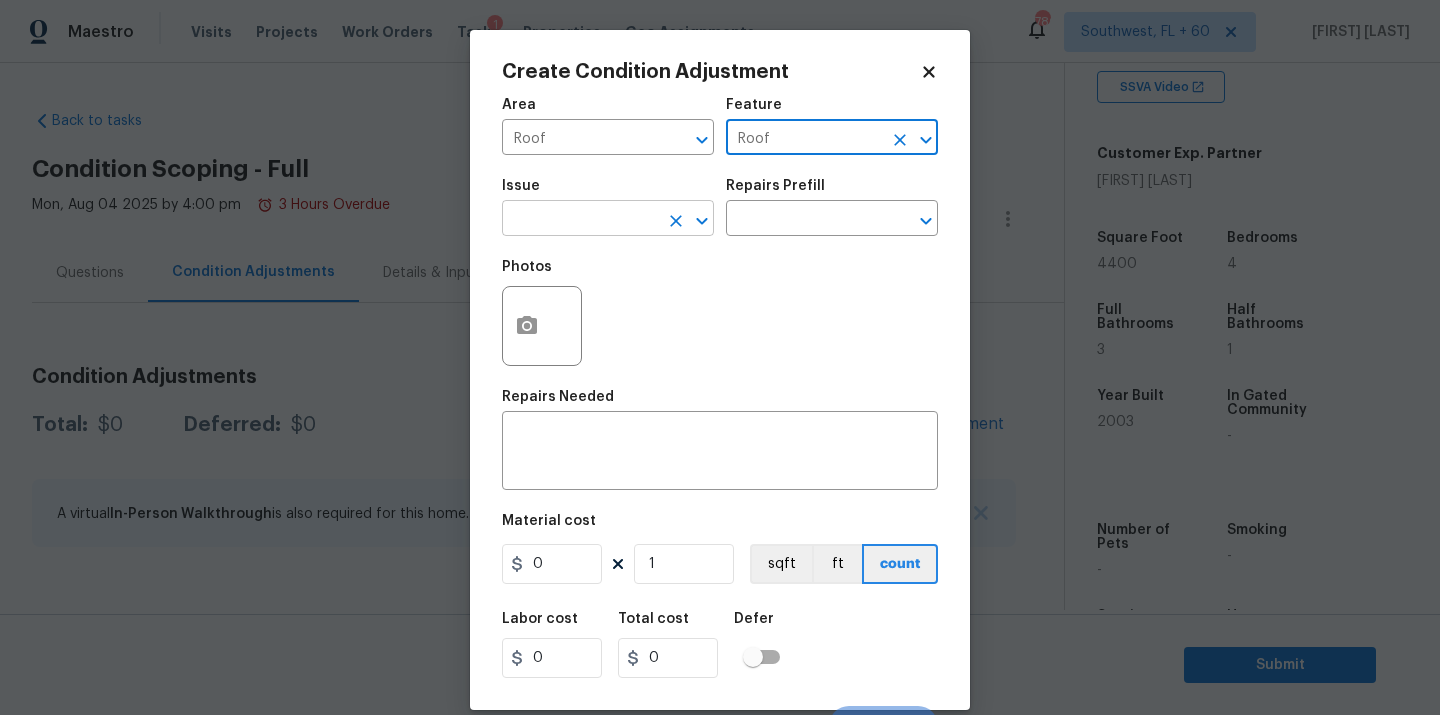 type on "Roof" 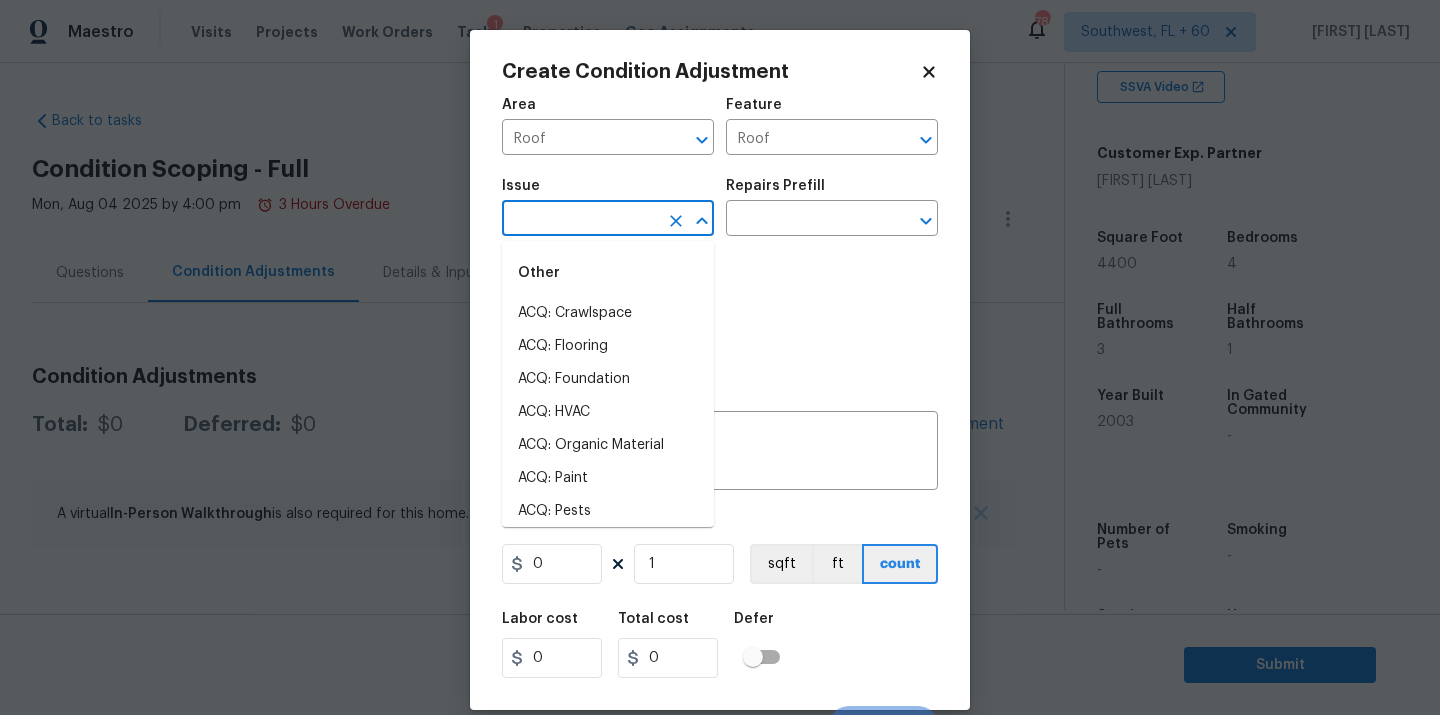 click at bounding box center (580, 220) 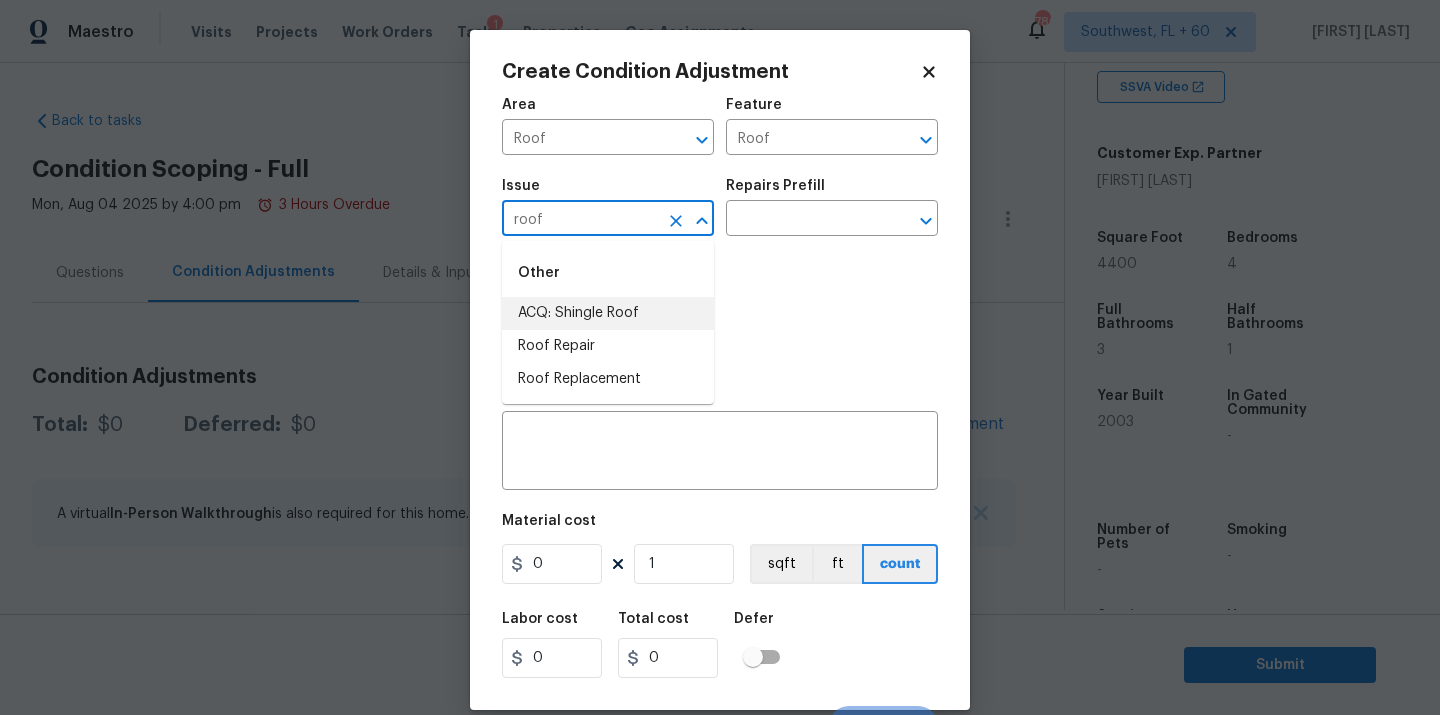 click on "ACQ: Shingle Roof" at bounding box center (608, 313) 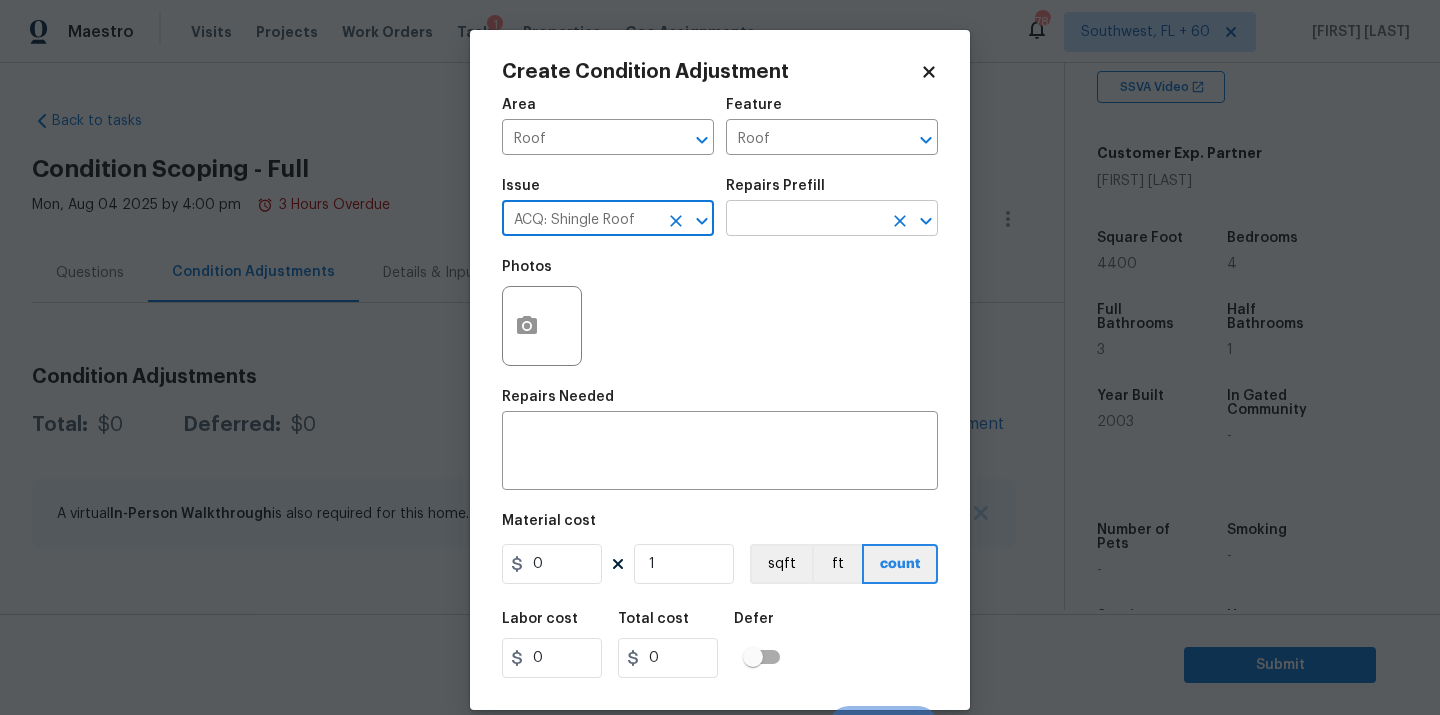 type on "ACQ: Shingle Roof" 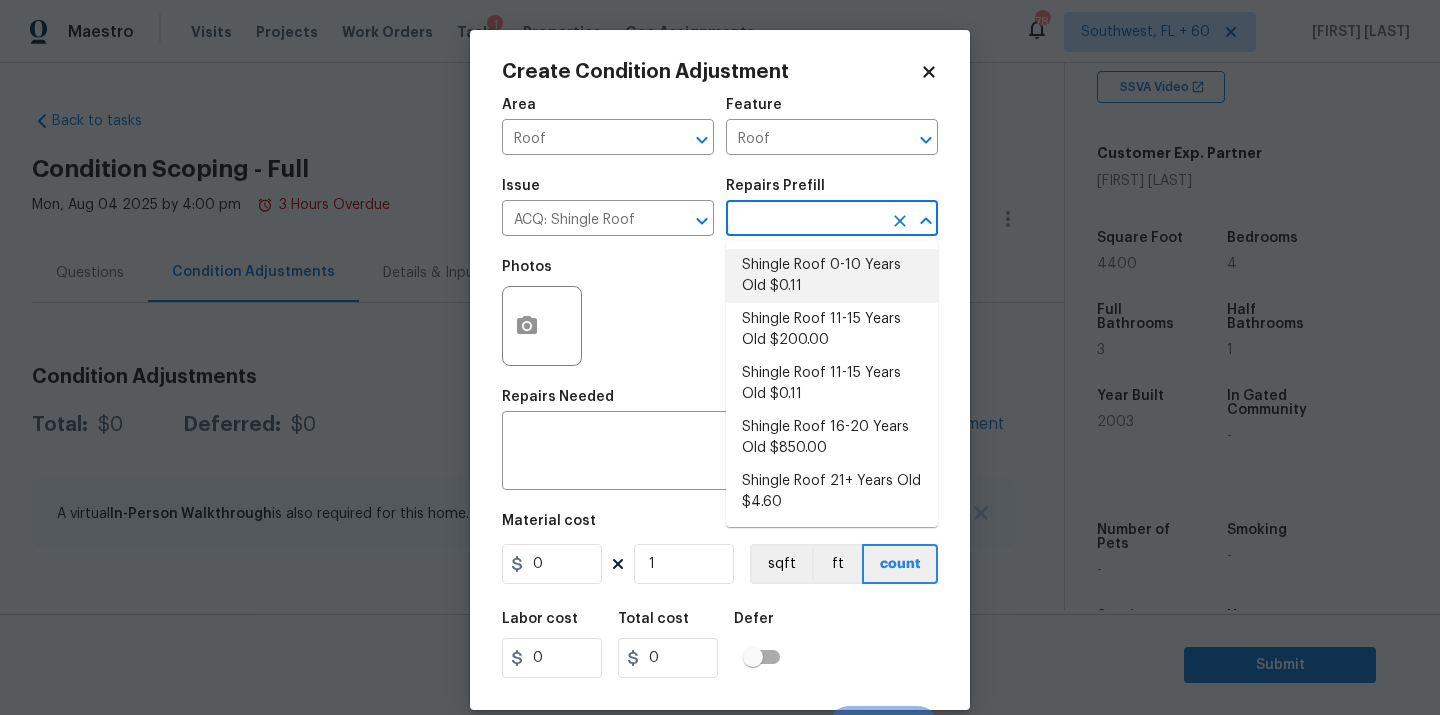 click on "Shingle Roof 0-10 Years Old $0.11" at bounding box center (832, 276) 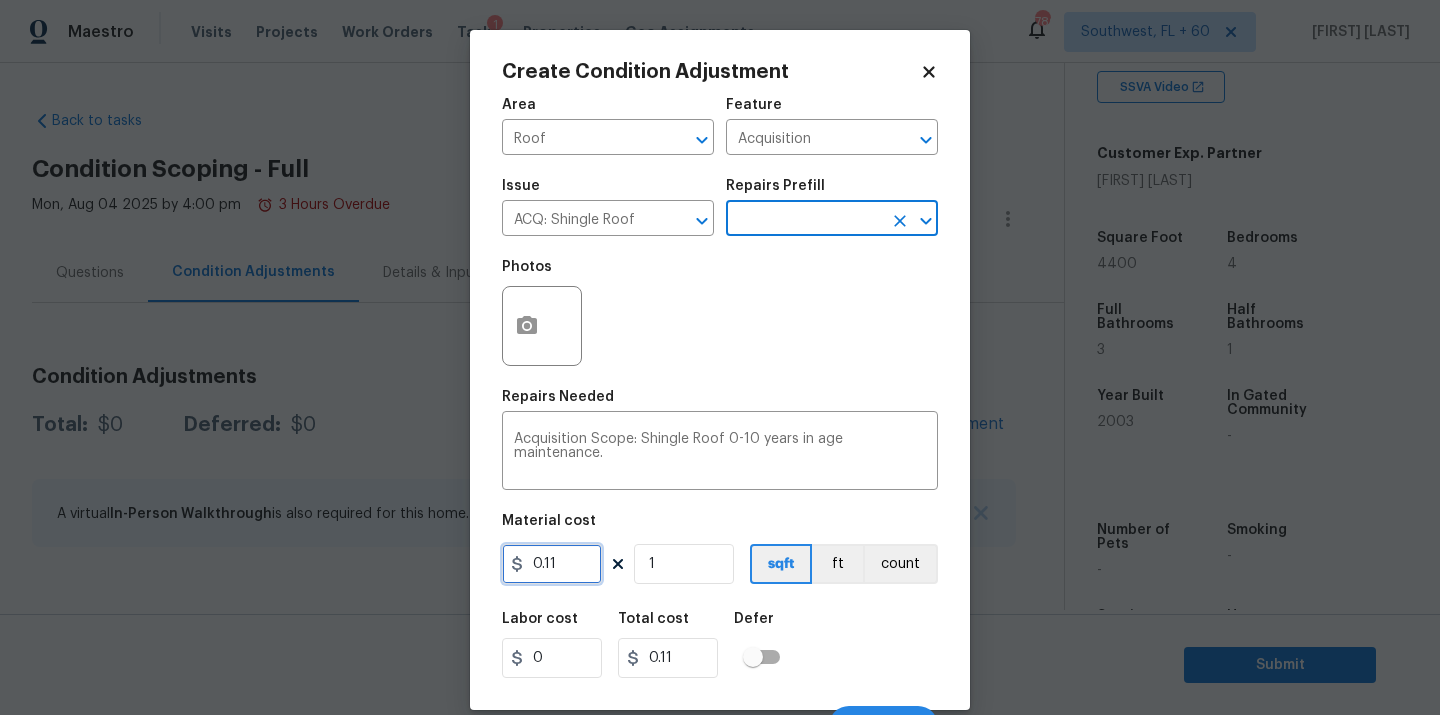 click on "0.11" at bounding box center [552, 564] 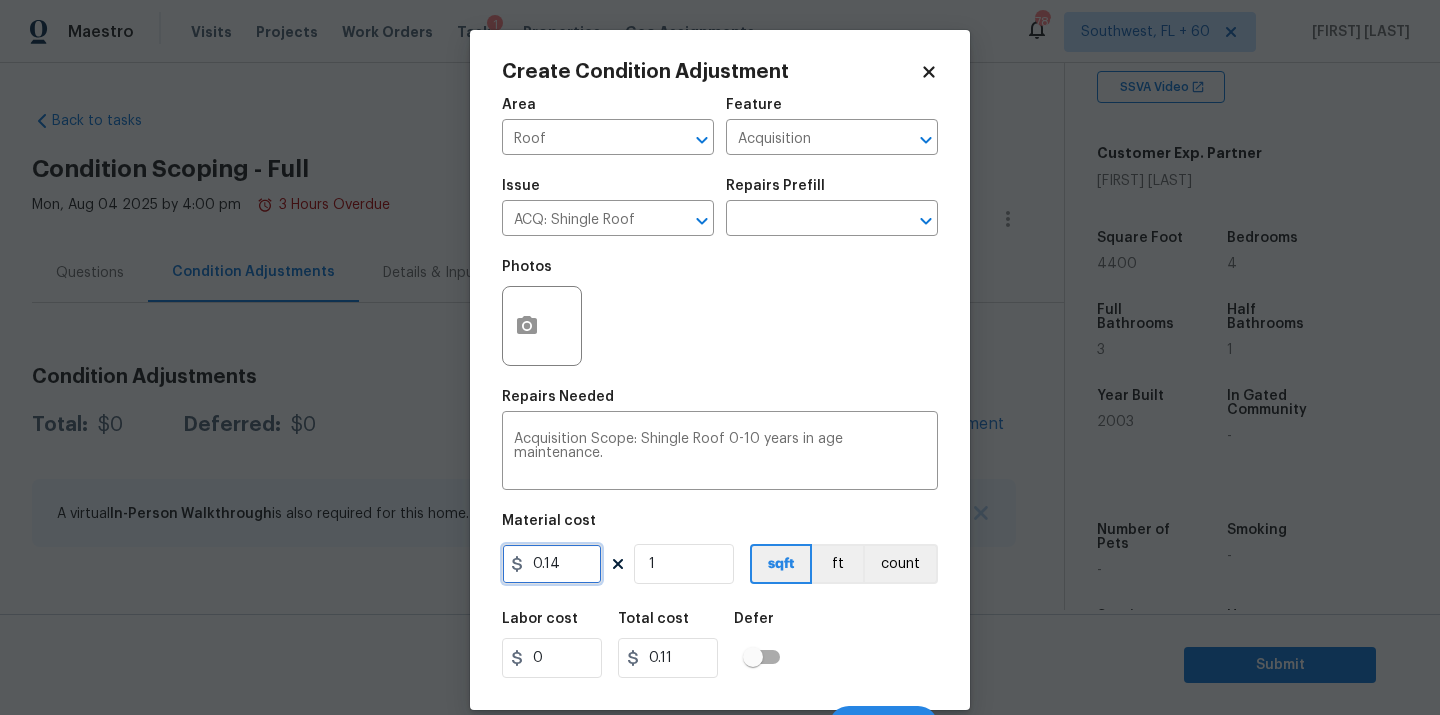 type on "0.14" 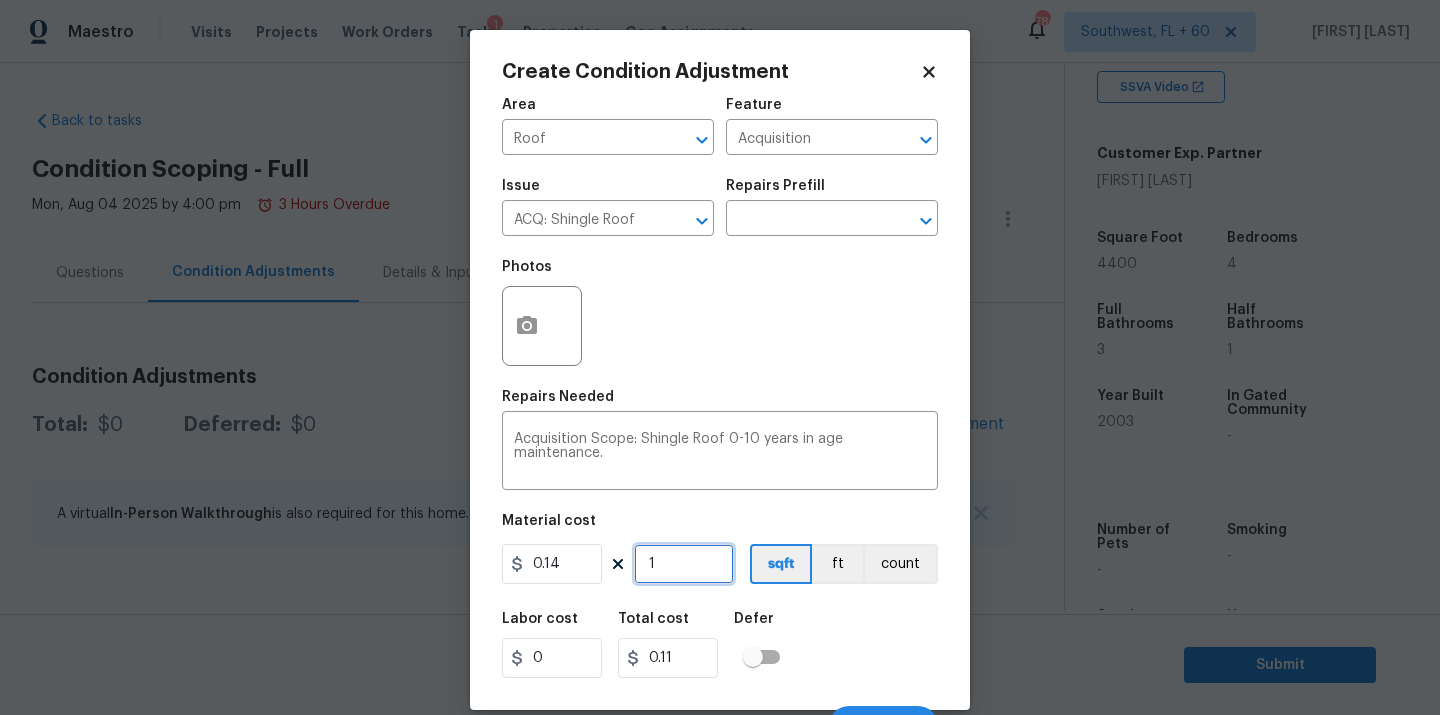 type on "0.14" 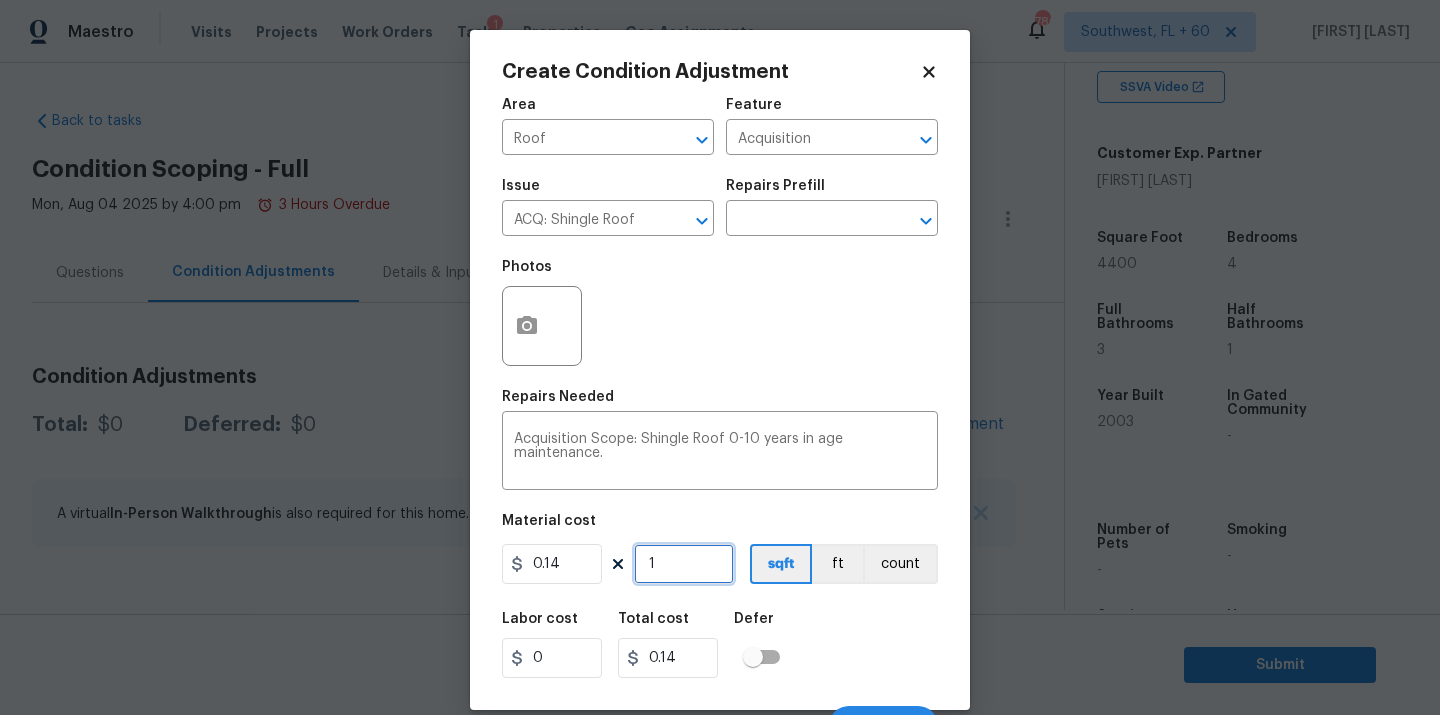 click on "1" at bounding box center [684, 564] 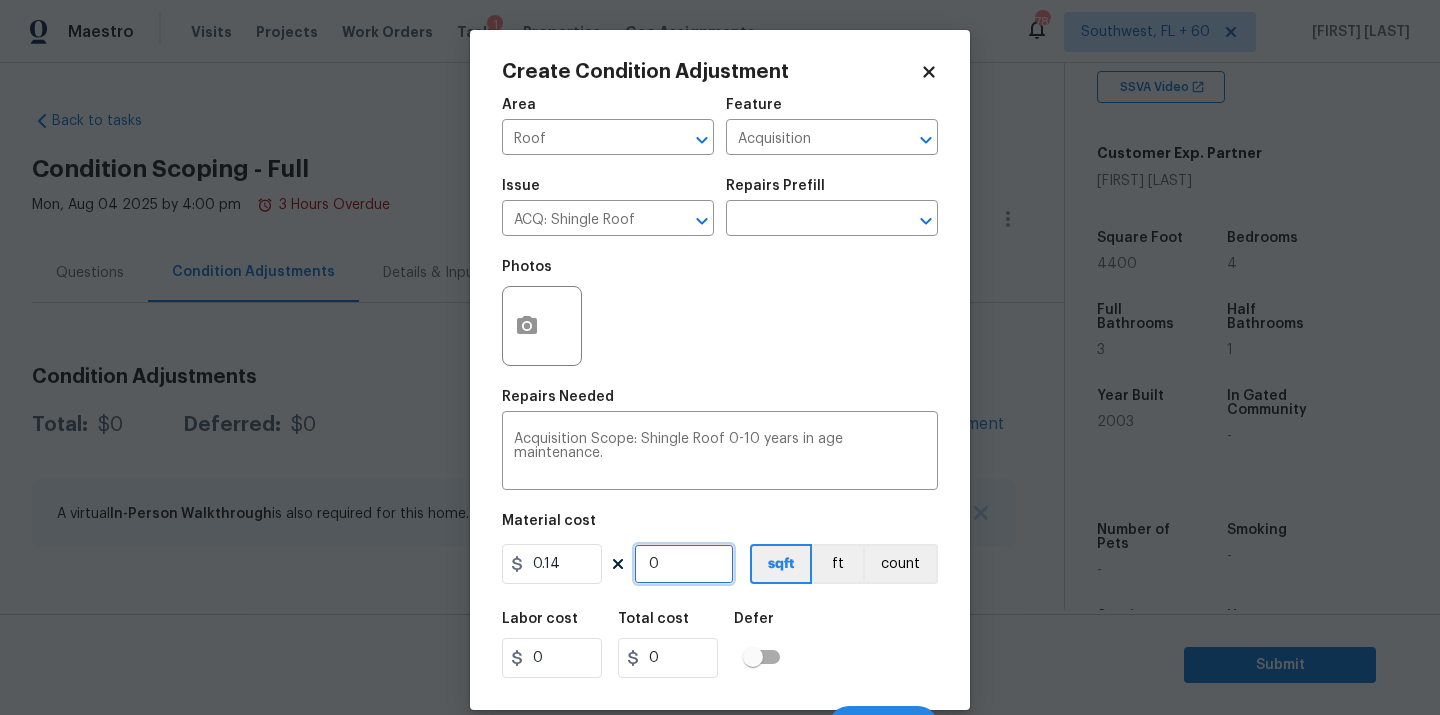 type on "4" 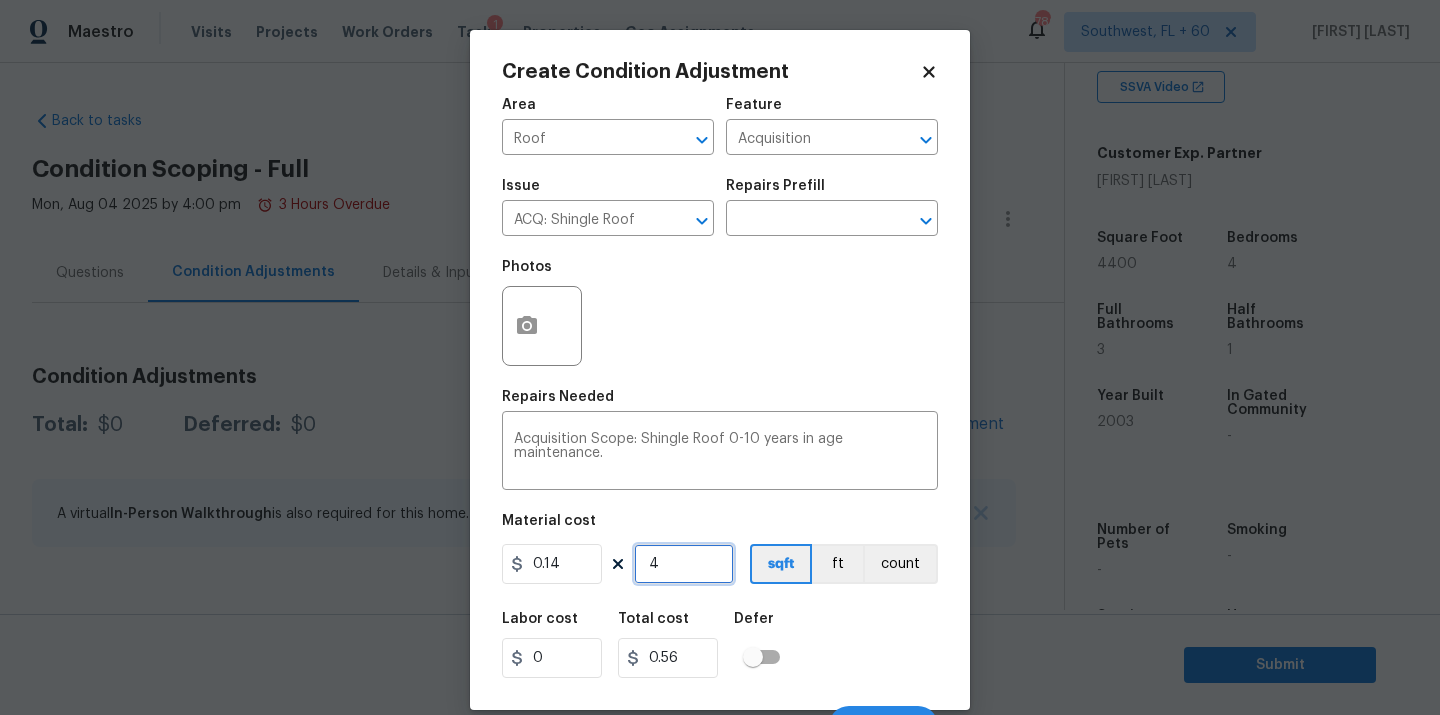 type on "40" 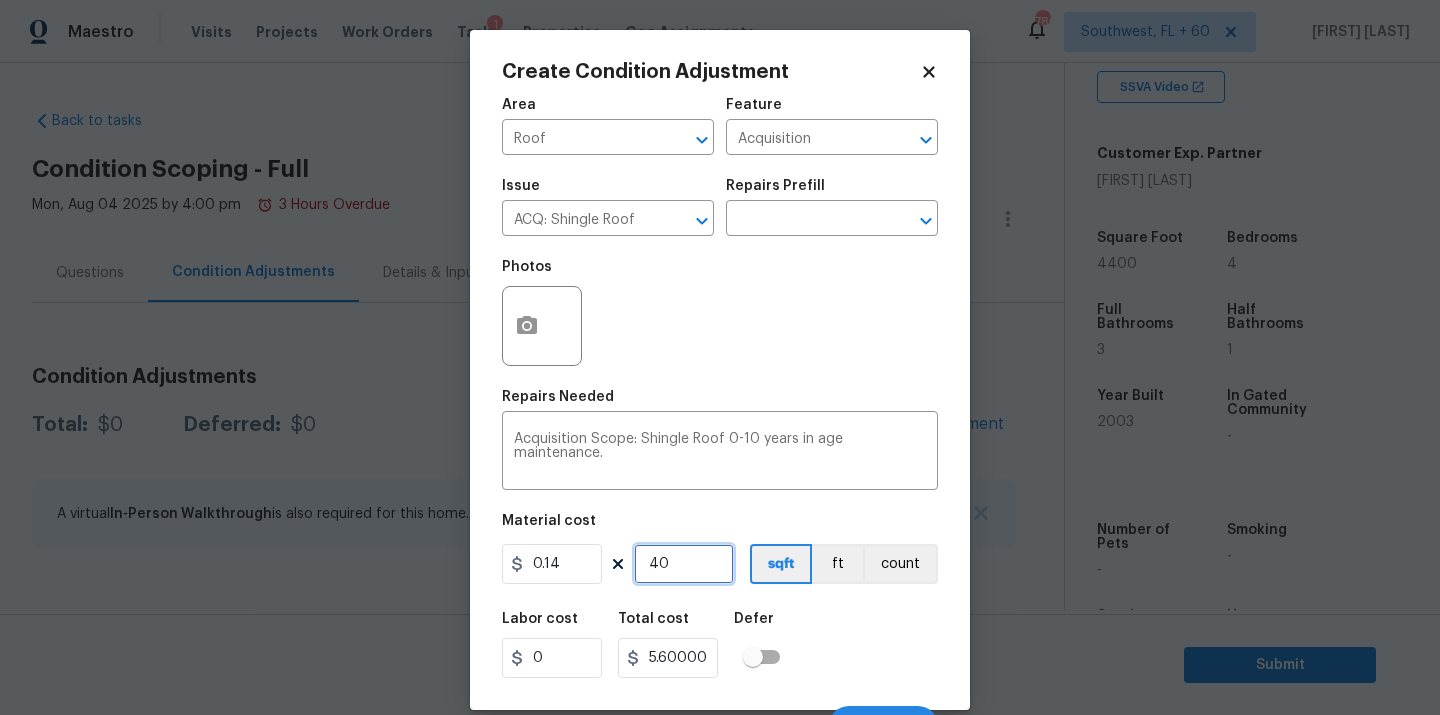 type on "4" 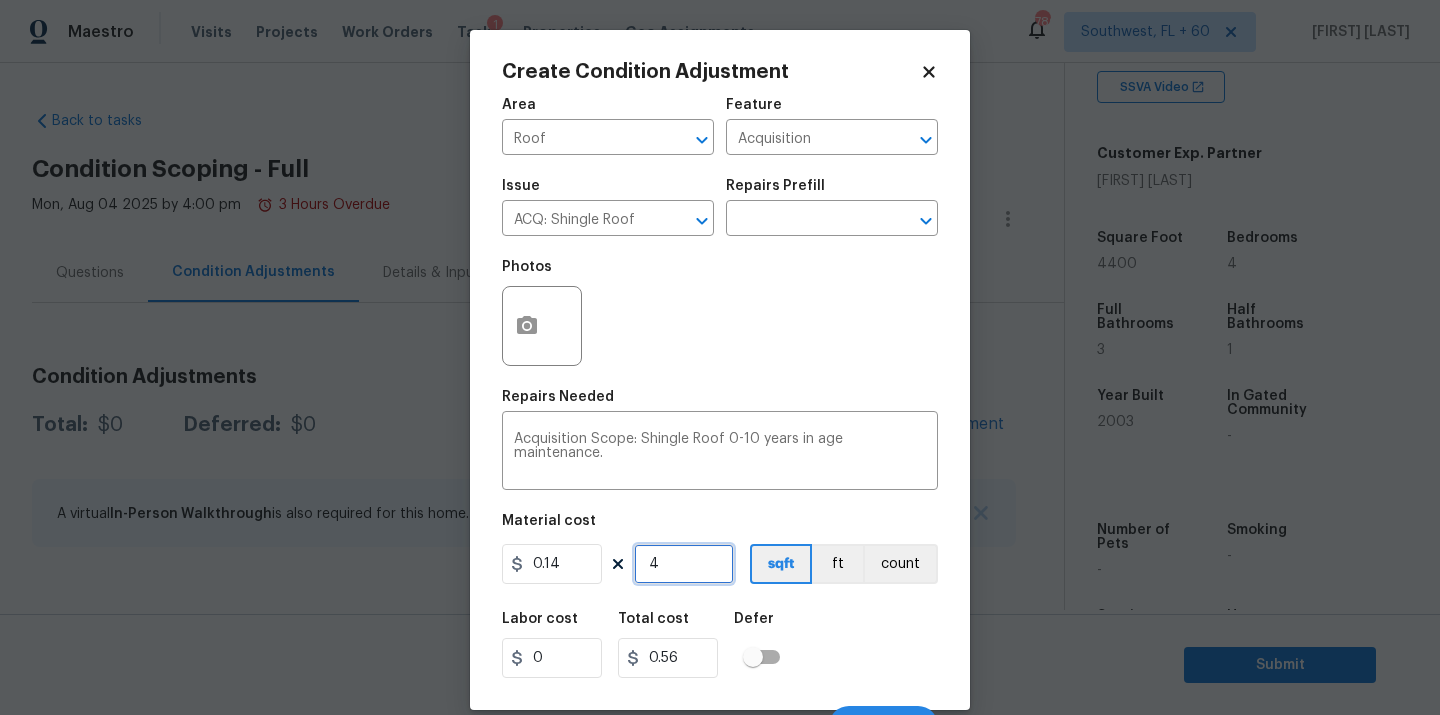 type on "44" 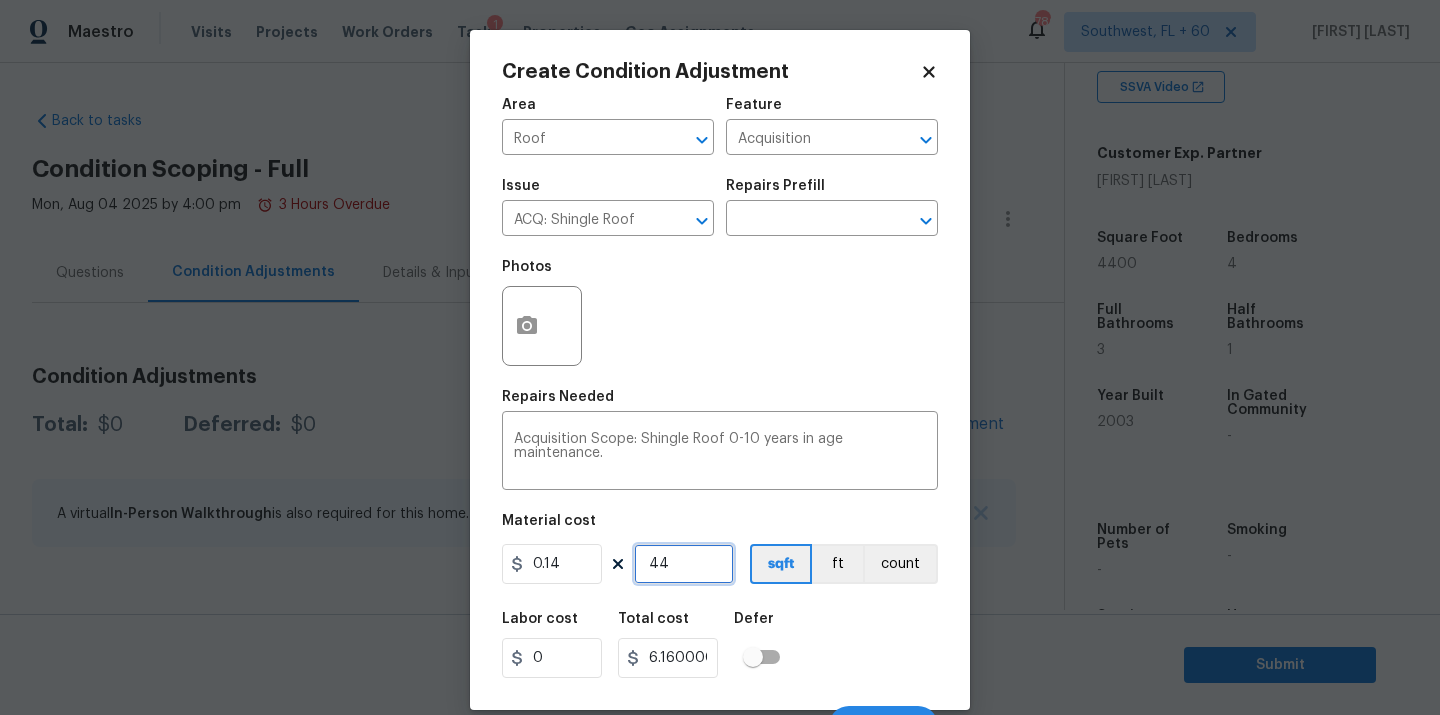 type on "440" 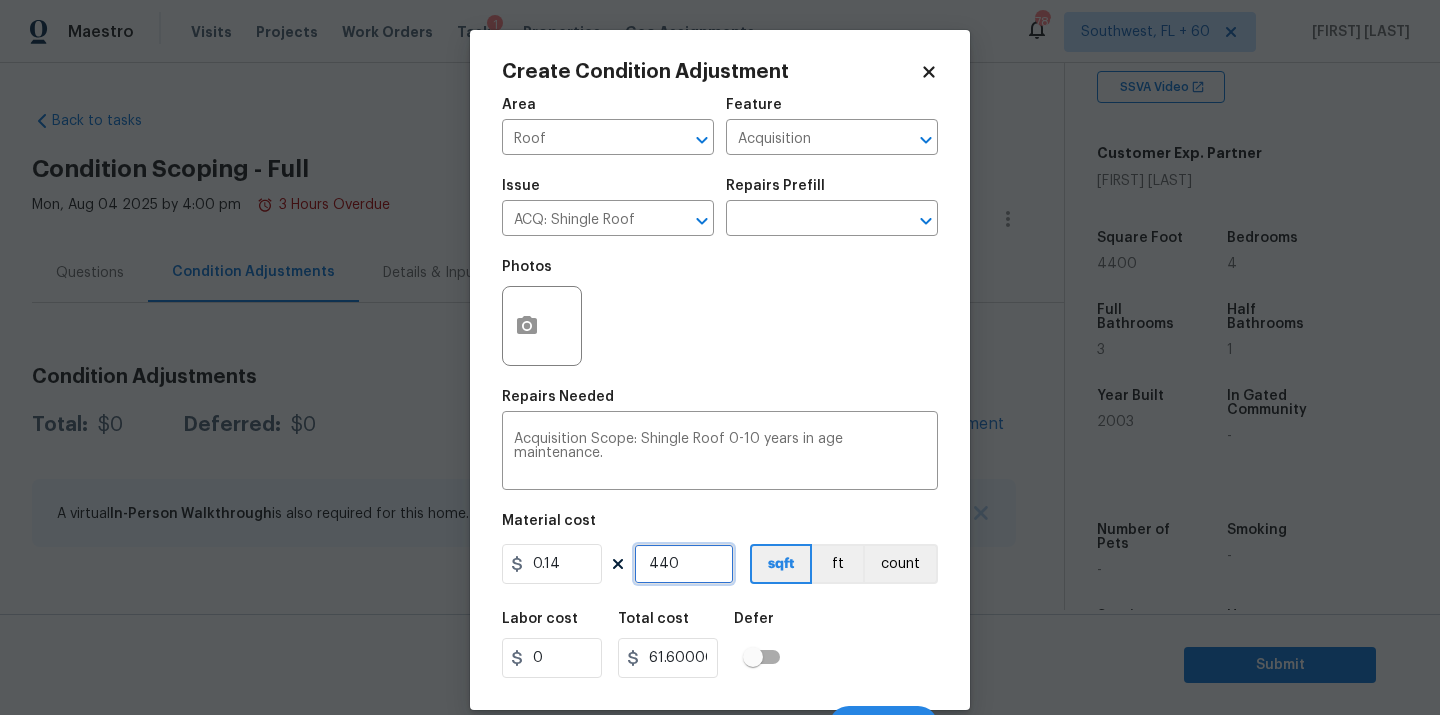 type on "4400" 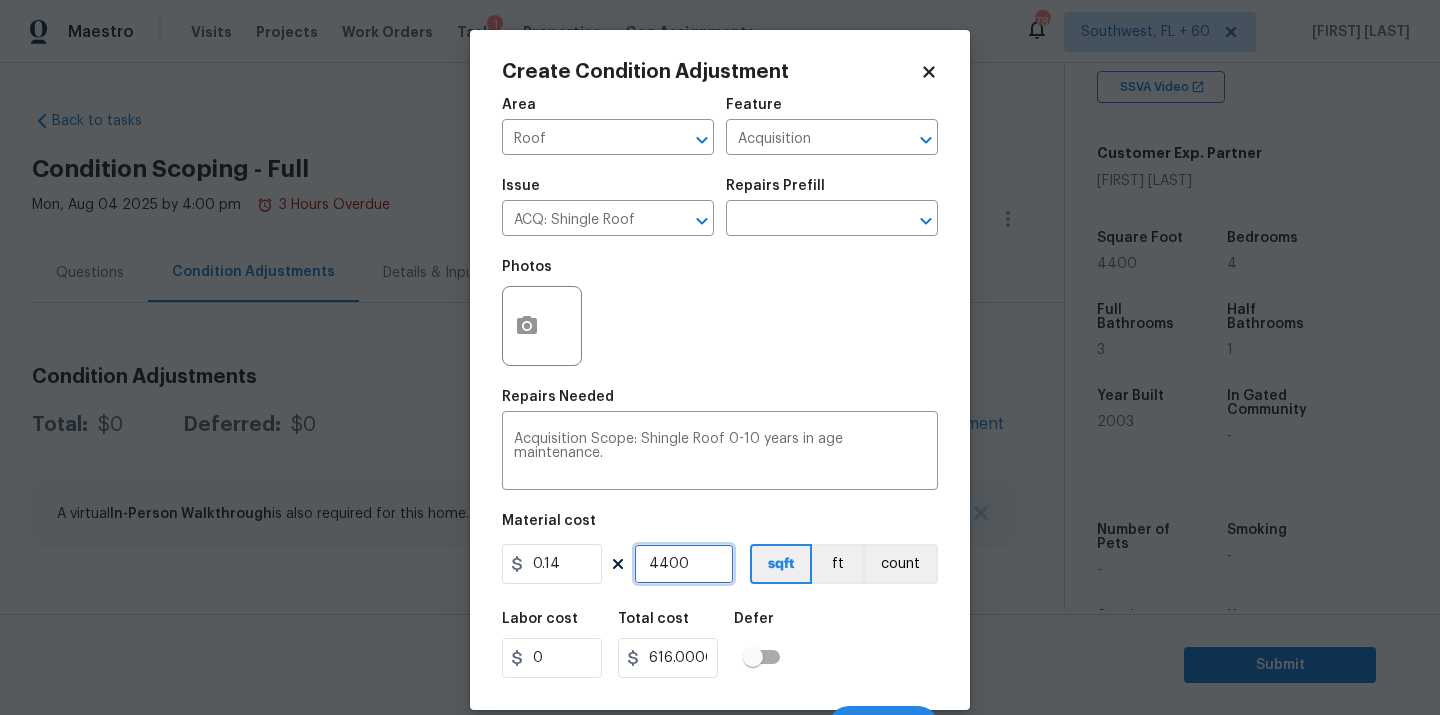 type on "4400" 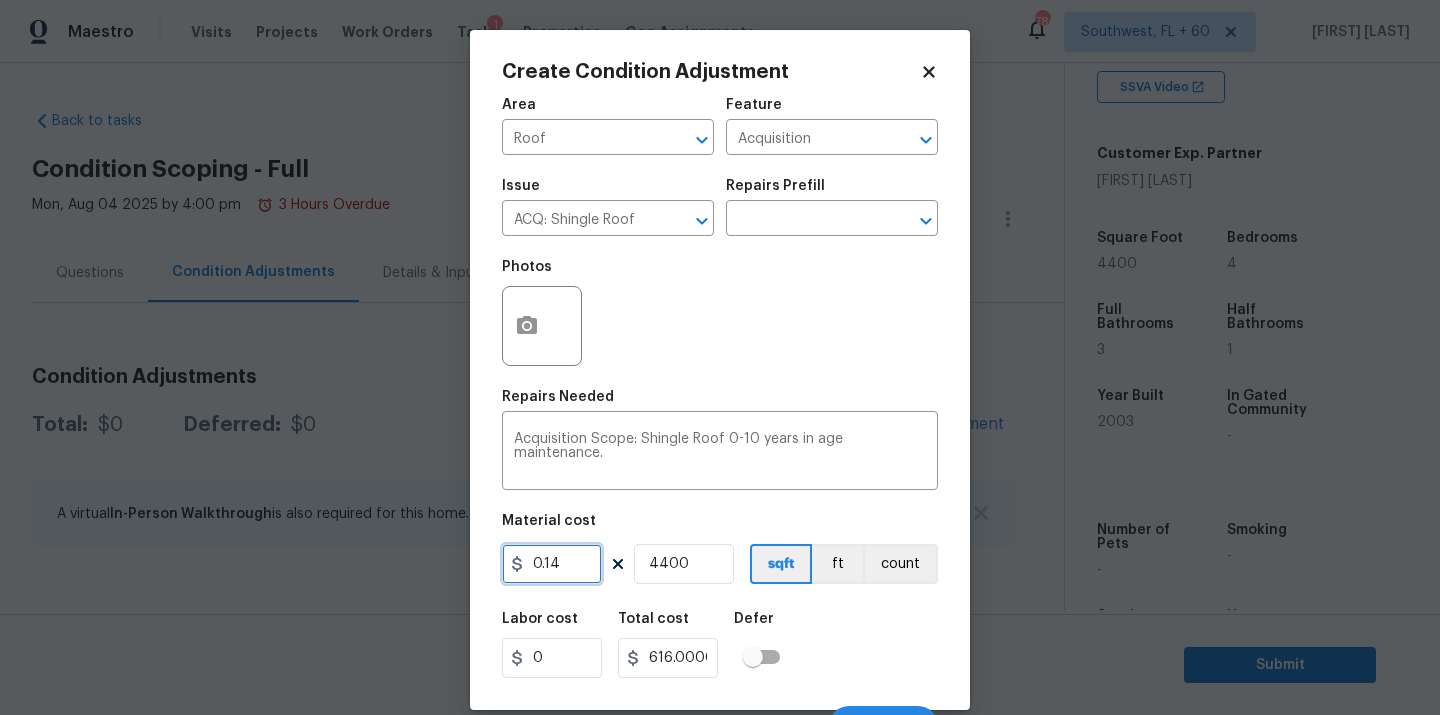 click on "0.14" at bounding box center (552, 564) 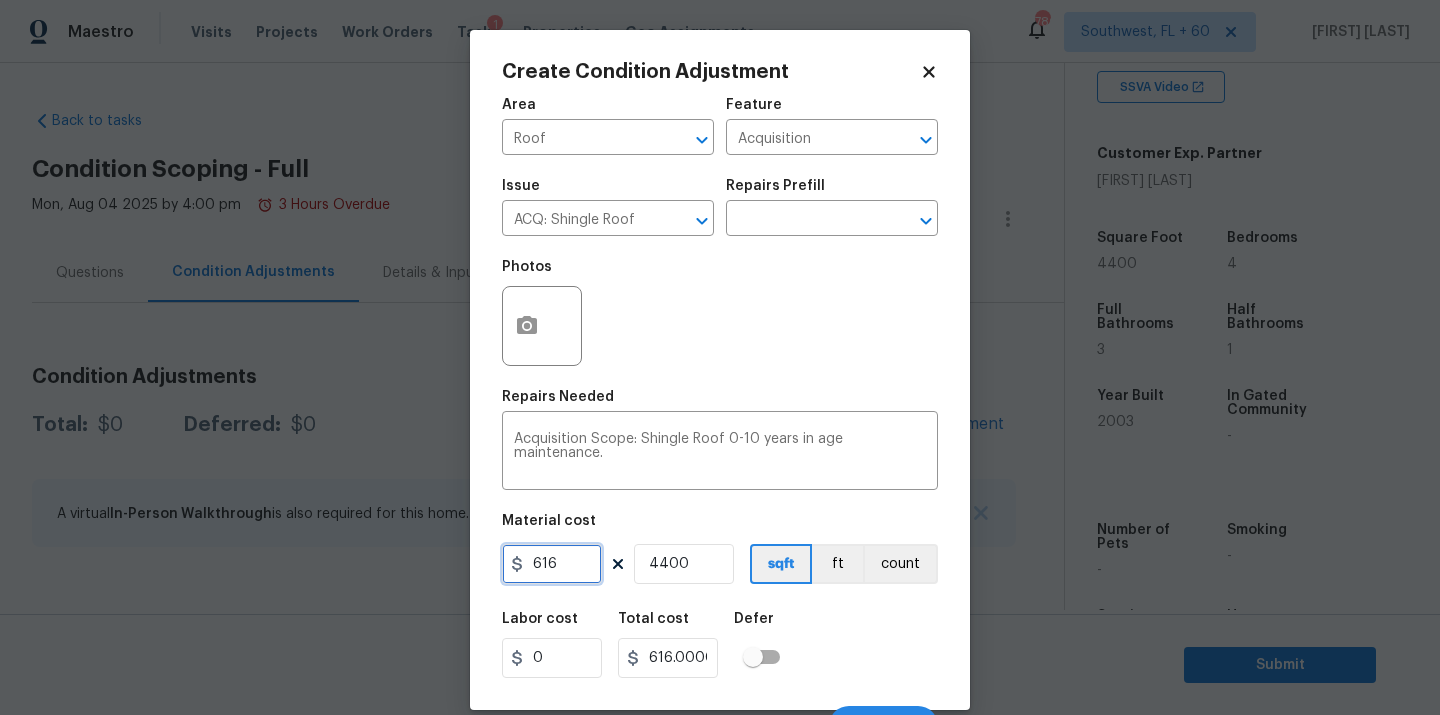 type on "616" 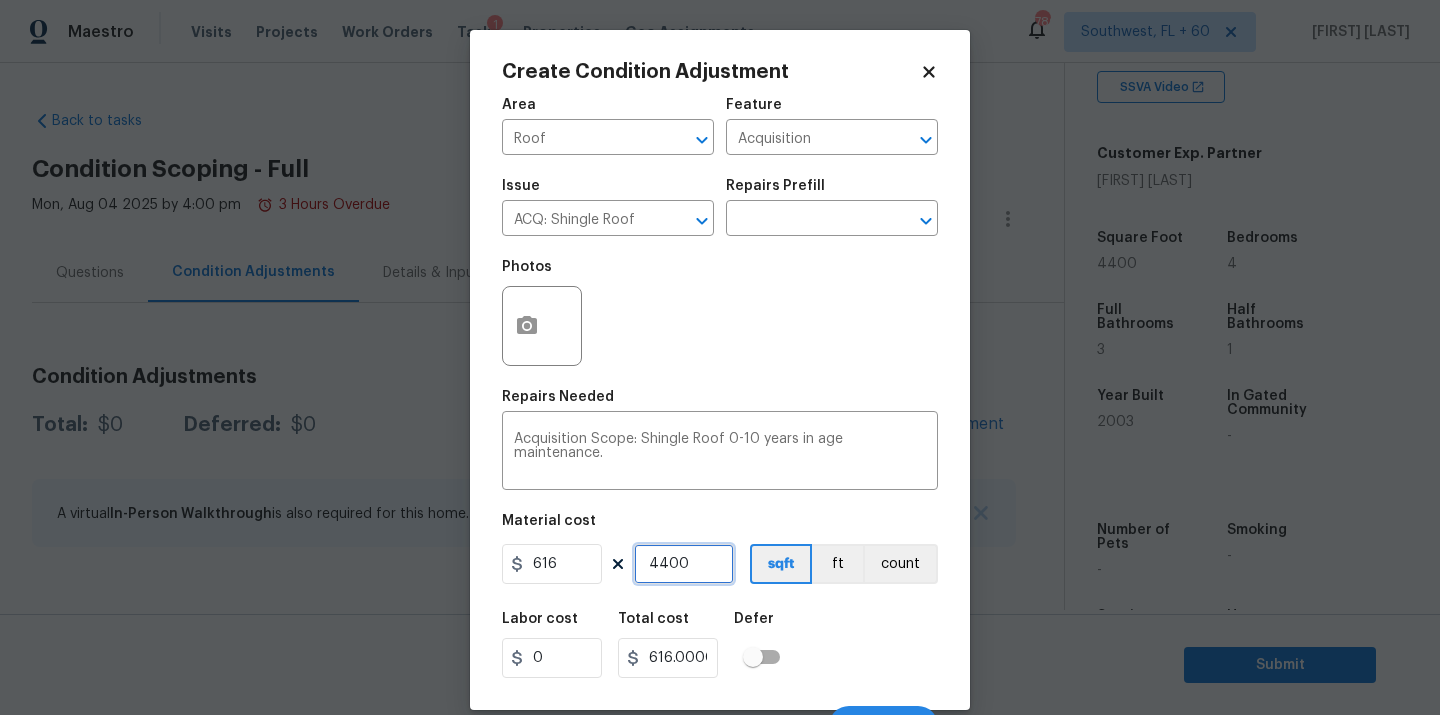 type on "2710400" 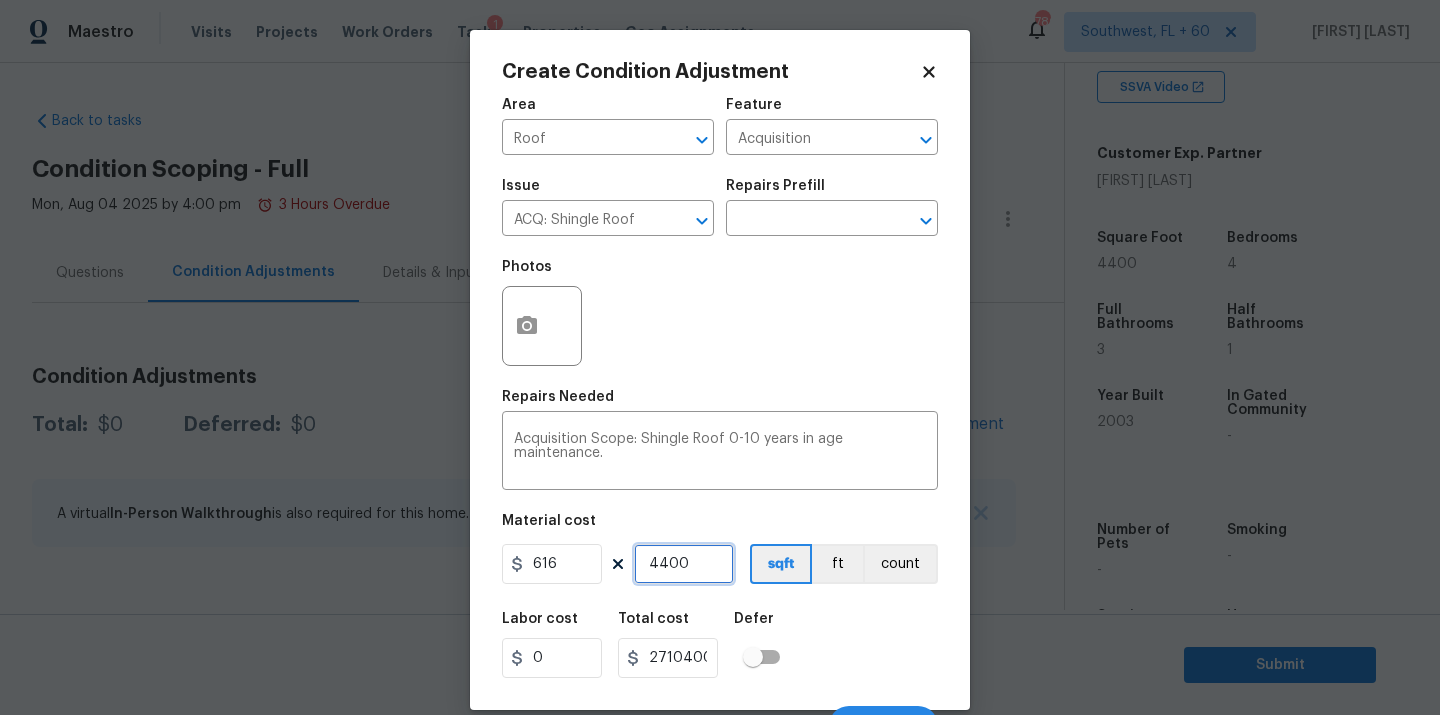 click on "4400" at bounding box center (684, 564) 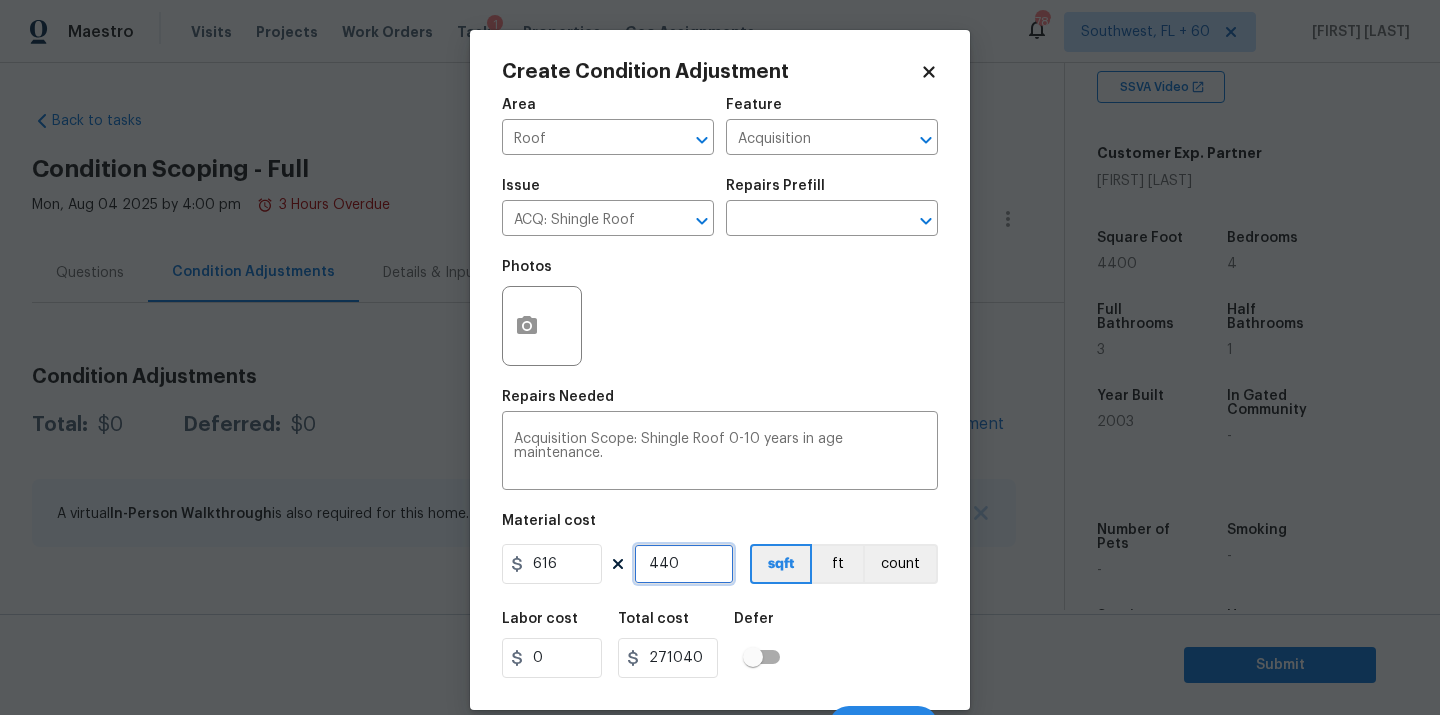 type on "44" 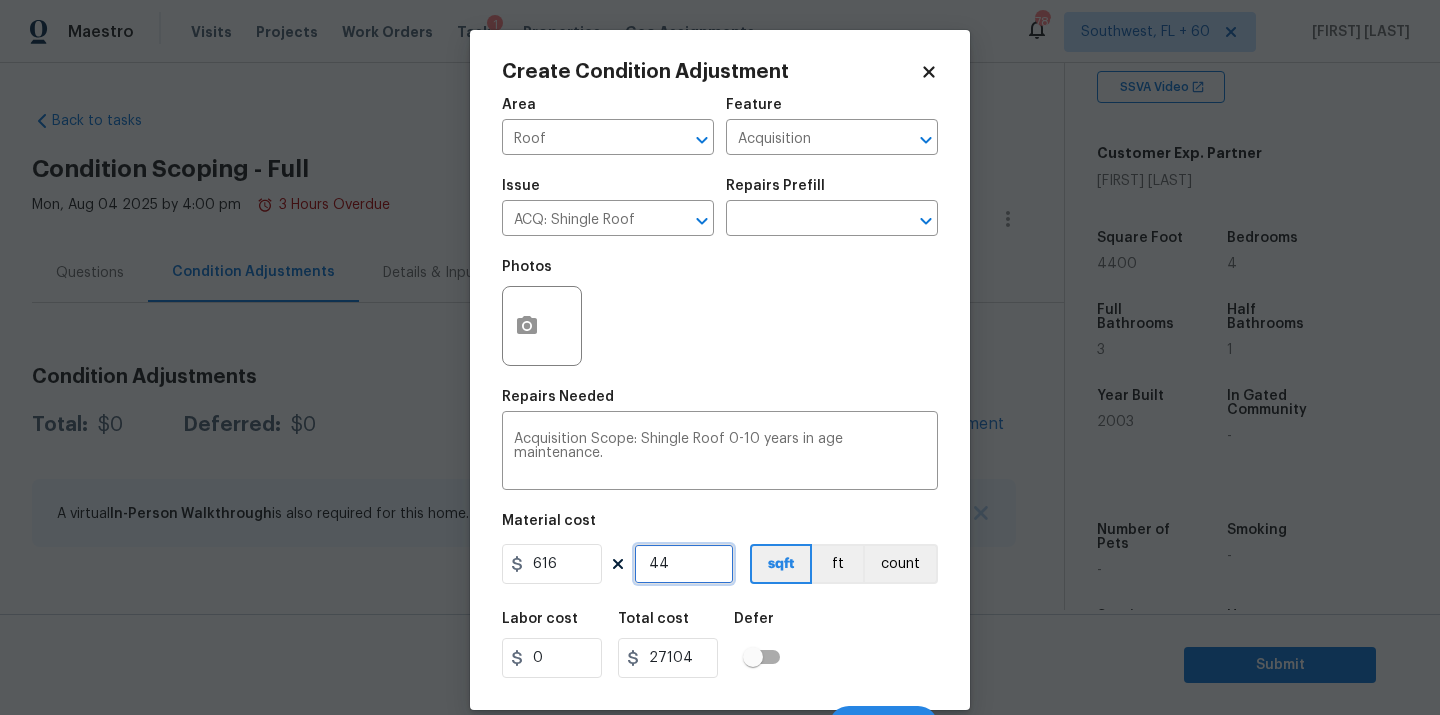 type on "4" 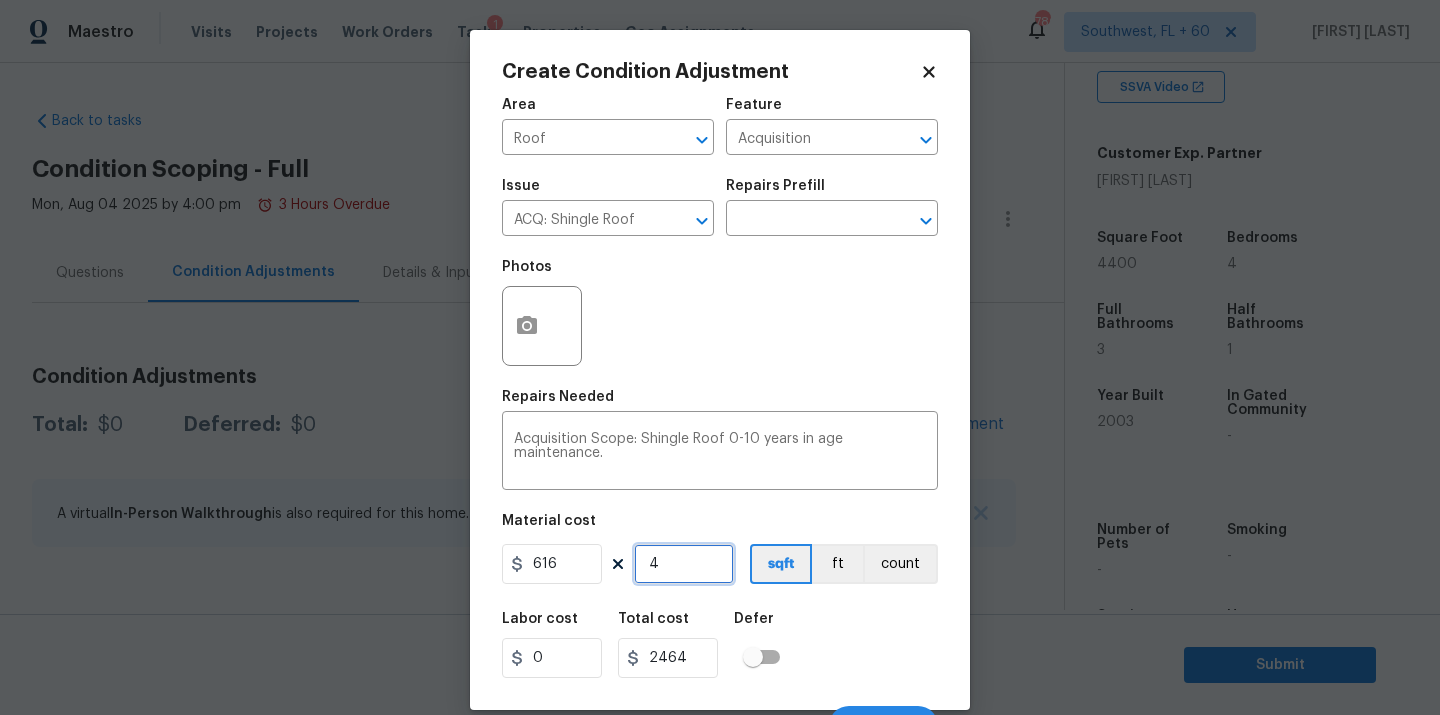type on "0" 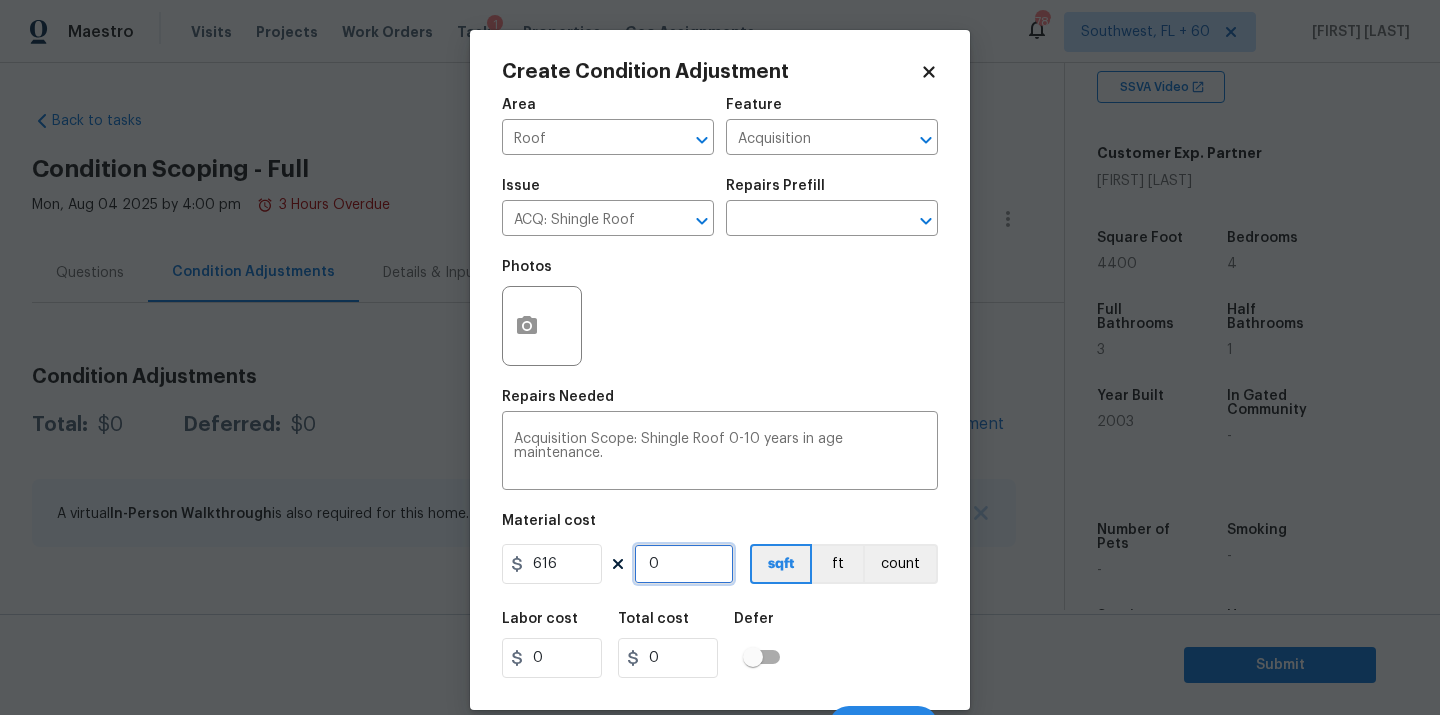 type on "1" 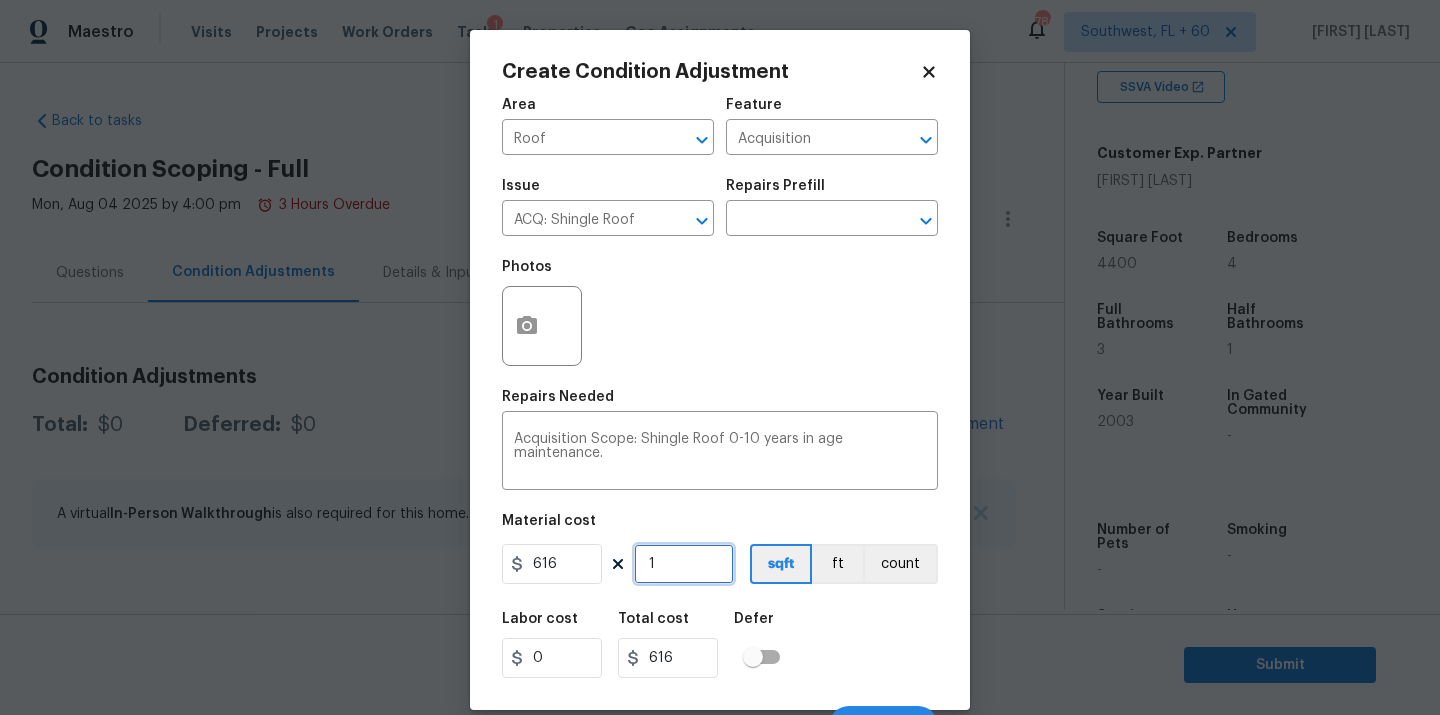 type on "1" 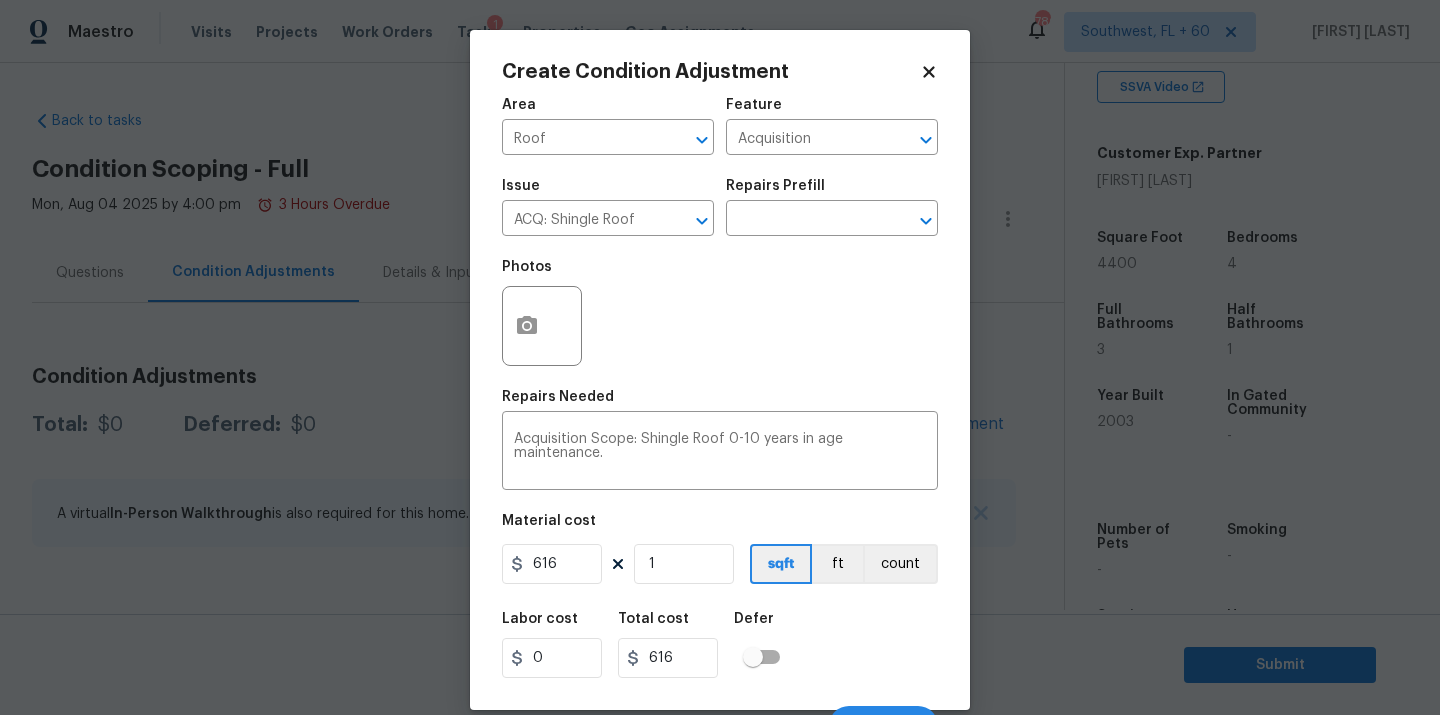 click on "Labor cost 0 Total cost 616 Defer" at bounding box center (720, 645) 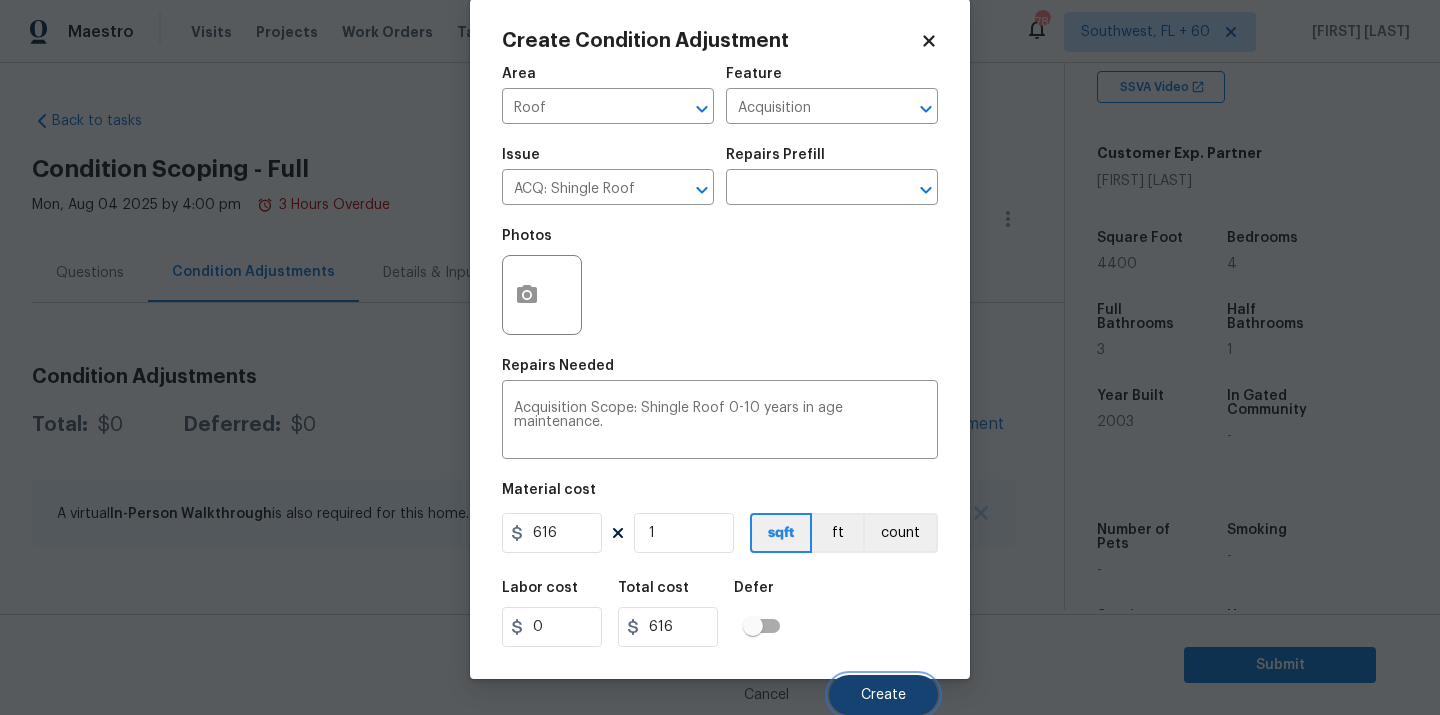 click on "Create" at bounding box center (883, 695) 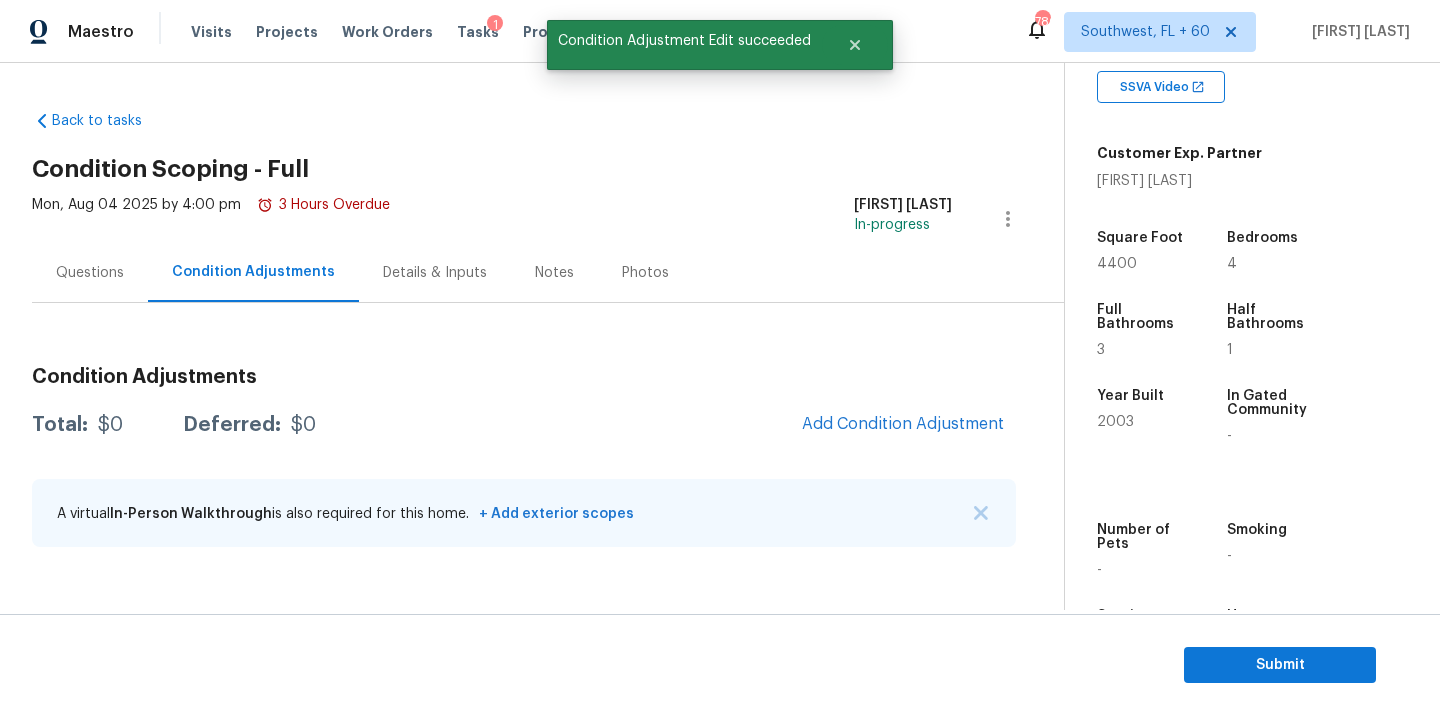 scroll, scrollTop: 25, scrollLeft: 0, axis: vertical 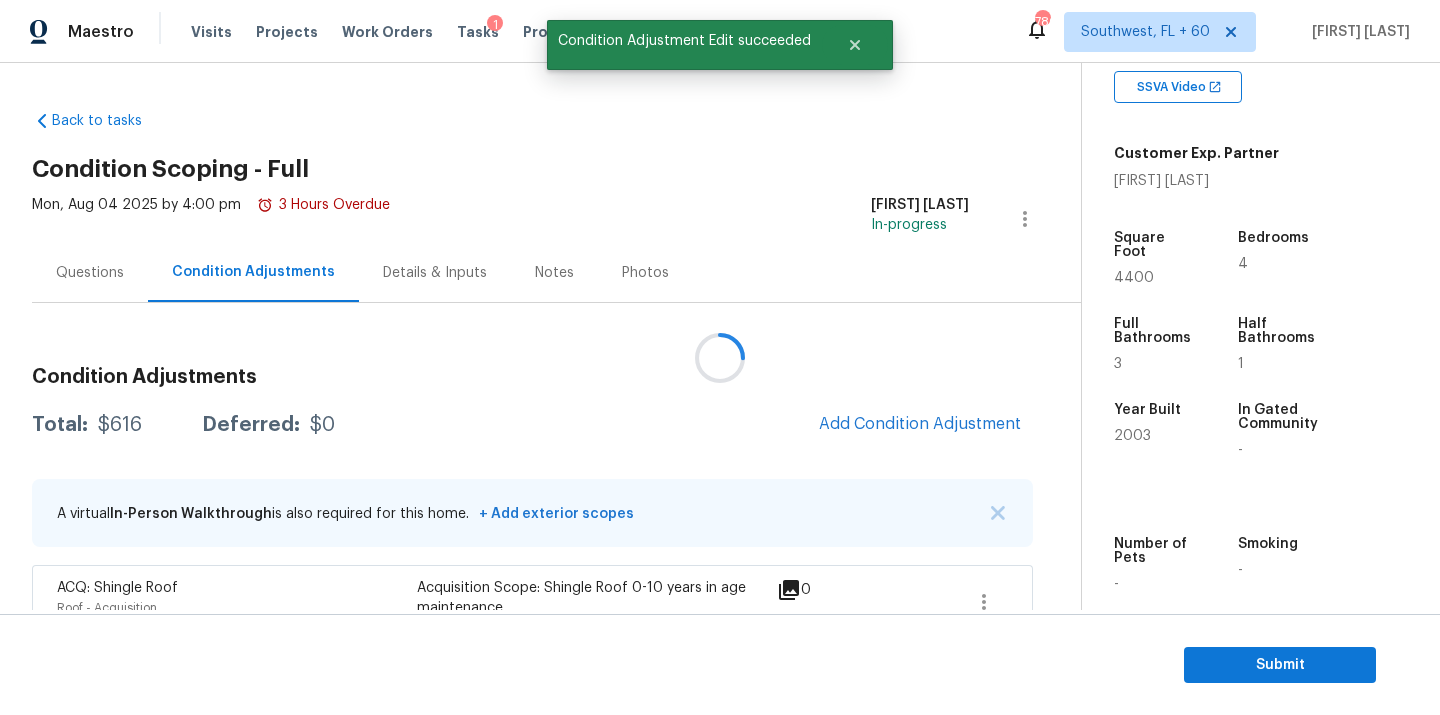 click at bounding box center (720, 357) 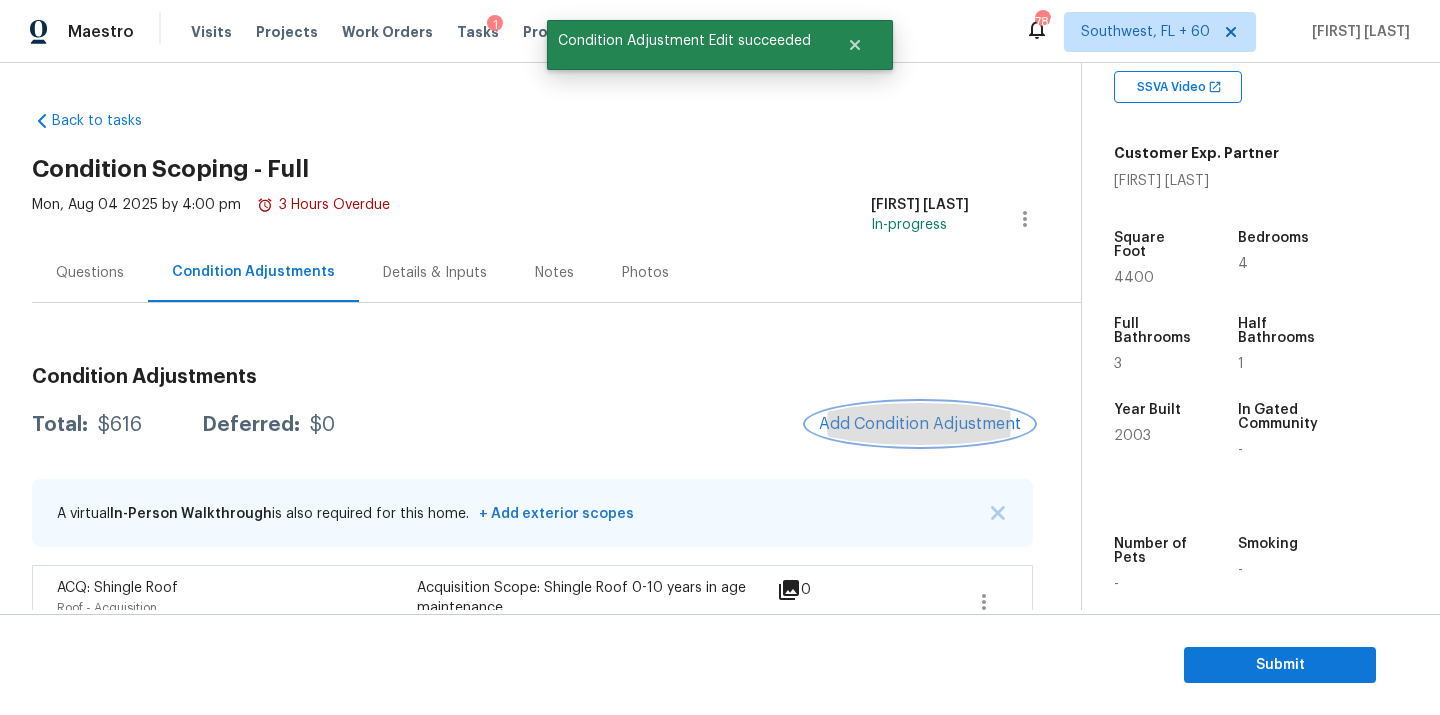 click on "Add Condition Adjustment" at bounding box center (920, 424) 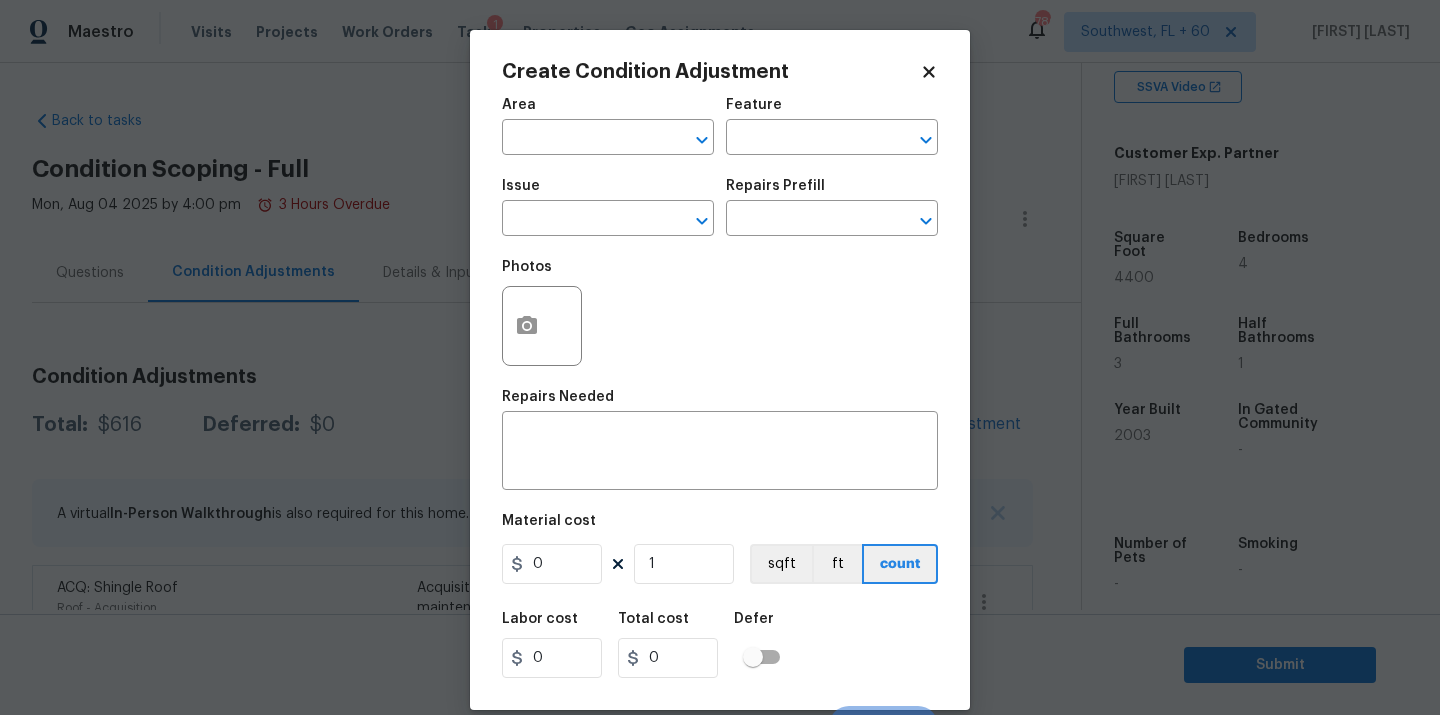 click on "Maestro Visits Projects Work Orders Tasks 1 Properties Geo Assignments 780 Southwest, [STATE] + 60 [FIRST] [LAST] Back to tasks Condition Scoping - Full Mon, Aug 04 2025 by 4:00 pm   3 Hours Overdue [FIRST] [LAST] In-progress Questions Condition Adjustments Details & Inputs Notes Photos Condition Adjustments Total:  $616 Deferred:  $0 Add Condition Adjustment A virtual  In-Person Walkthrough  is also required for this home.   + Add exterior scopes ACQ: Shingle Roof Roof - Acquisition Acquisition Scope: Shingle Roof 0-10 years in age maintenance. $616.00   0 Property Details © Mapbox   © OpenStreetMap   Improve this map 8125 Edenbrook Dr O Fallon, [STATE] 63368 SSVA Video Customer Exp. Partner Gabby Perez Square Foot 4400 Bedrooms 4 Full Bathrooms 3 Half Bathrooms 1 Year Built 2003 In Gated Community - Number of Pets - Smoking - Septic system - Home Additions - Submit Condition Adjustment Edit succeeded
Create Condition Adjustment Area ​ Feature ​ Issue ​ Repairs Prefill ​ Photos Repairs Needed x" at bounding box center (720, 357) 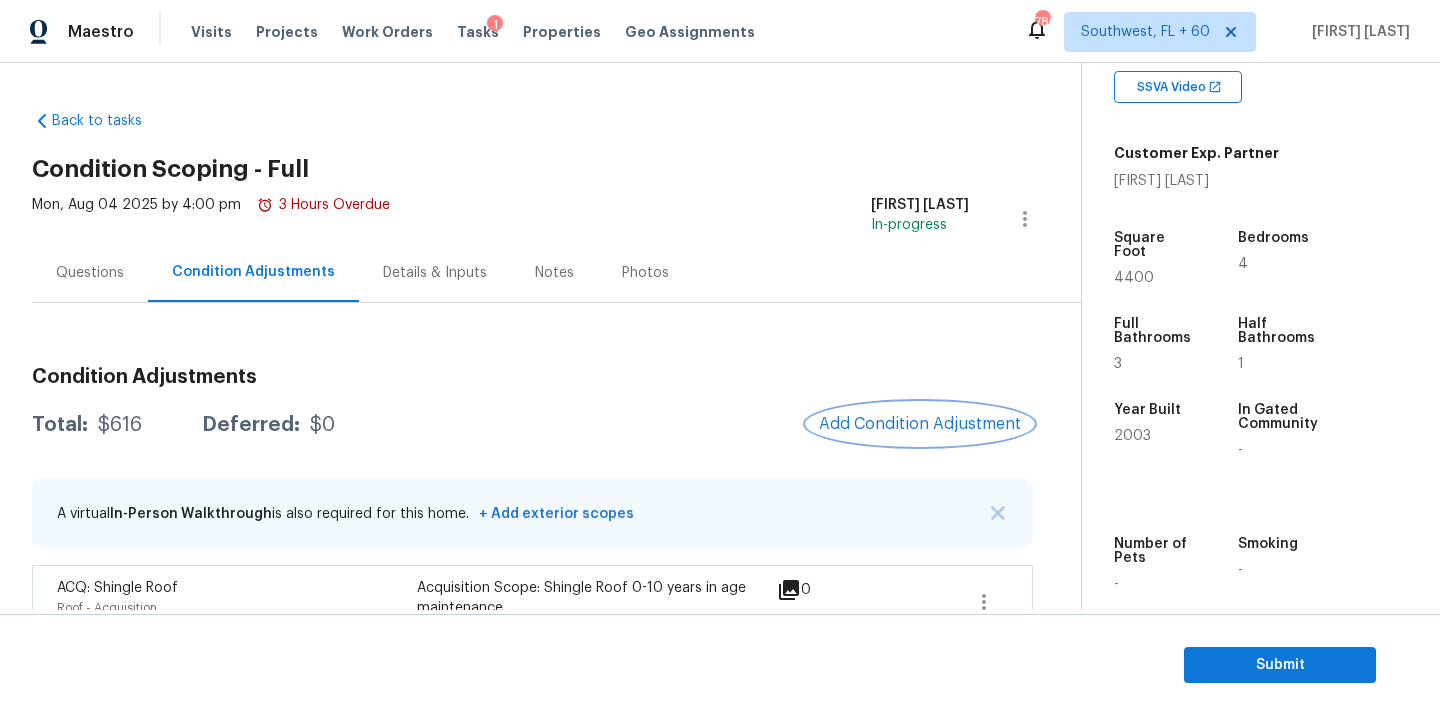scroll, scrollTop: 47, scrollLeft: 0, axis: vertical 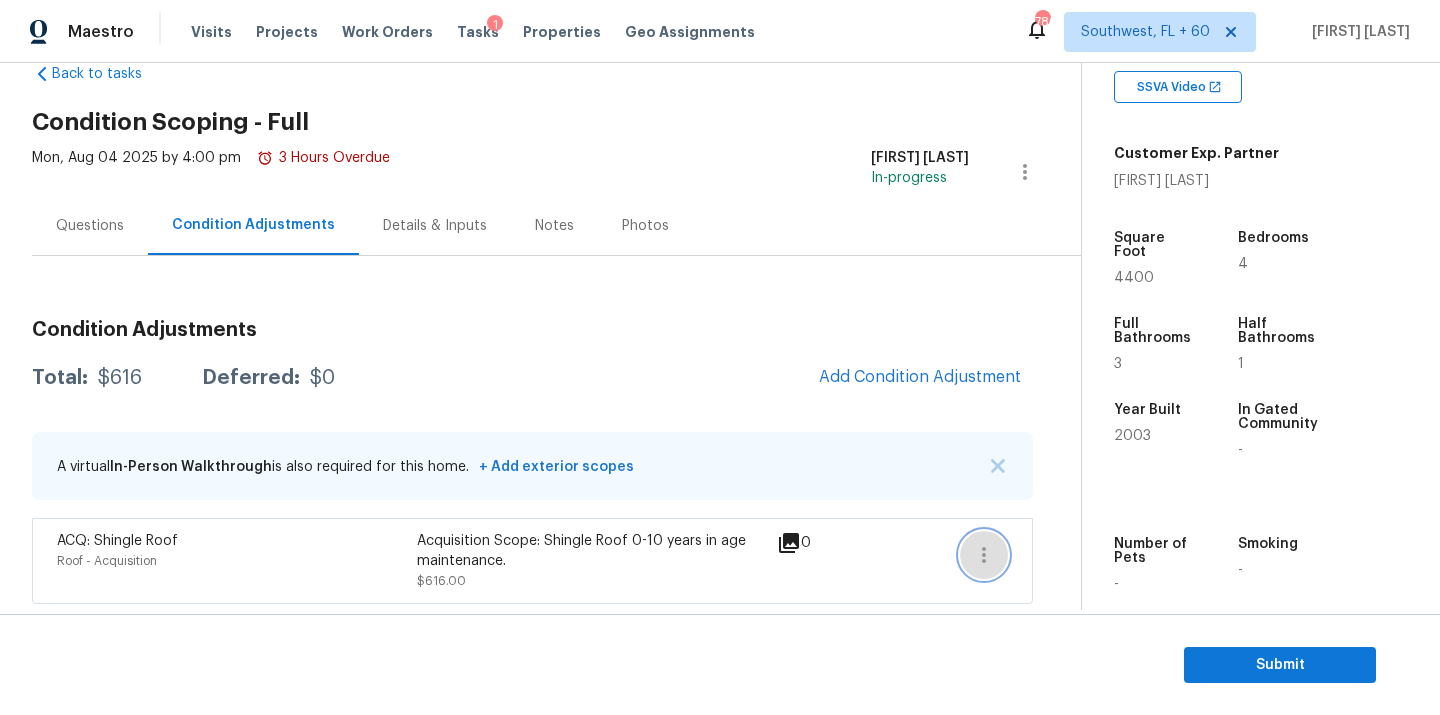 click 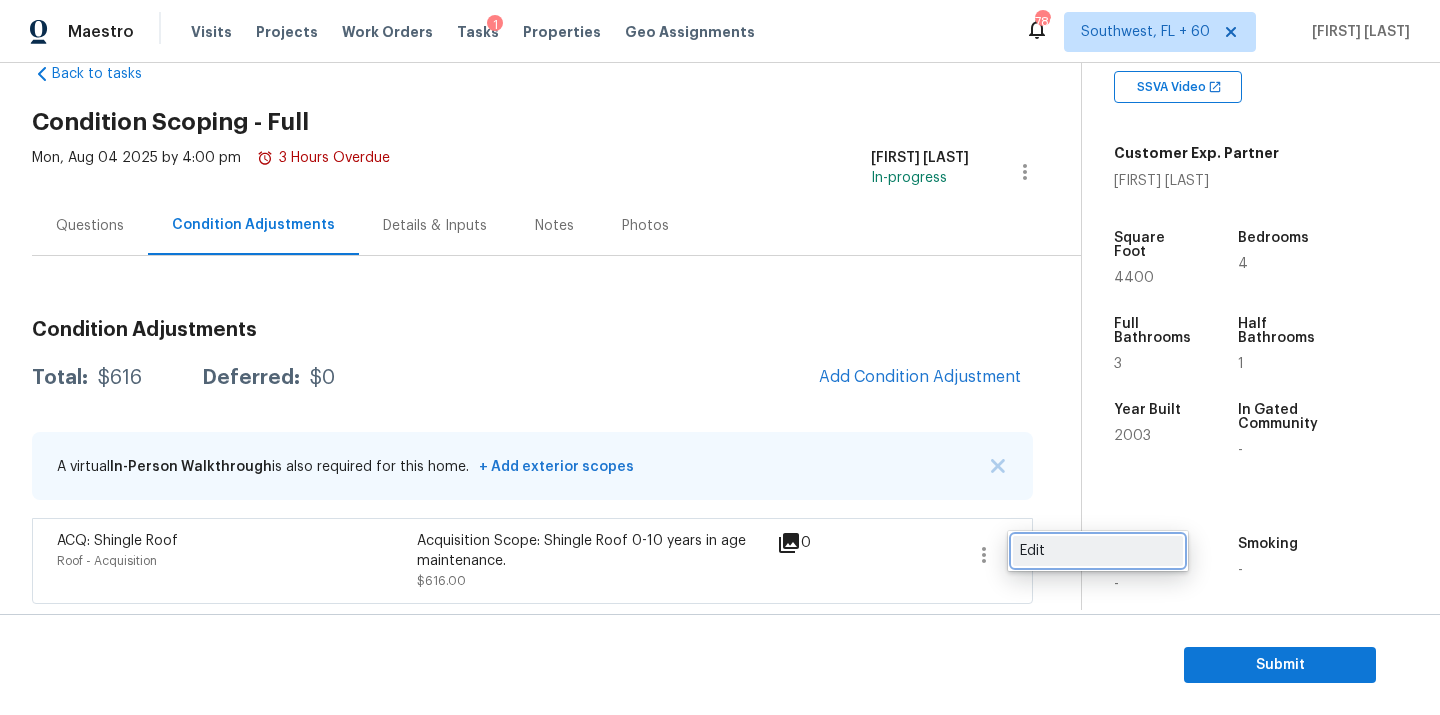 click on "Edit" at bounding box center (1098, 551) 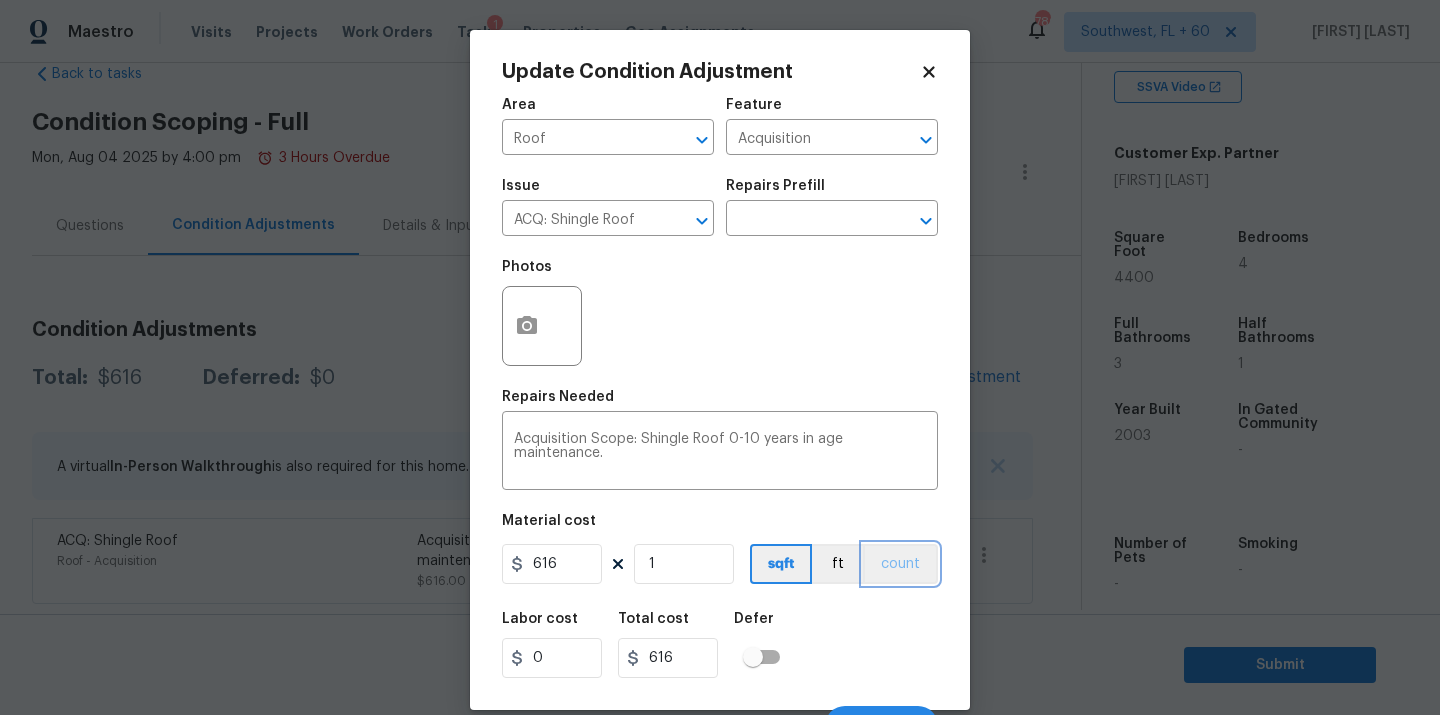 click on "count" at bounding box center (900, 564) 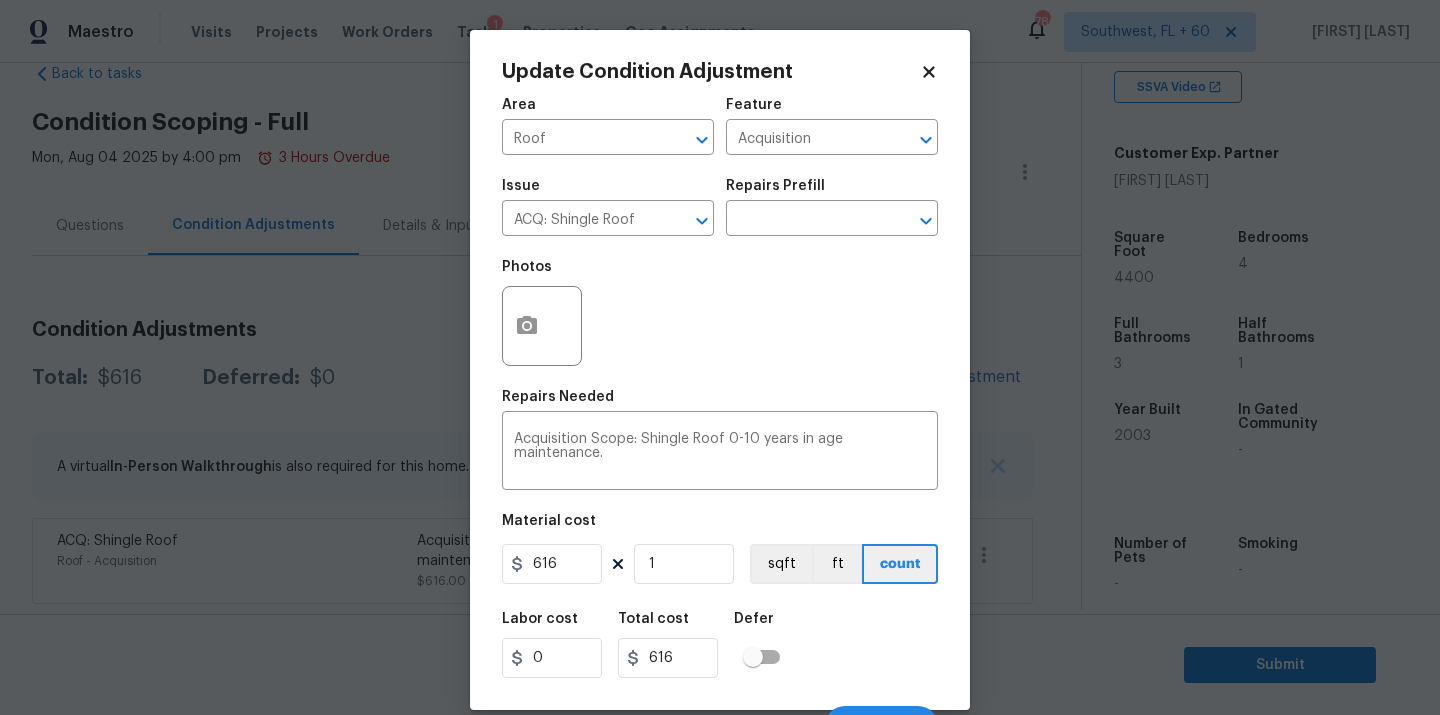 click on "Labor cost 0 Total cost 616 Defer" at bounding box center (720, 645) 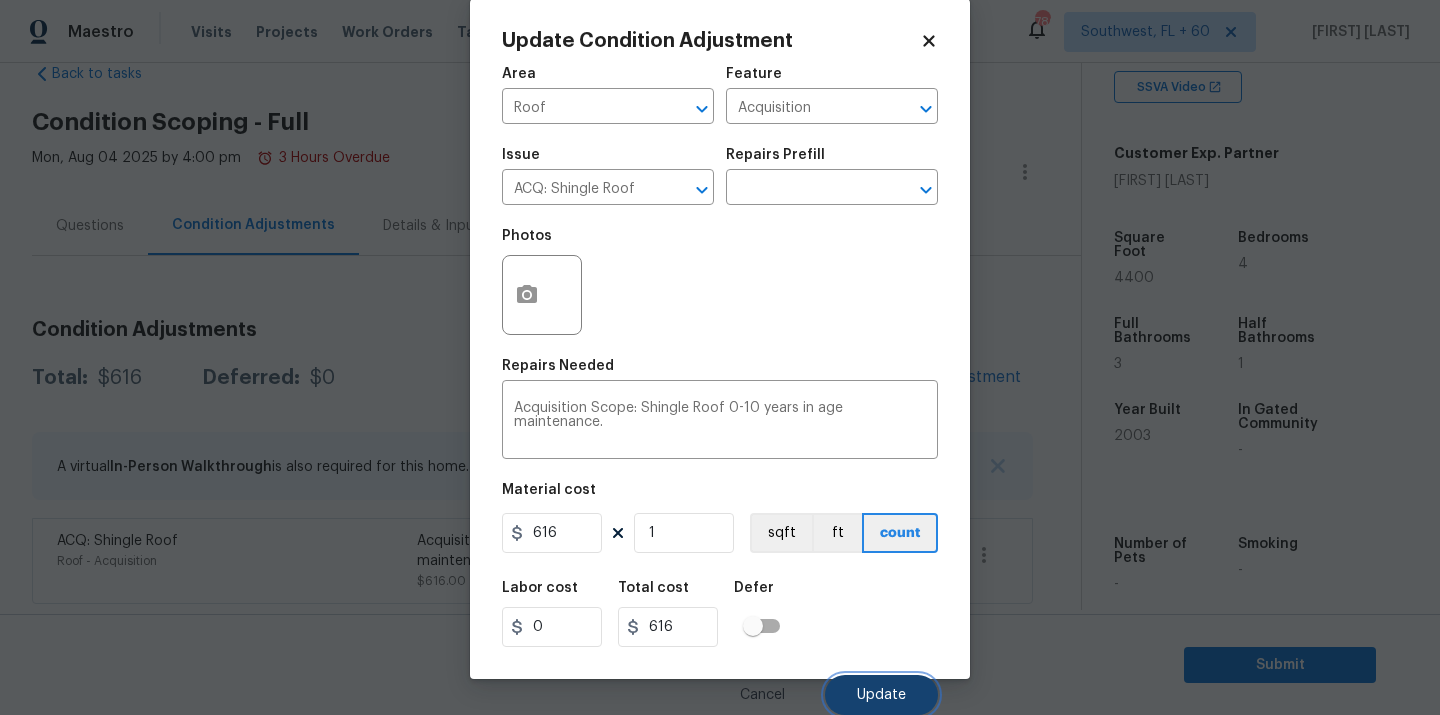 click on "Update" at bounding box center (881, 695) 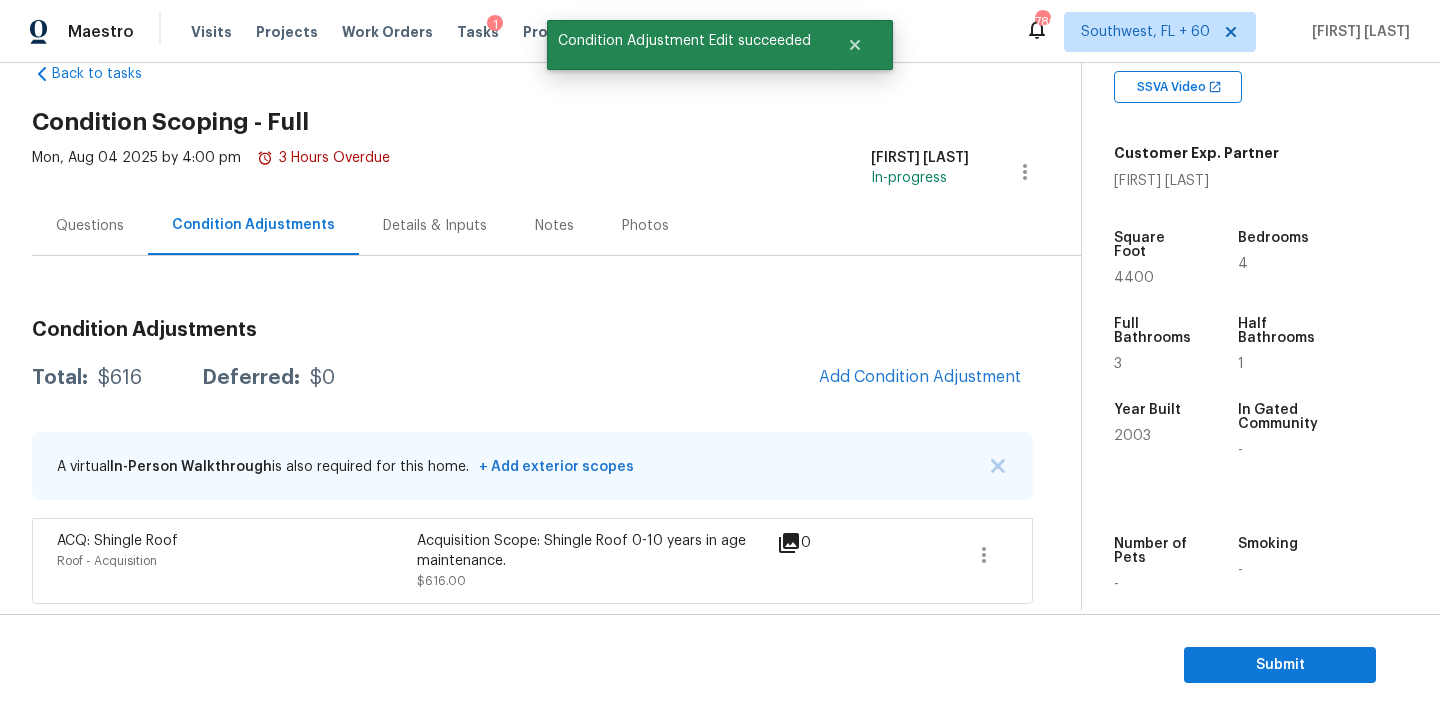 scroll, scrollTop: 0, scrollLeft: 0, axis: both 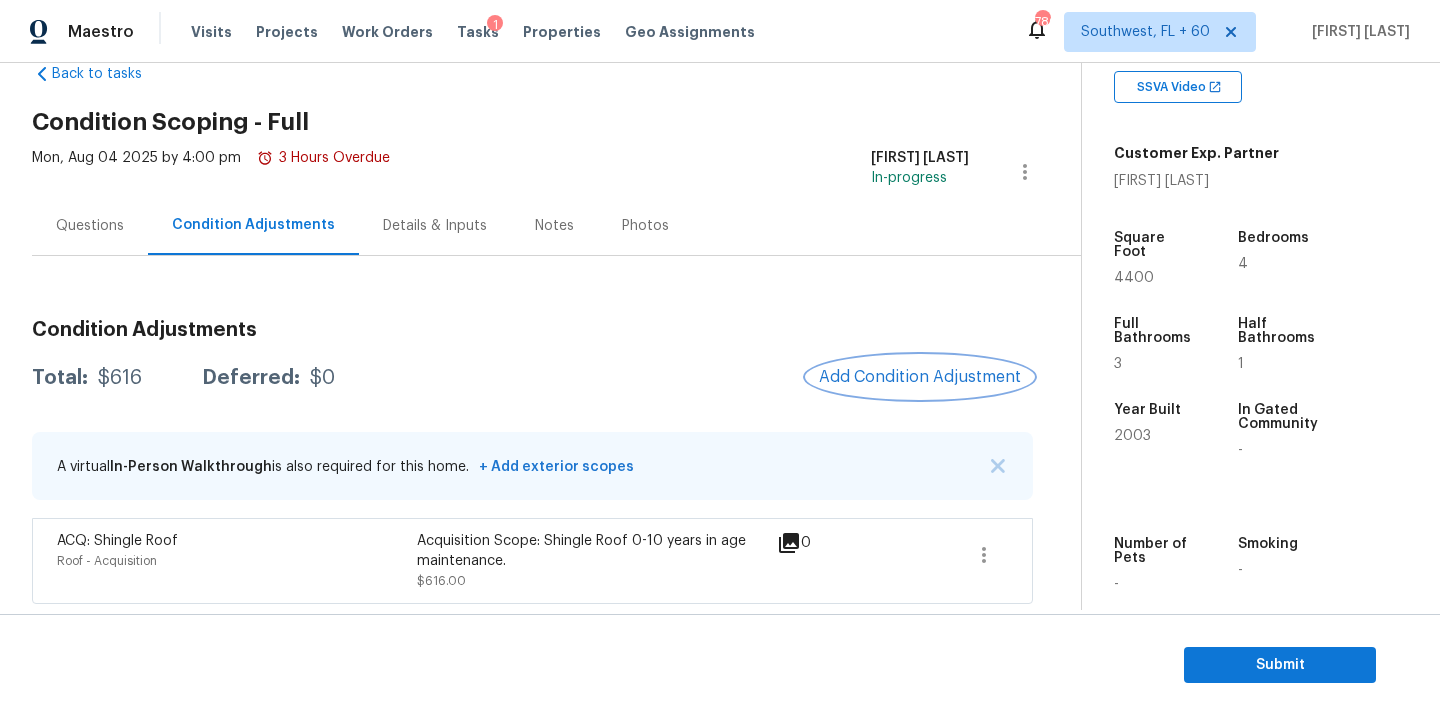 click on "Add Condition Adjustment" at bounding box center [920, 377] 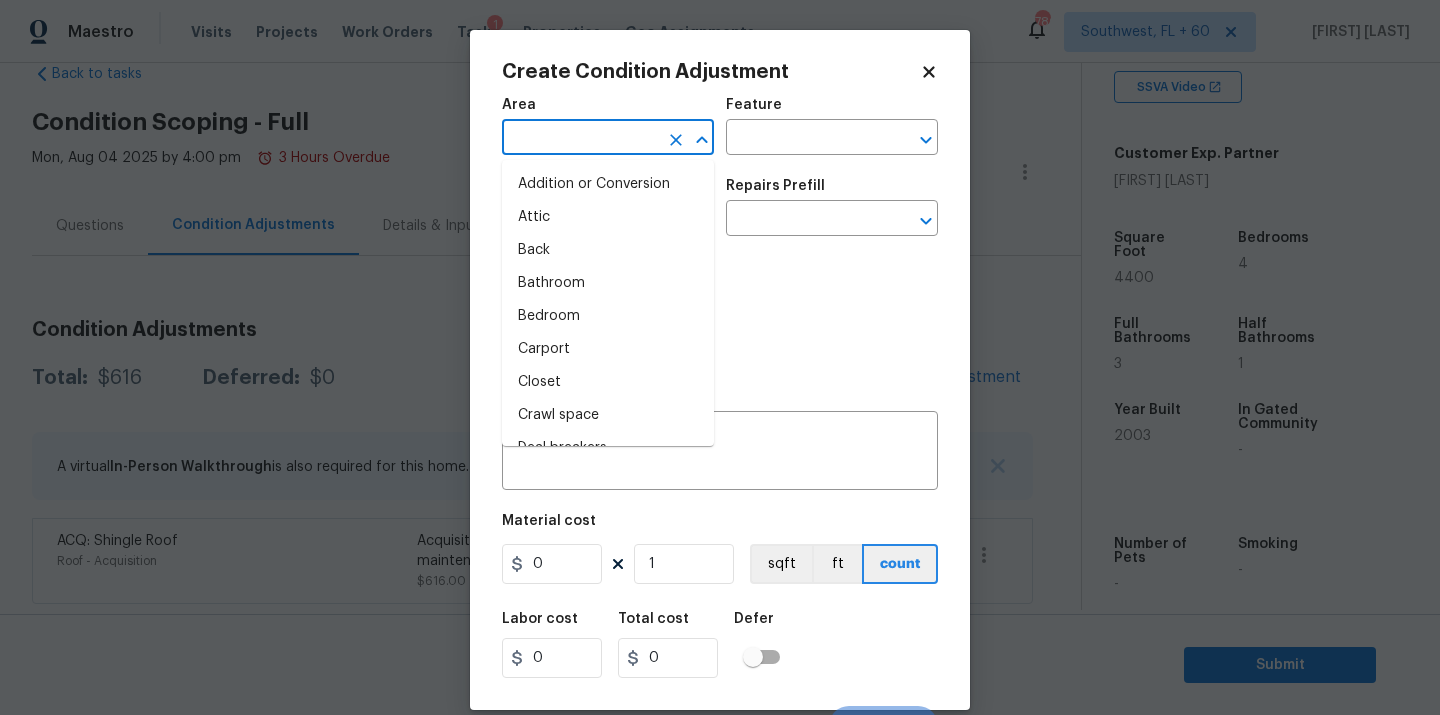 click at bounding box center (580, 139) 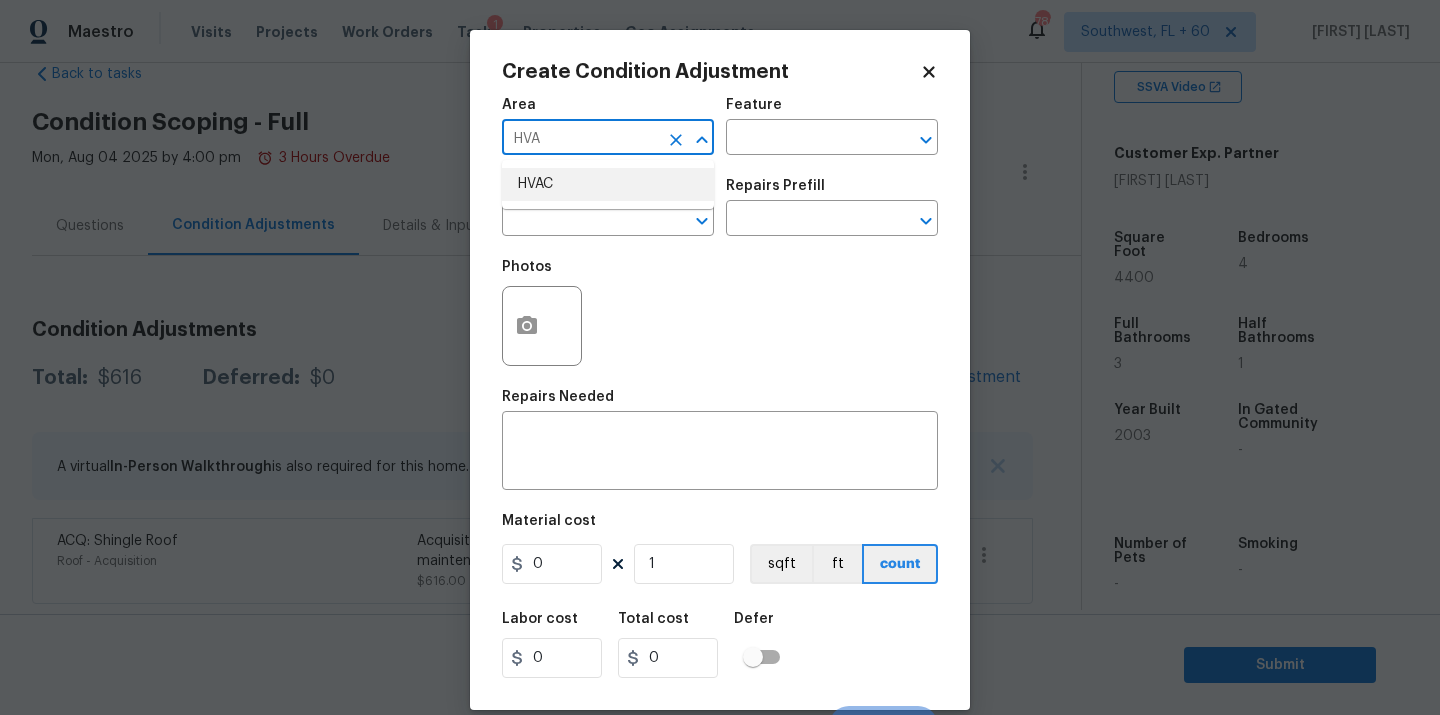 click on "HVAC" at bounding box center (608, 184) 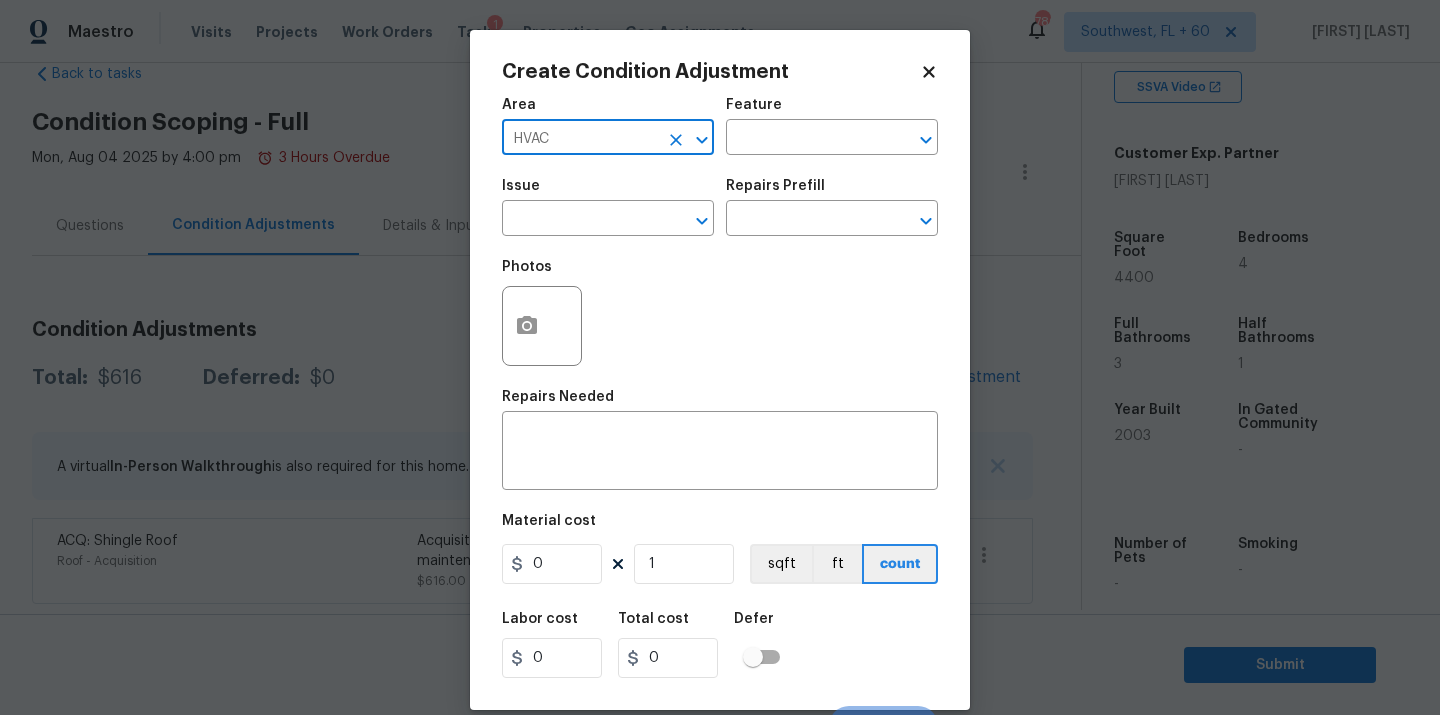 type on "HVAC" 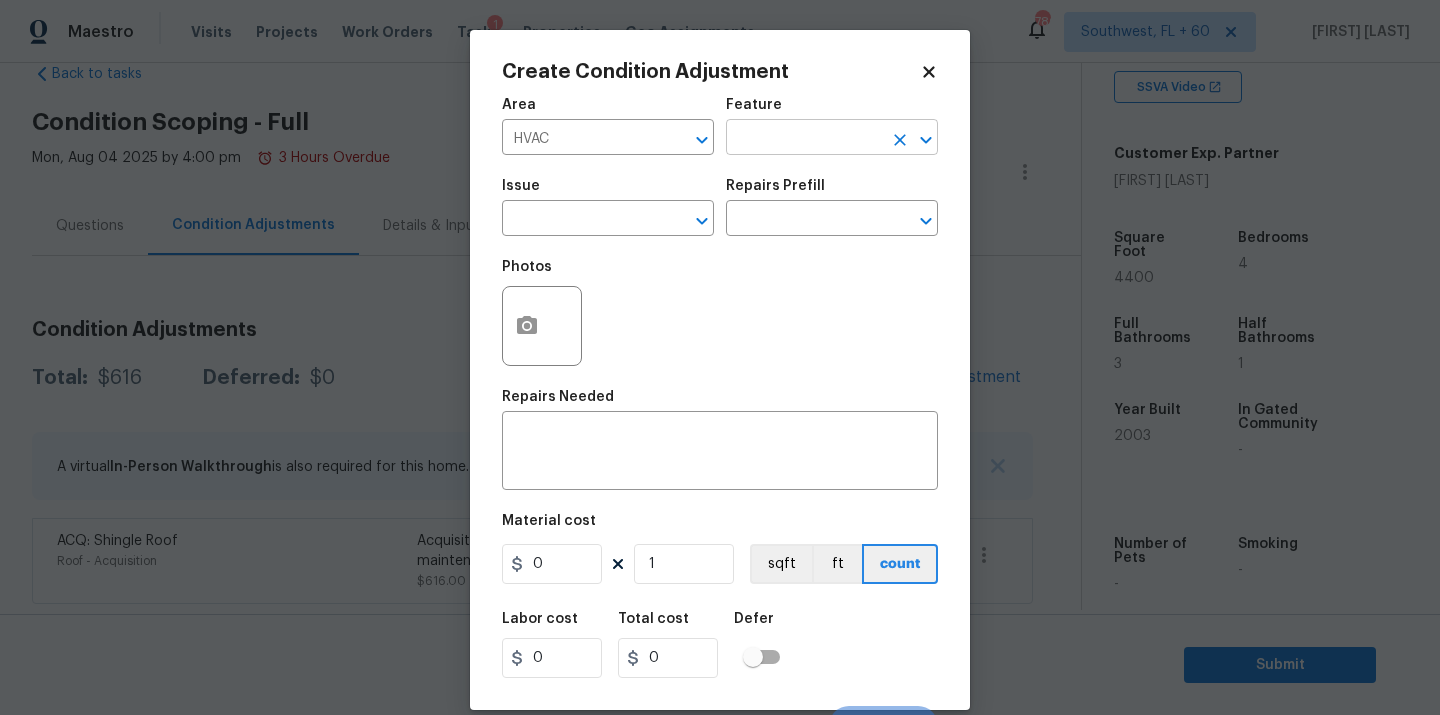 click at bounding box center [804, 139] 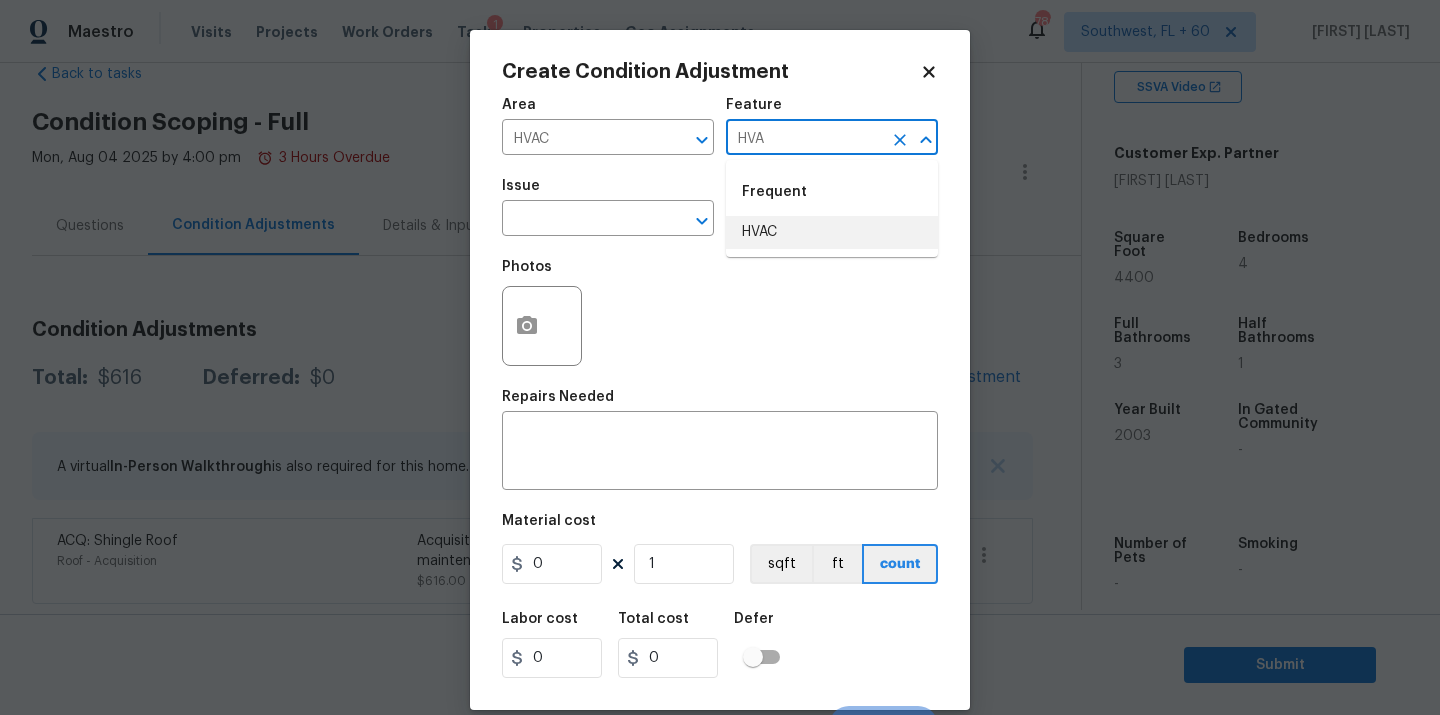 click on "HVAC" at bounding box center [832, 232] 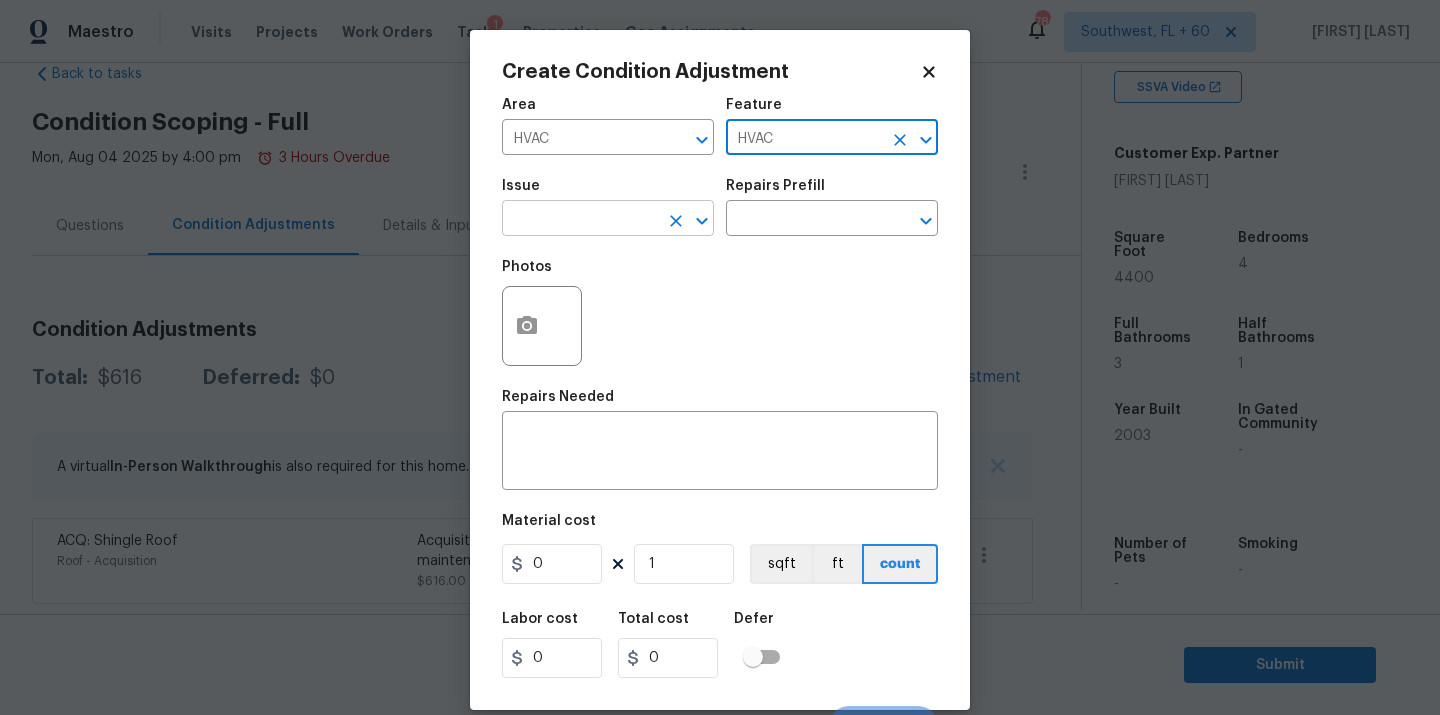 type on "HVAC" 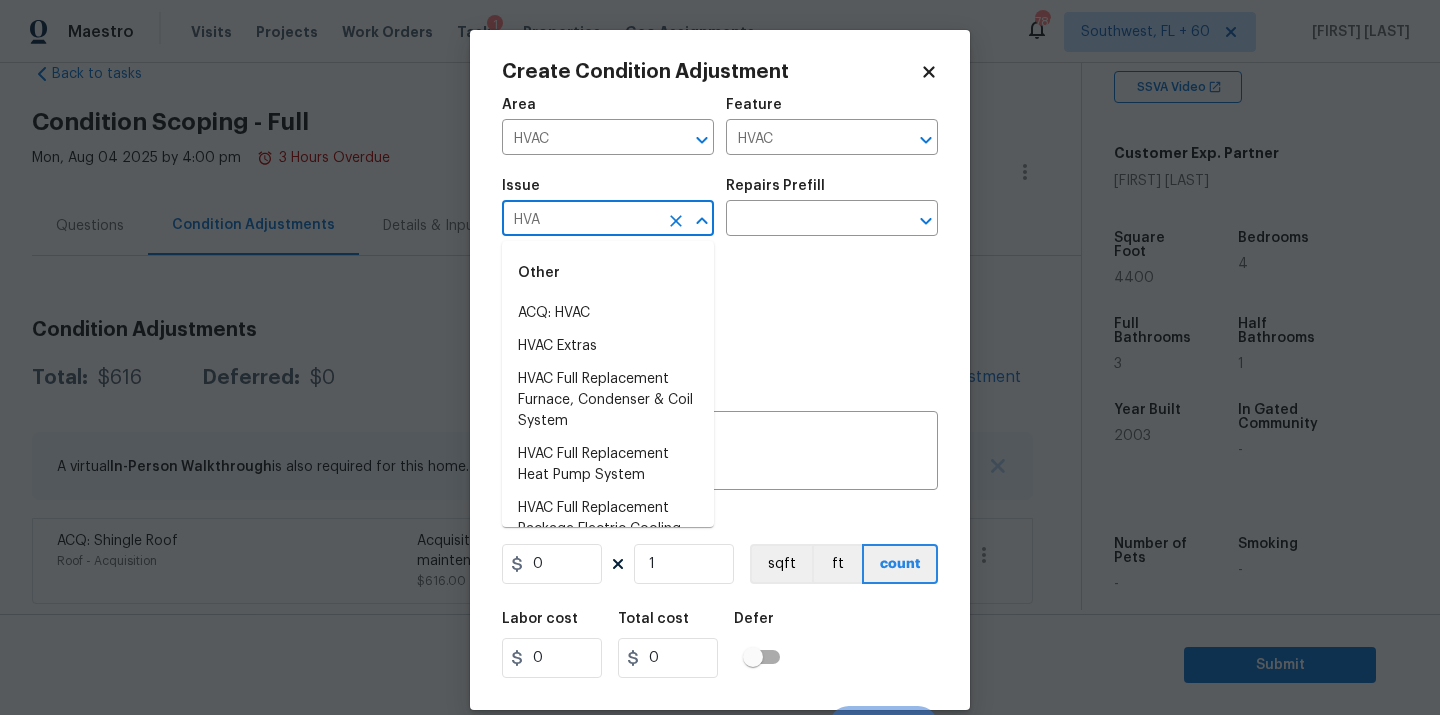 click on "ACQ: HVAC" at bounding box center (608, 313) 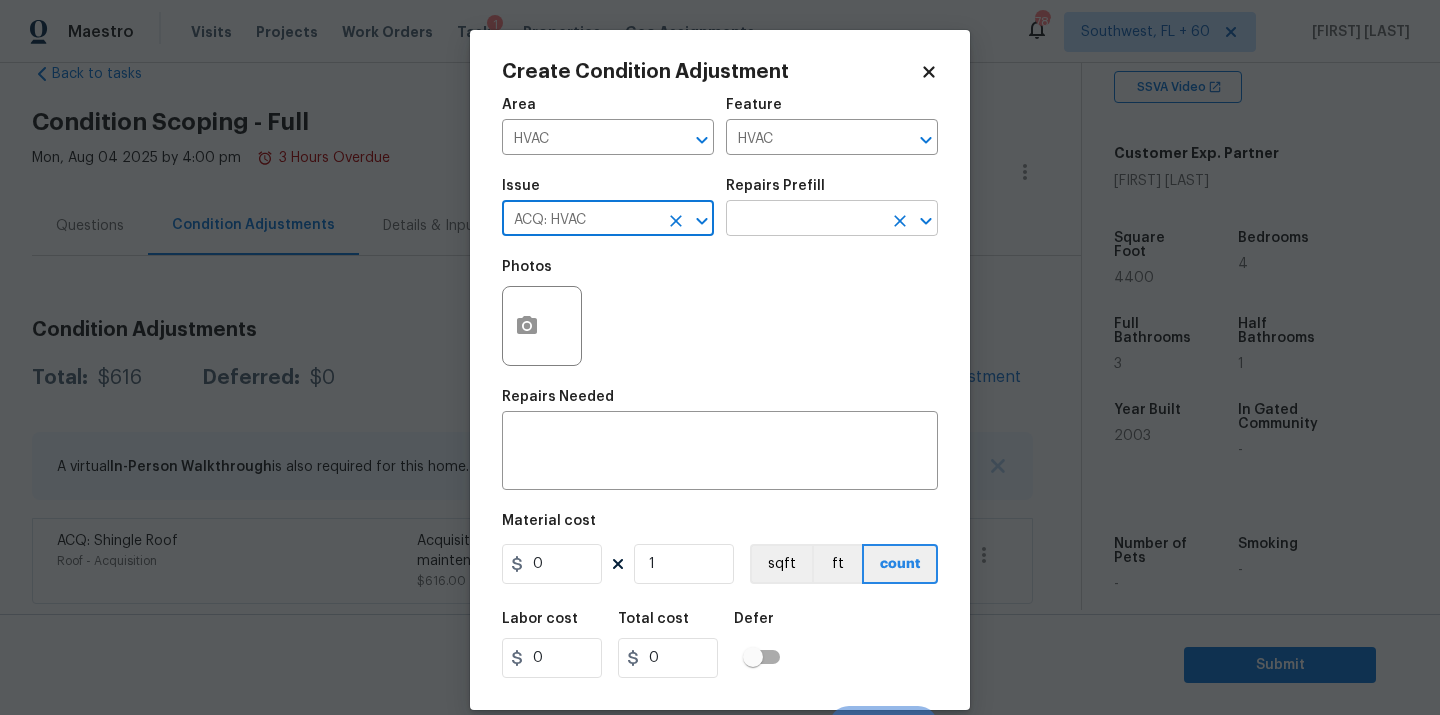 type on "ACQ: HVAC" 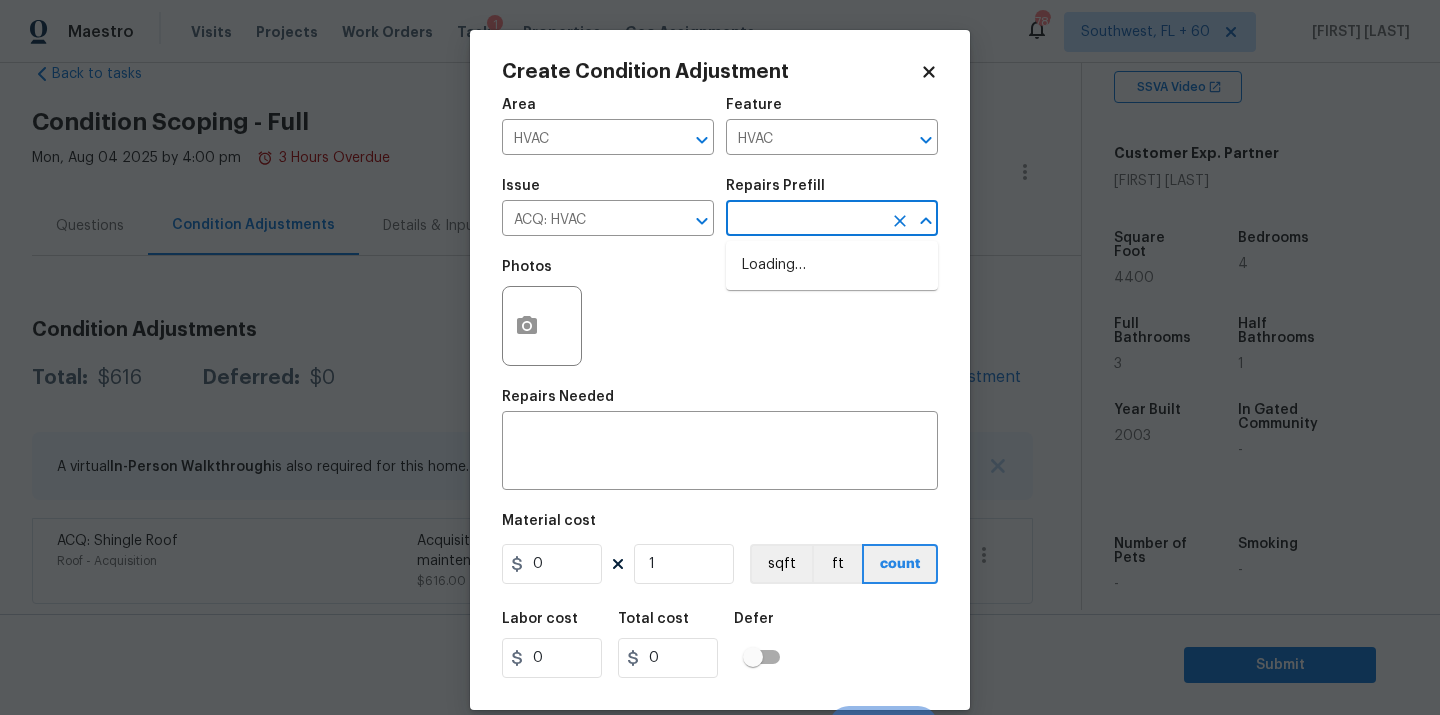 click at bounding box center [804, 220] 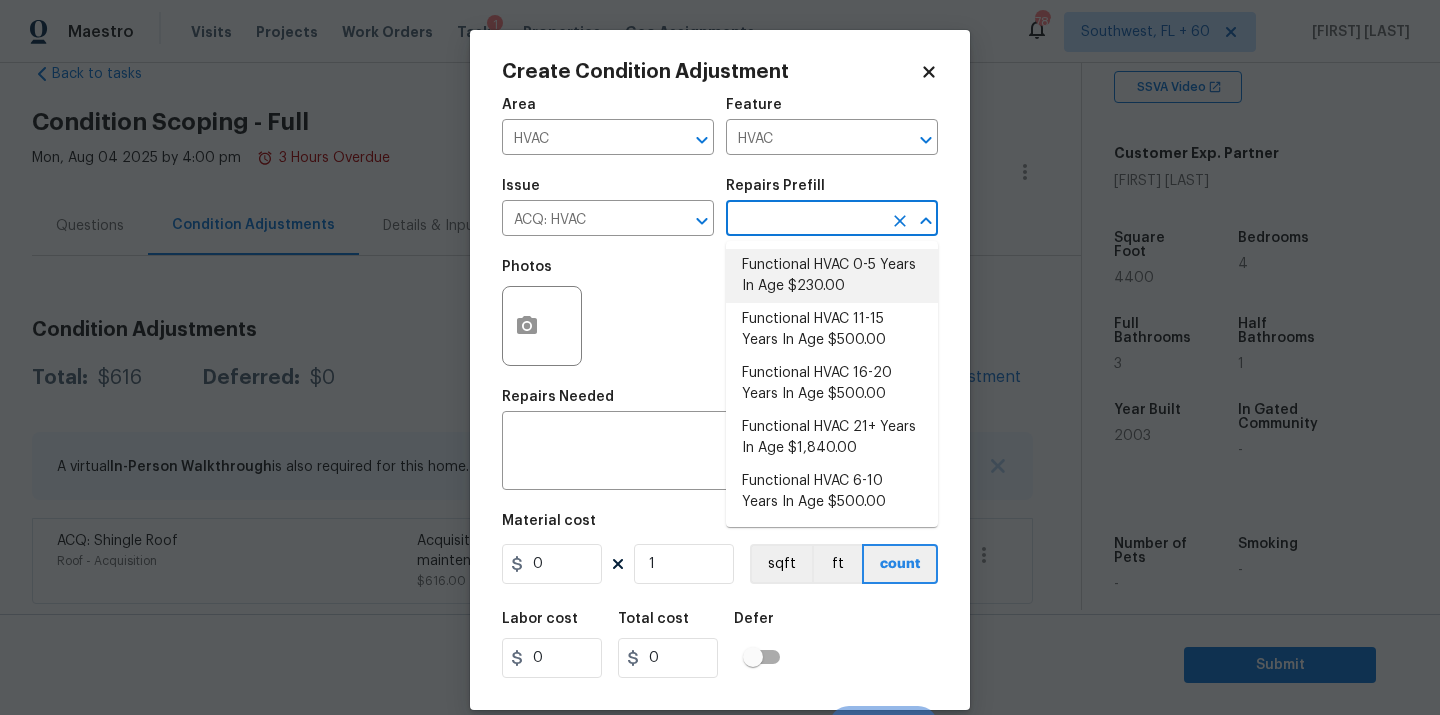 click on "Functional HVAC 0-5 Years In Age $230.00" at bounding box center (832, 276) 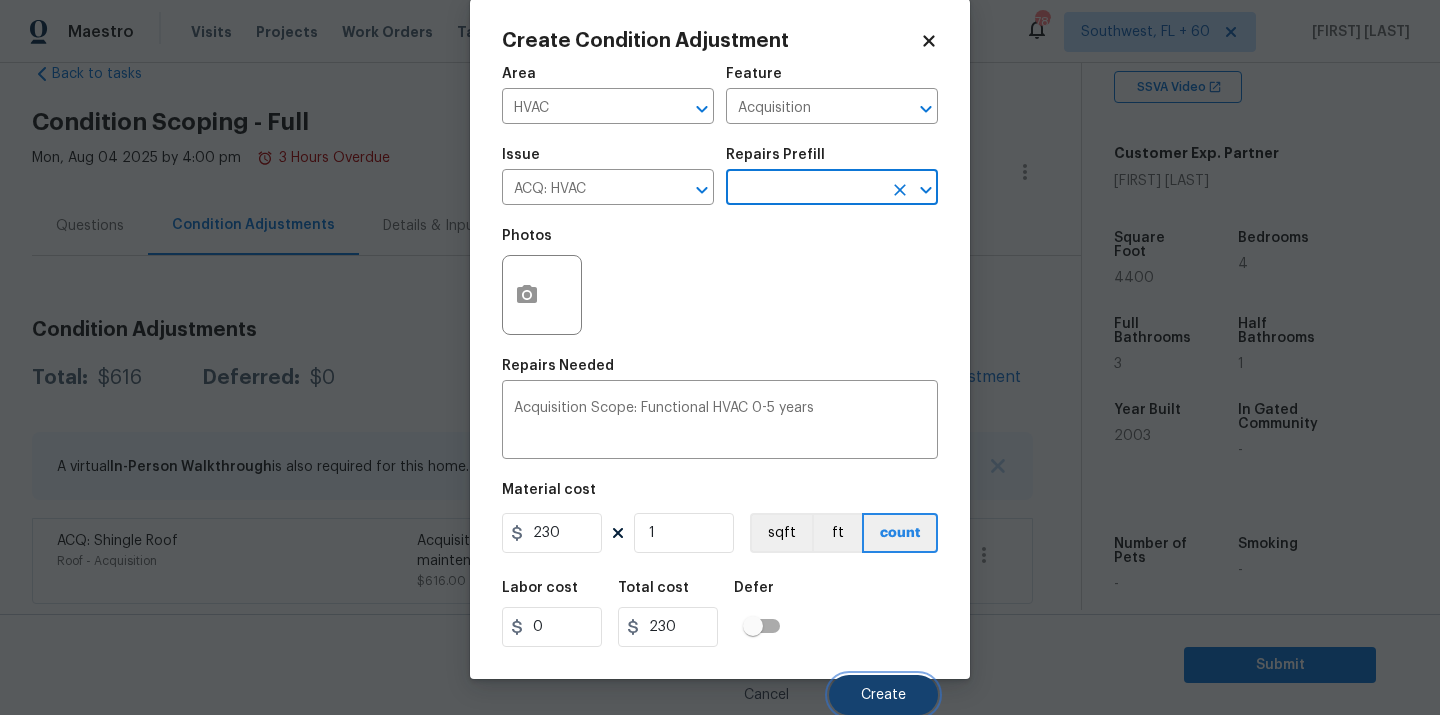 click on "Create" at bounding box center (883, 695) 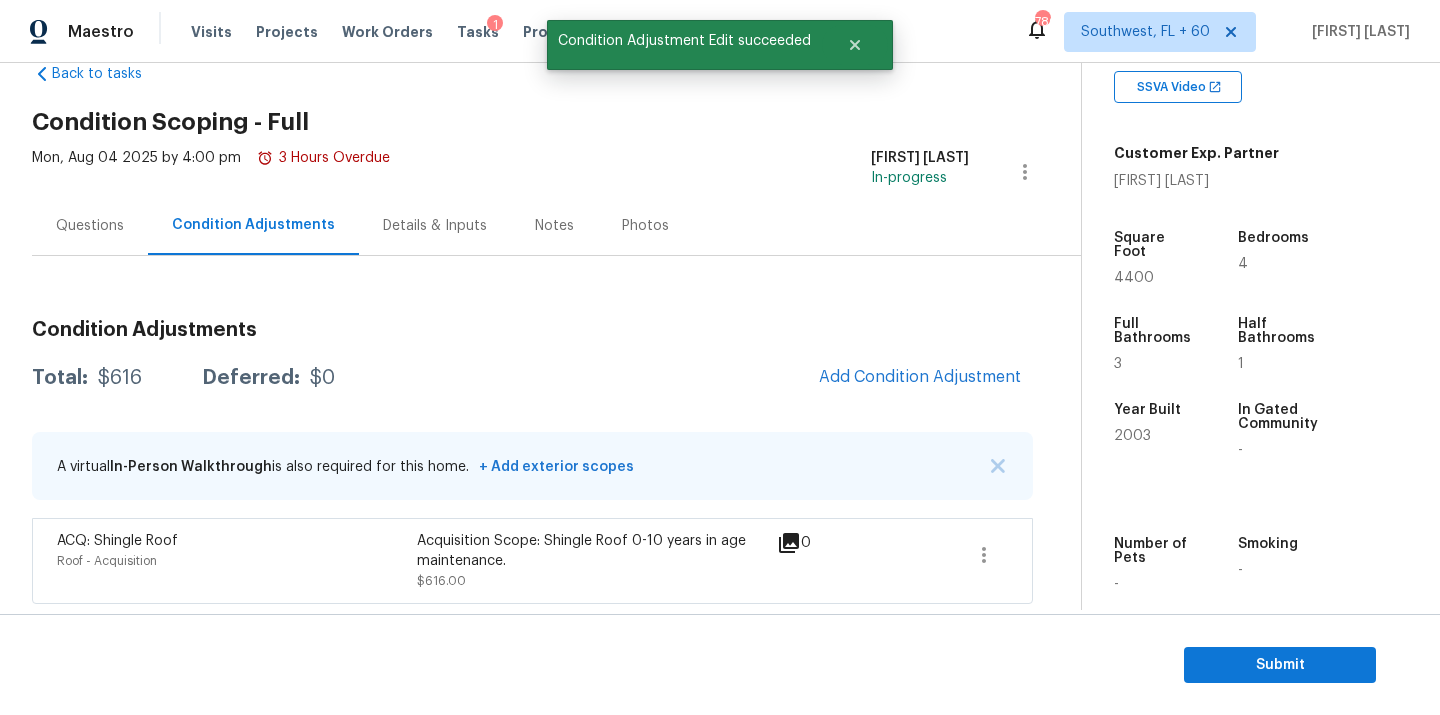 scroll, scrollTop: 25, scrollLeft: 0, axis: vertical 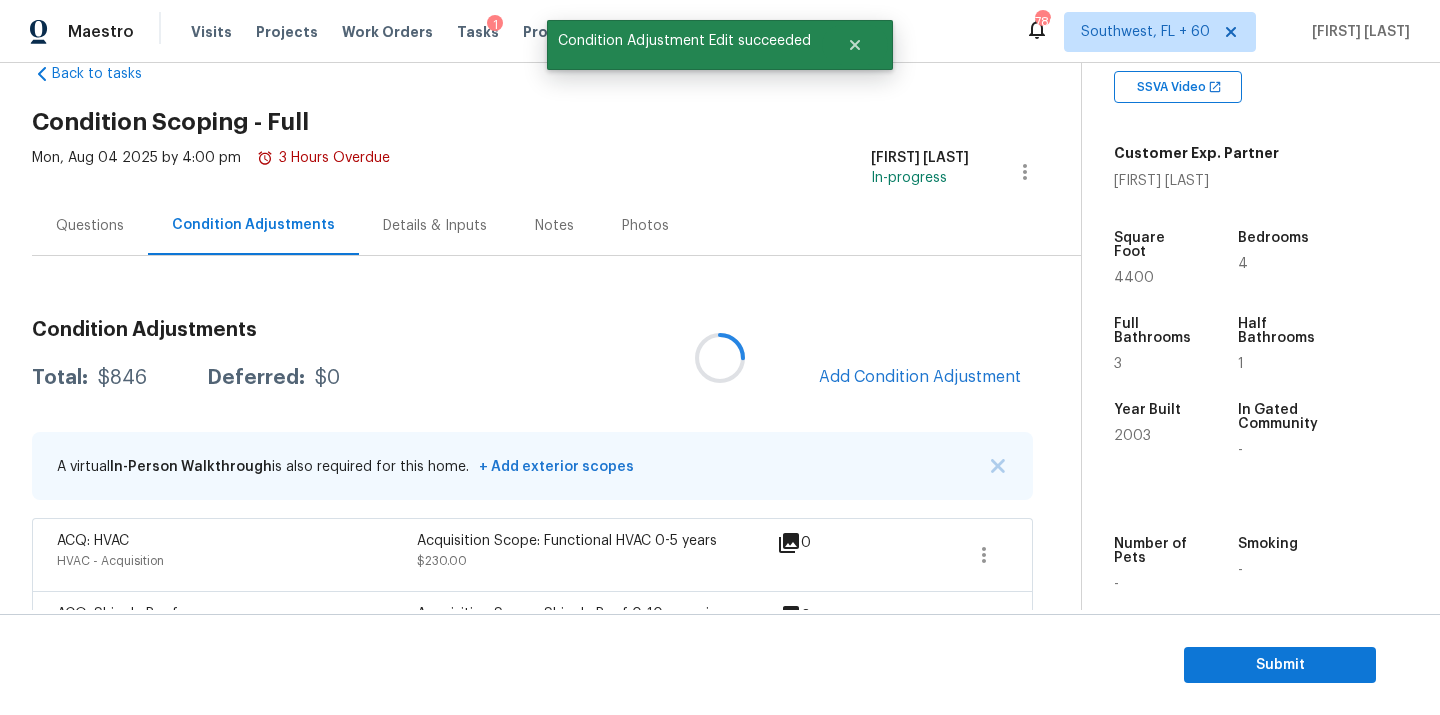 click at bounding box center [720, 357] 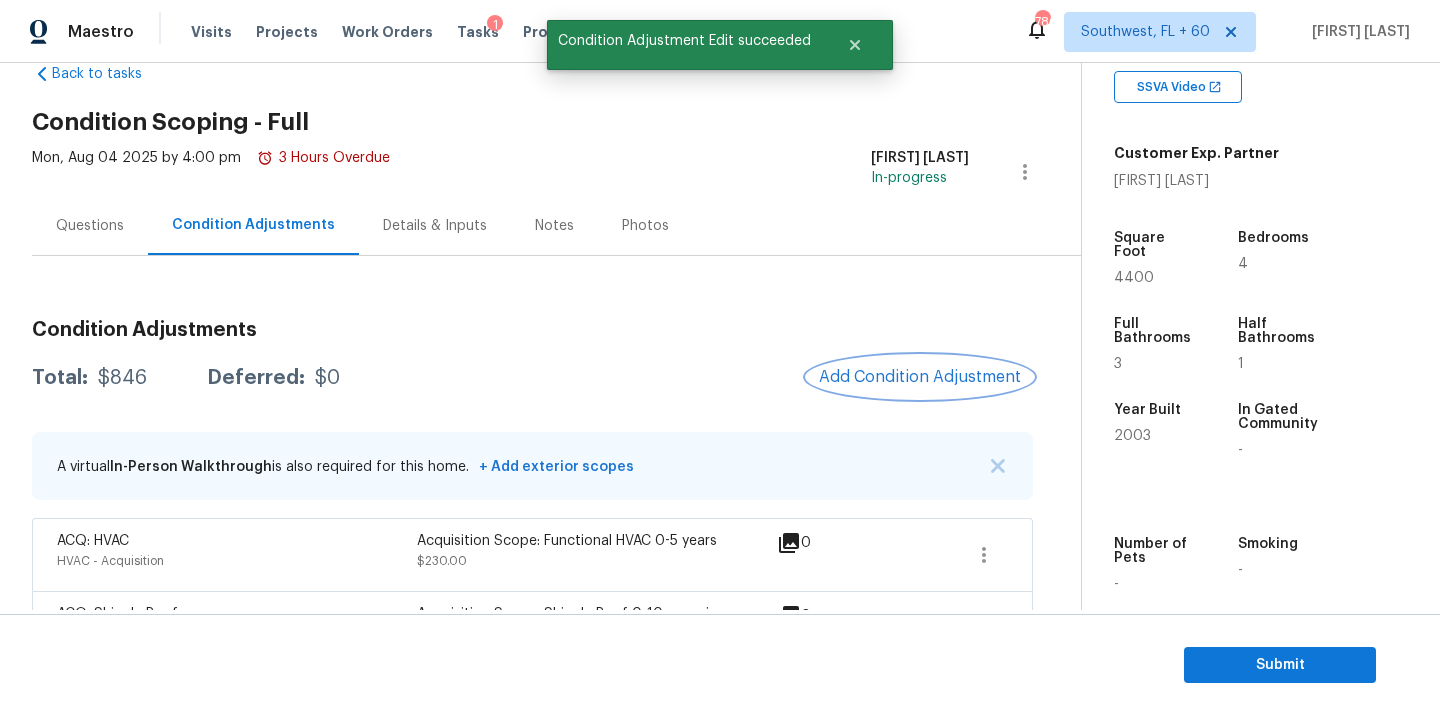 click on "Add Condition Adjustment" at bounding box center (920, 377) 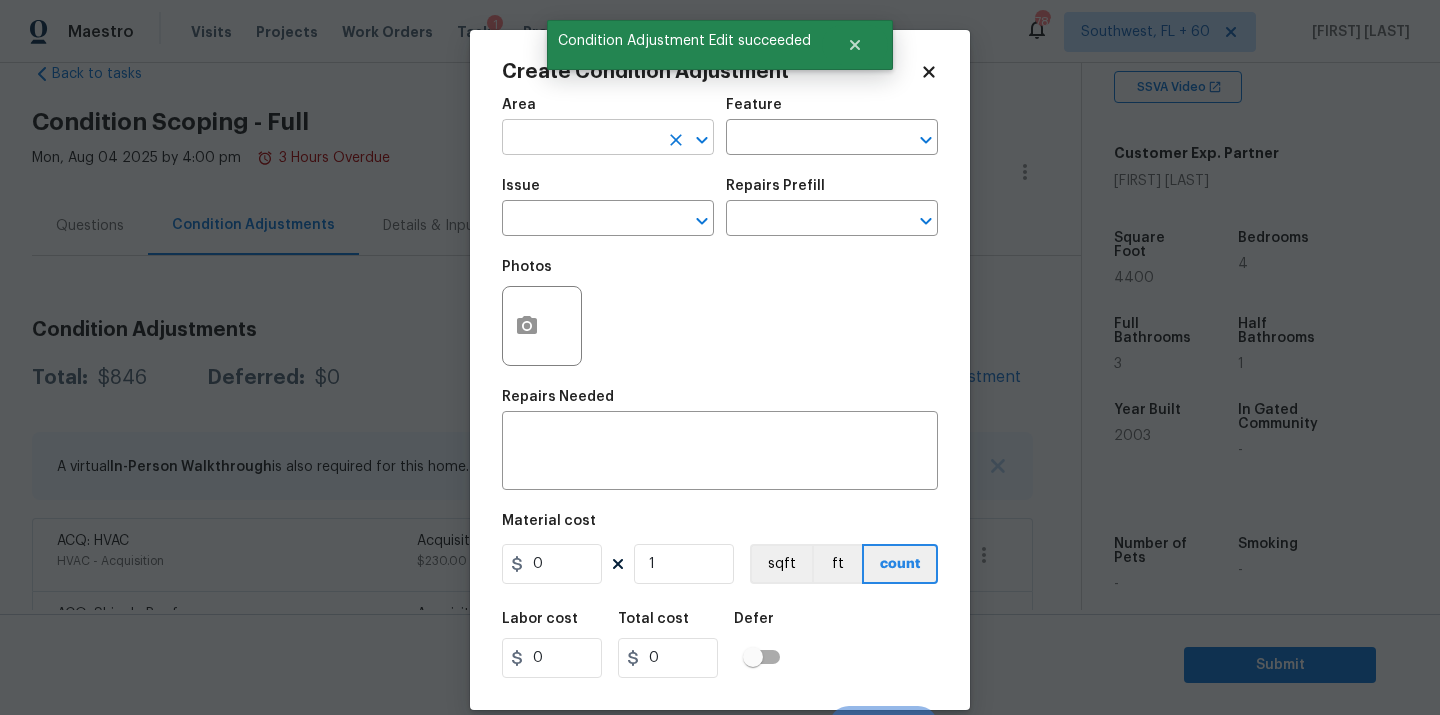 click at bounding box center [580, 139] 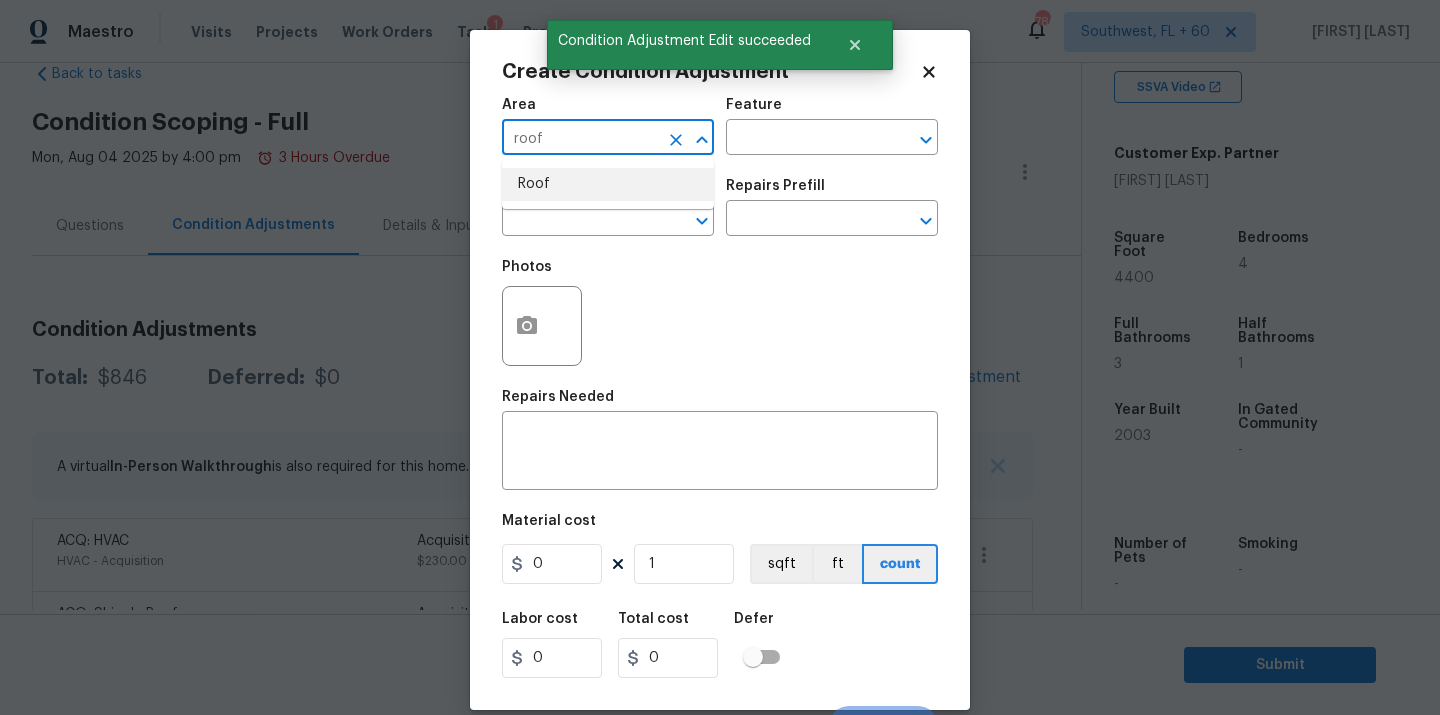 click on "Roof" at bounding box center (608, 184) 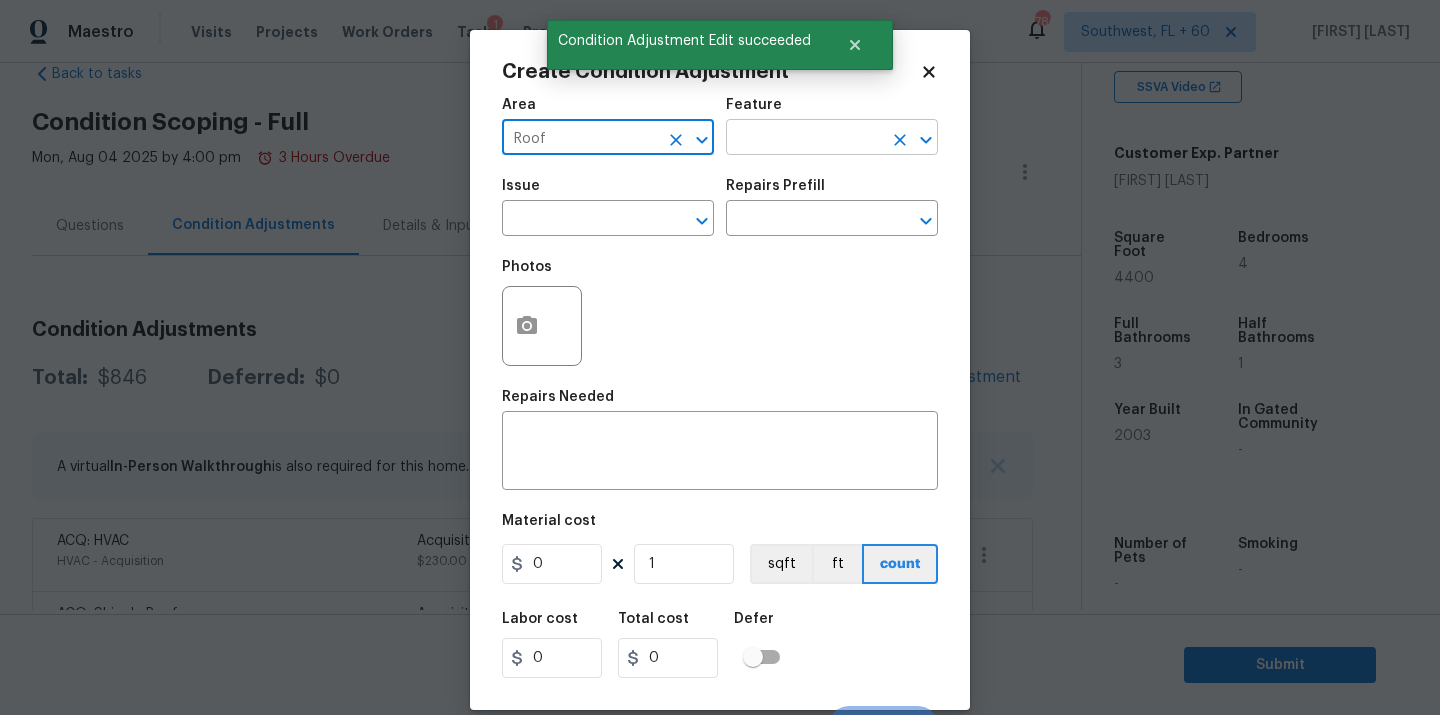type on "Roof" 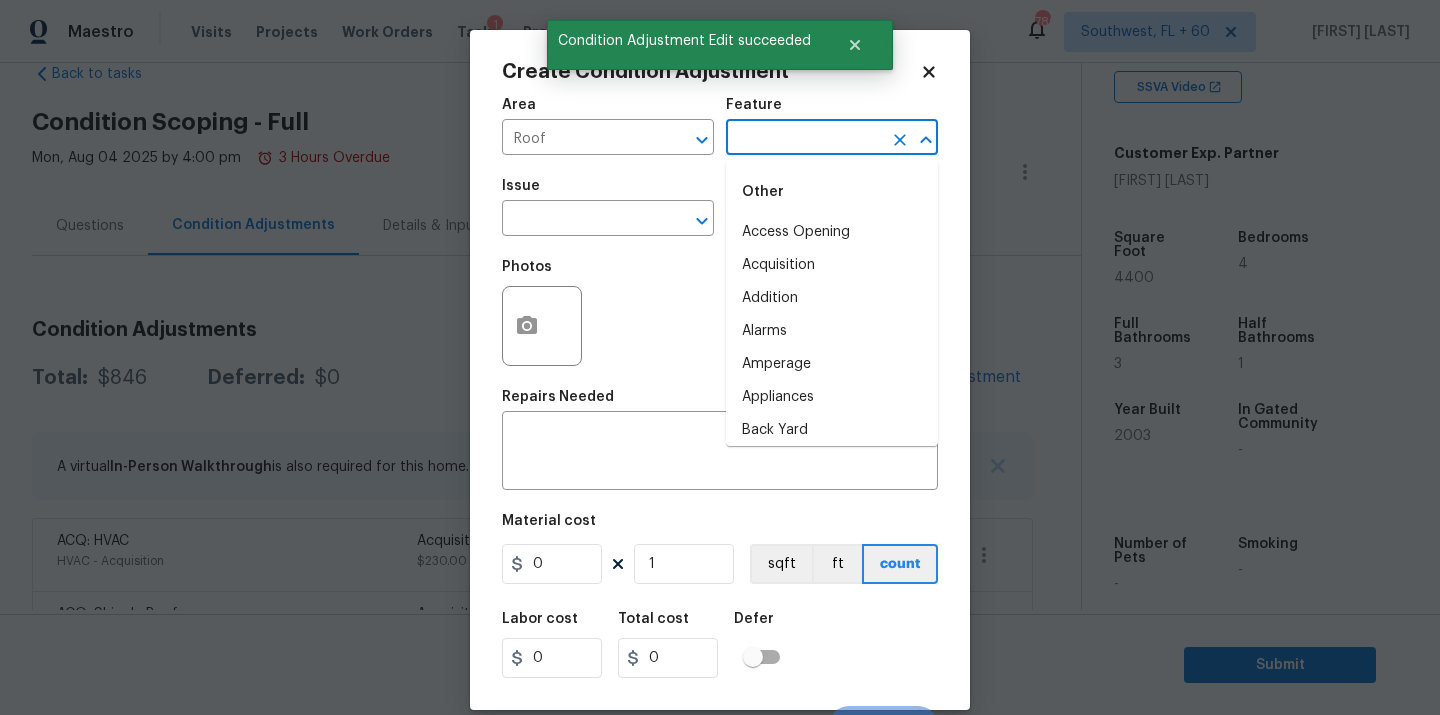 click at bounding box center (804, 139) 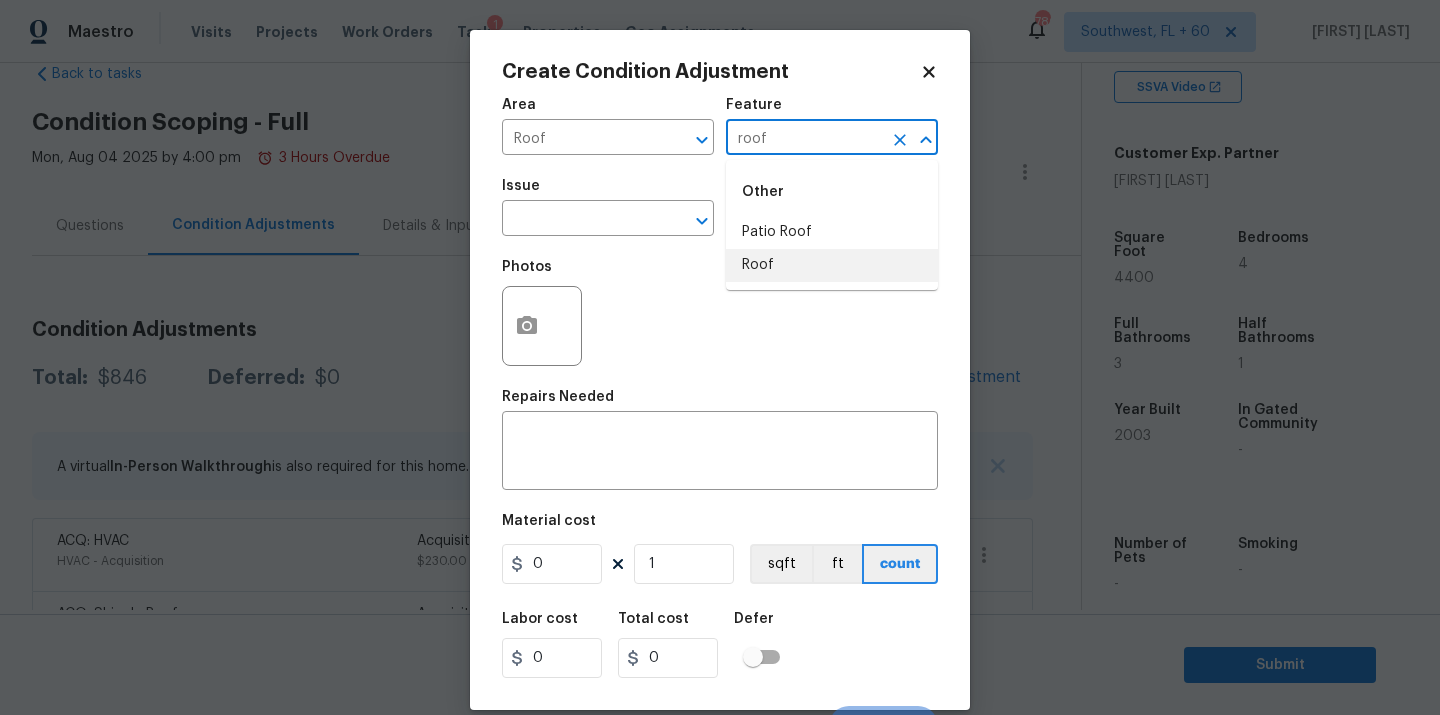 click on "Roof" at bounding box center [832, 265] 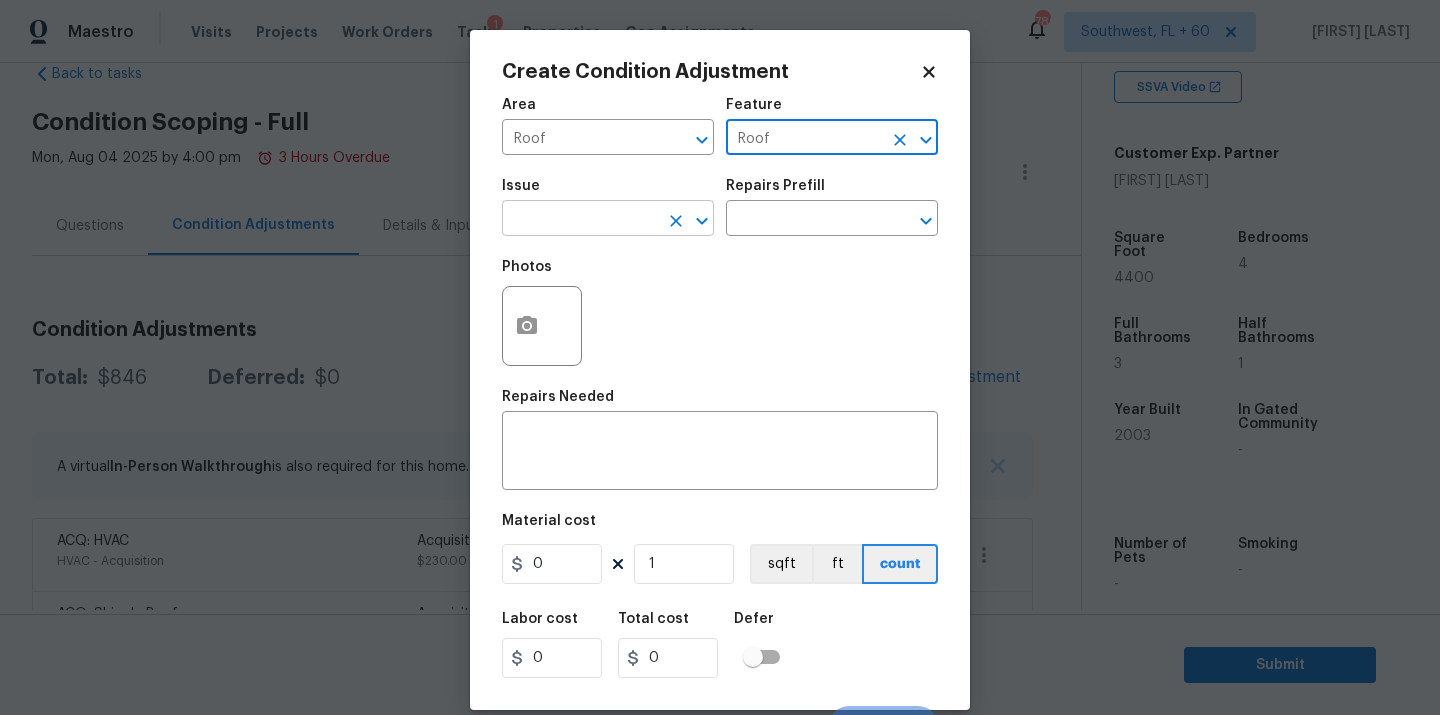 type on "Roof" 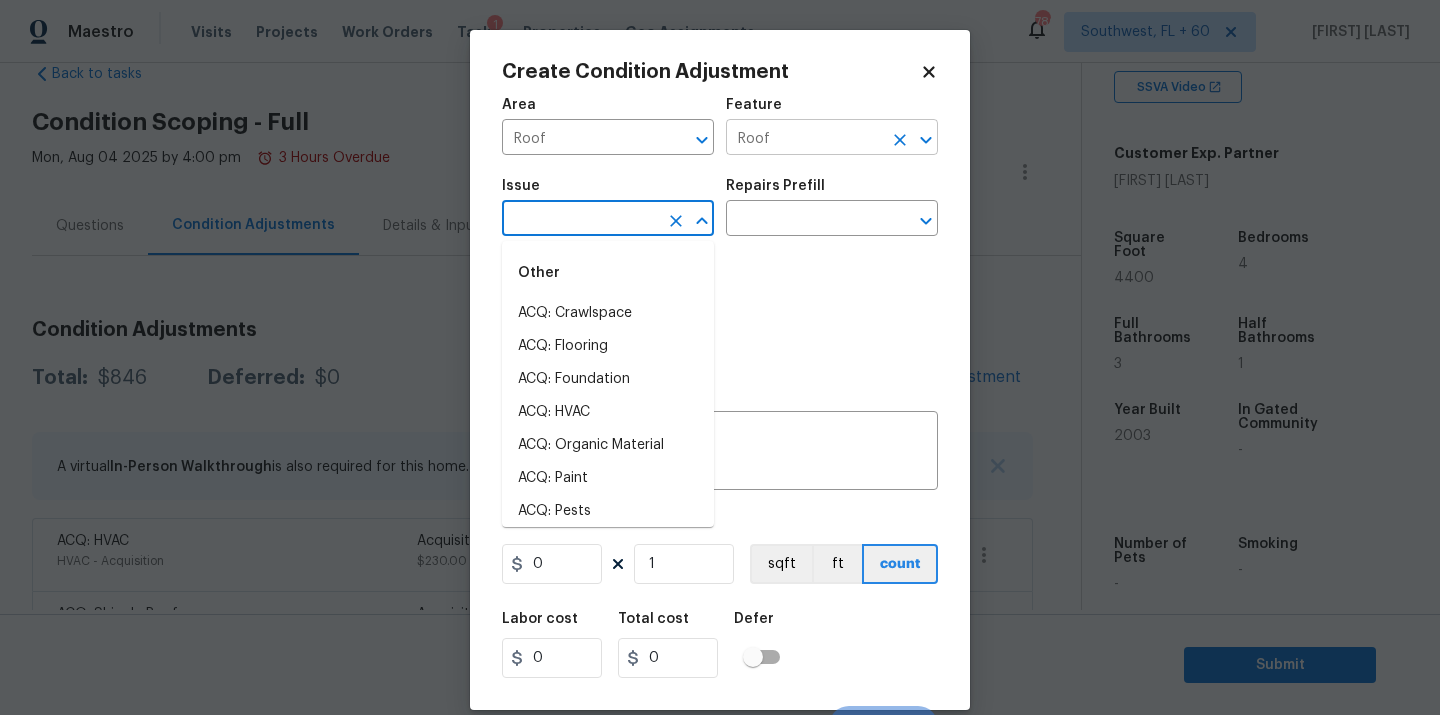 click 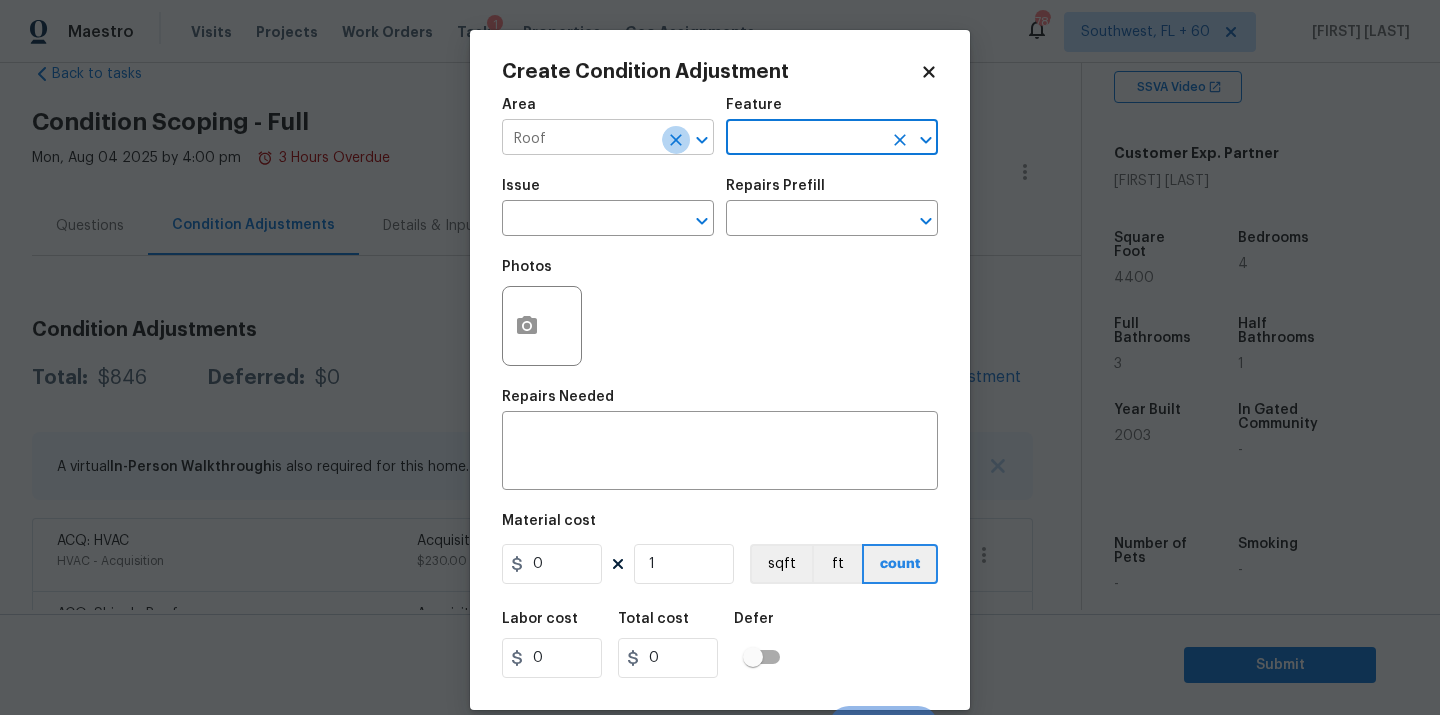 click at bounding box center [676, 140] 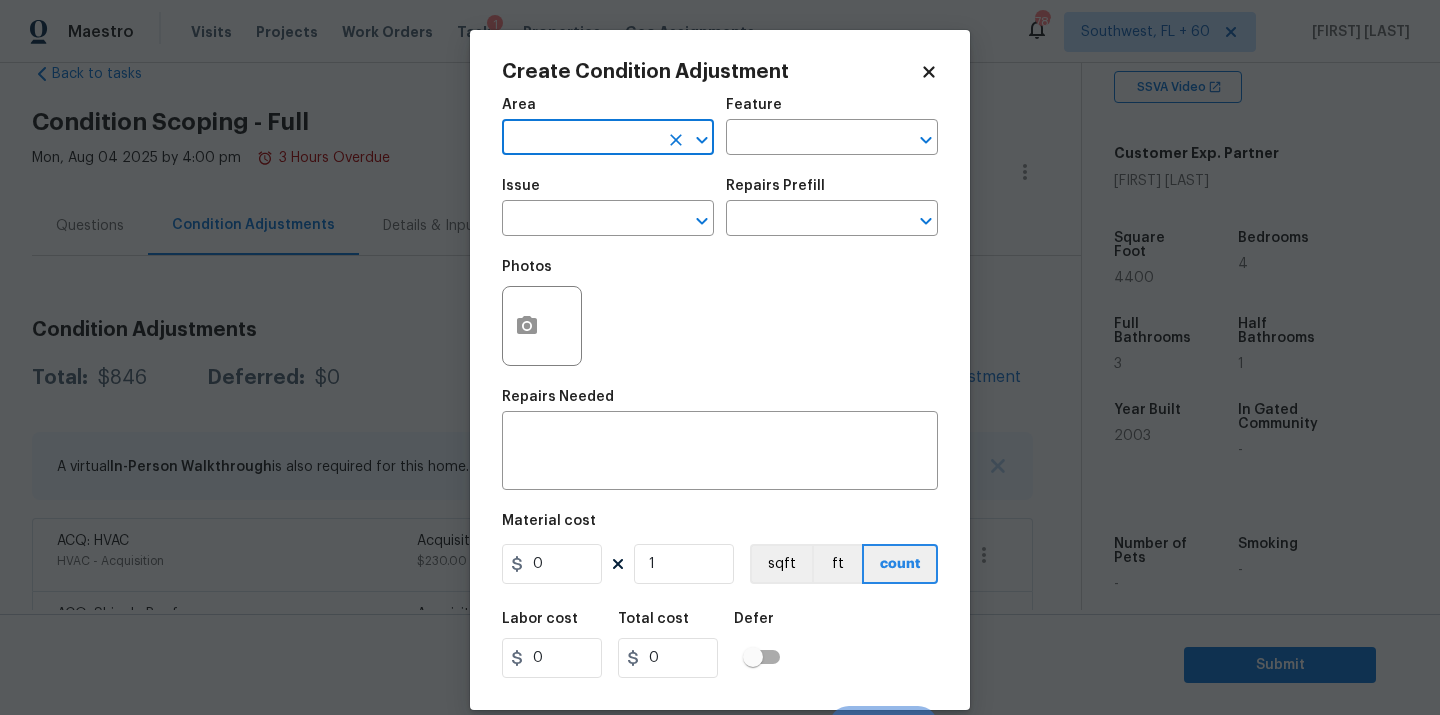 click at bounding box center [580, 139] 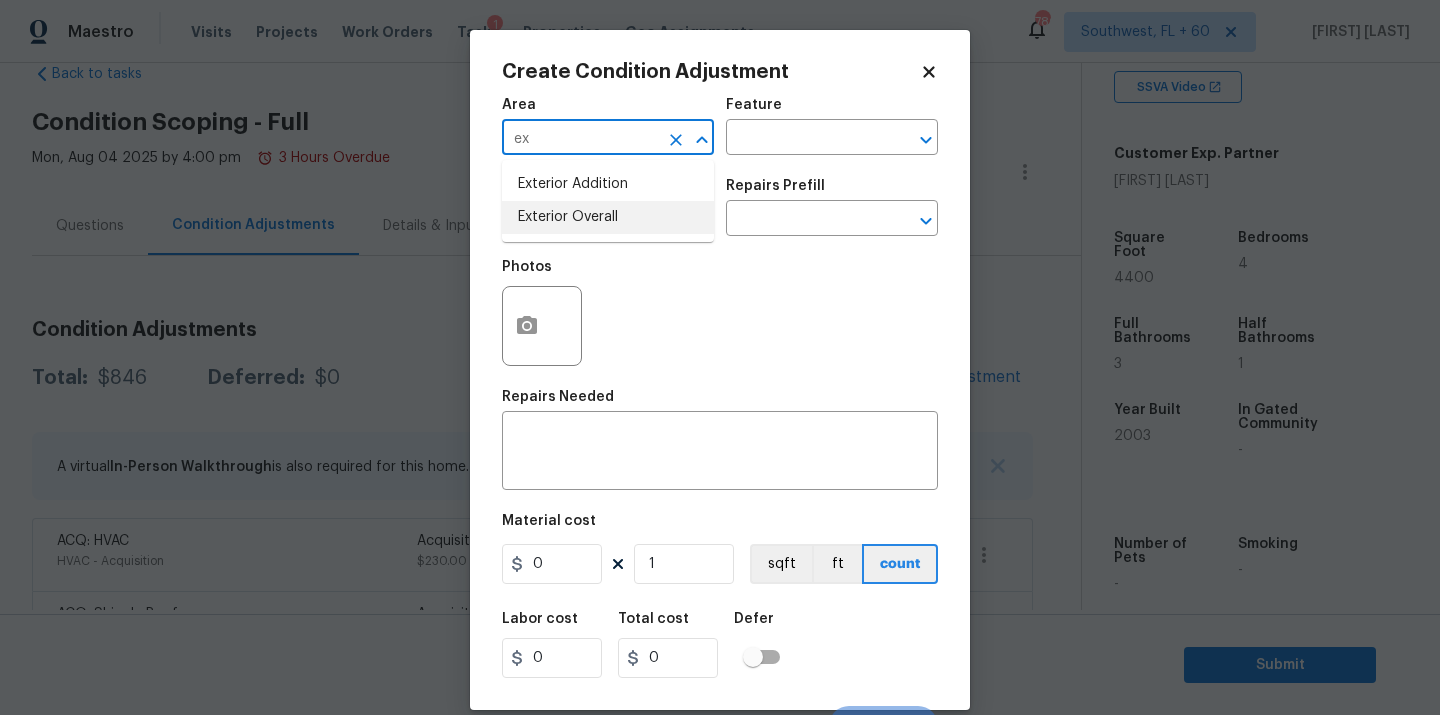 click on "Exterior Overall" at bounding box center (608, 217) 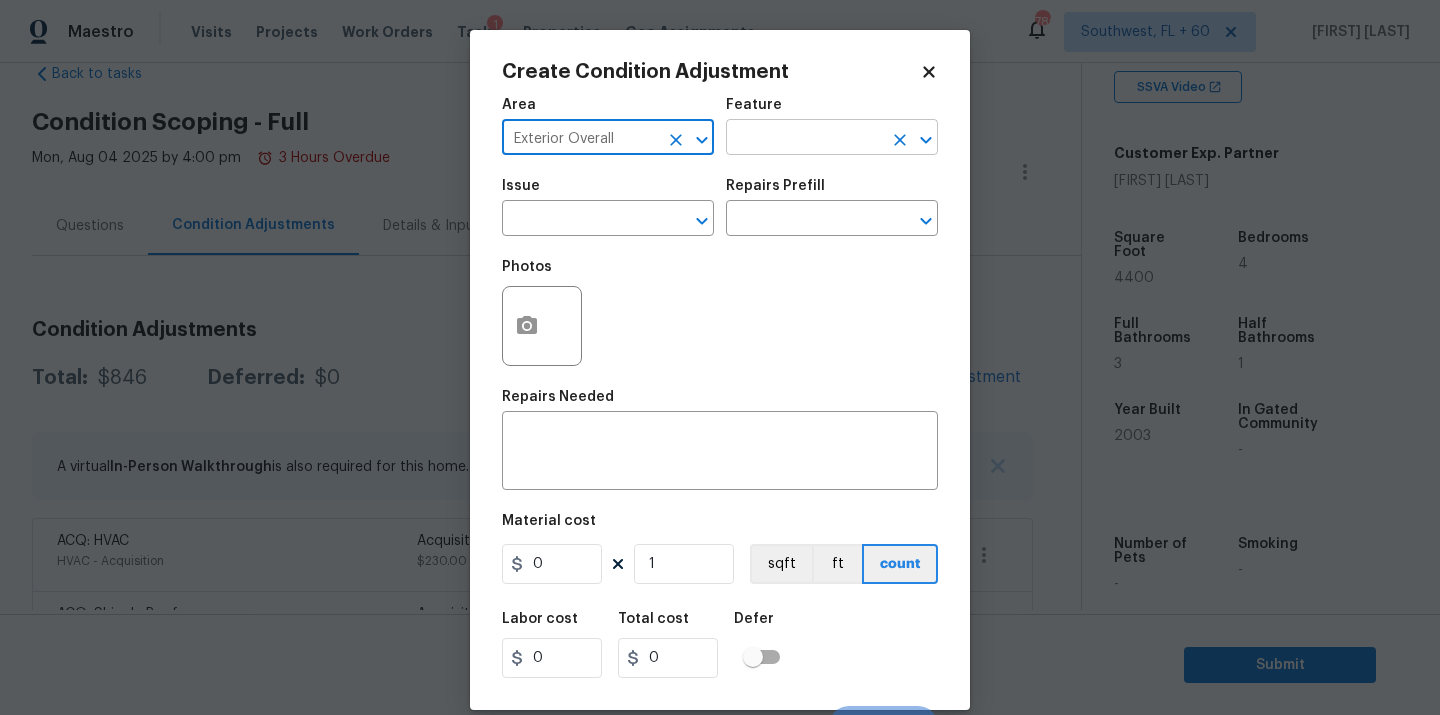 type on "Exterior Overall" 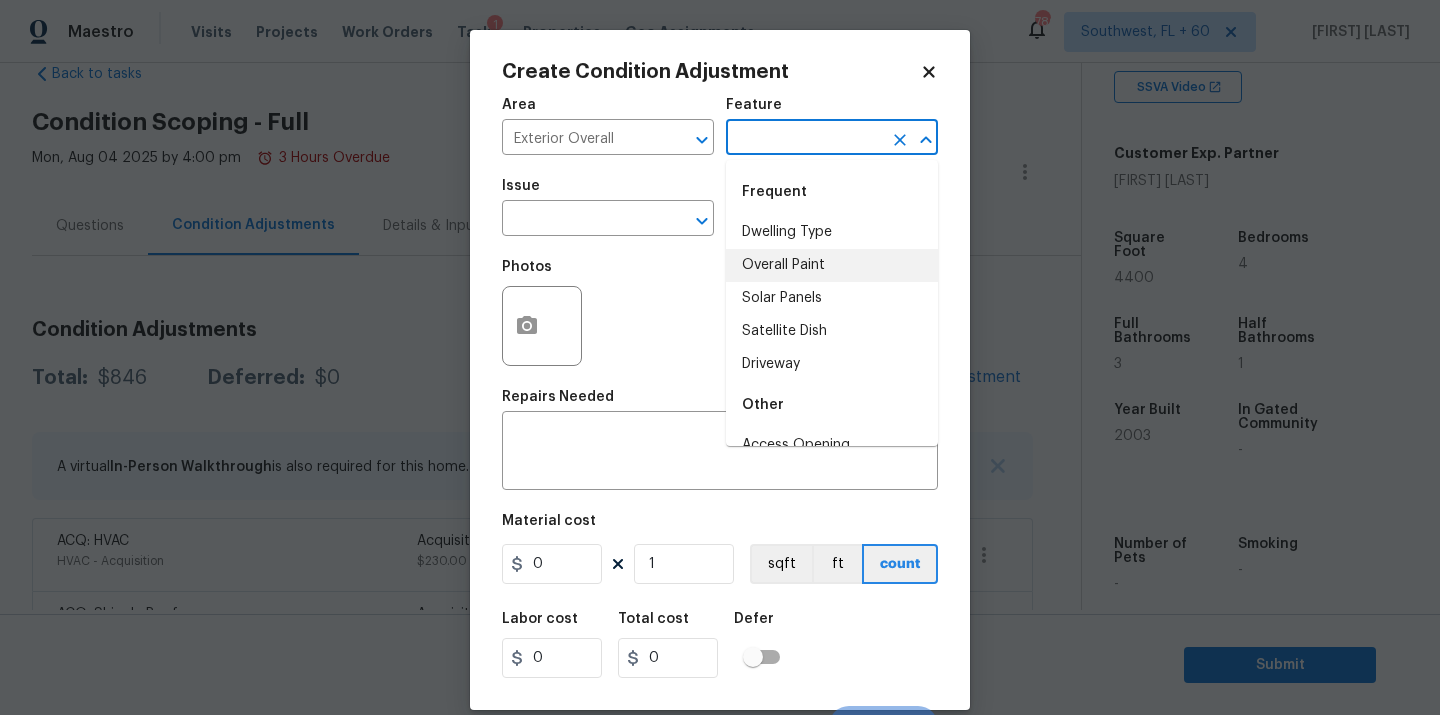 click at bounding box center (804, 139) 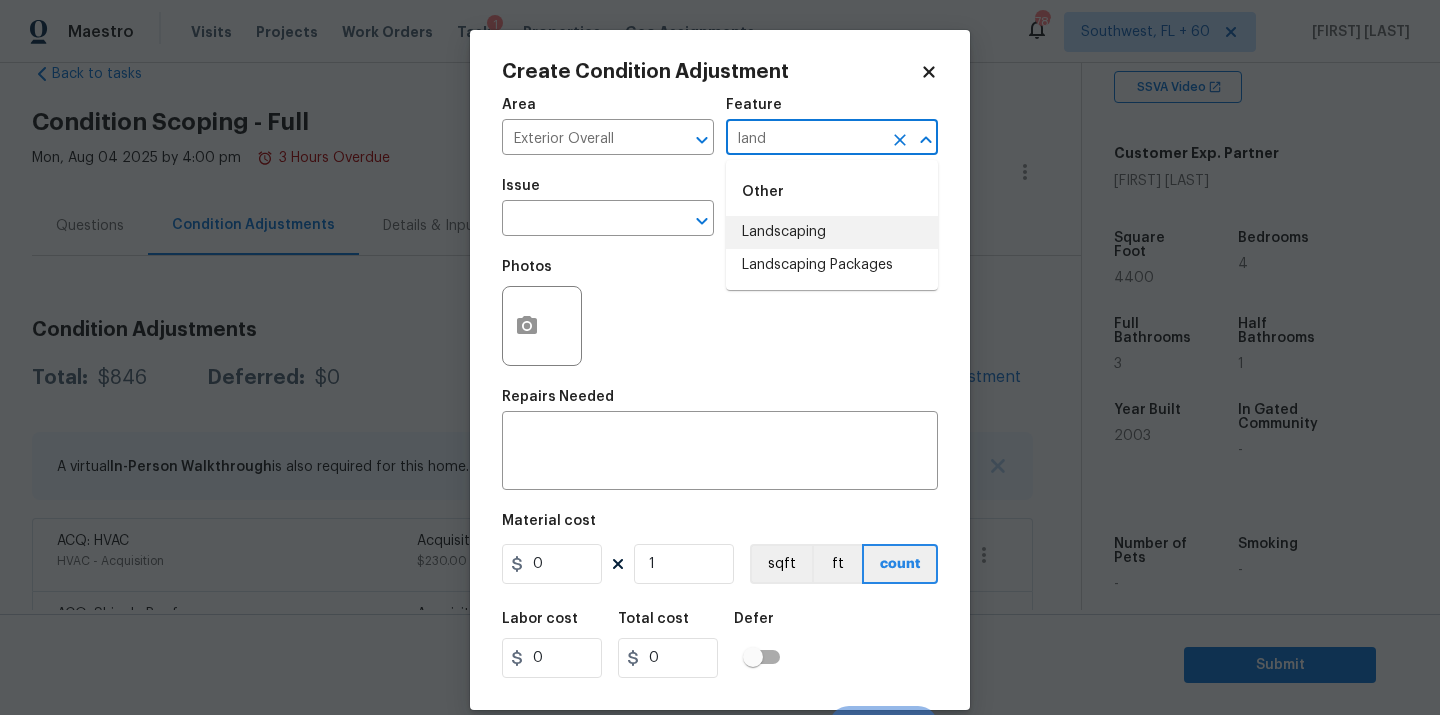 drag, startPoint x: 765, startPoint y: 231, endPoint x: 731, endPoint y: 232, distance: 34.0147 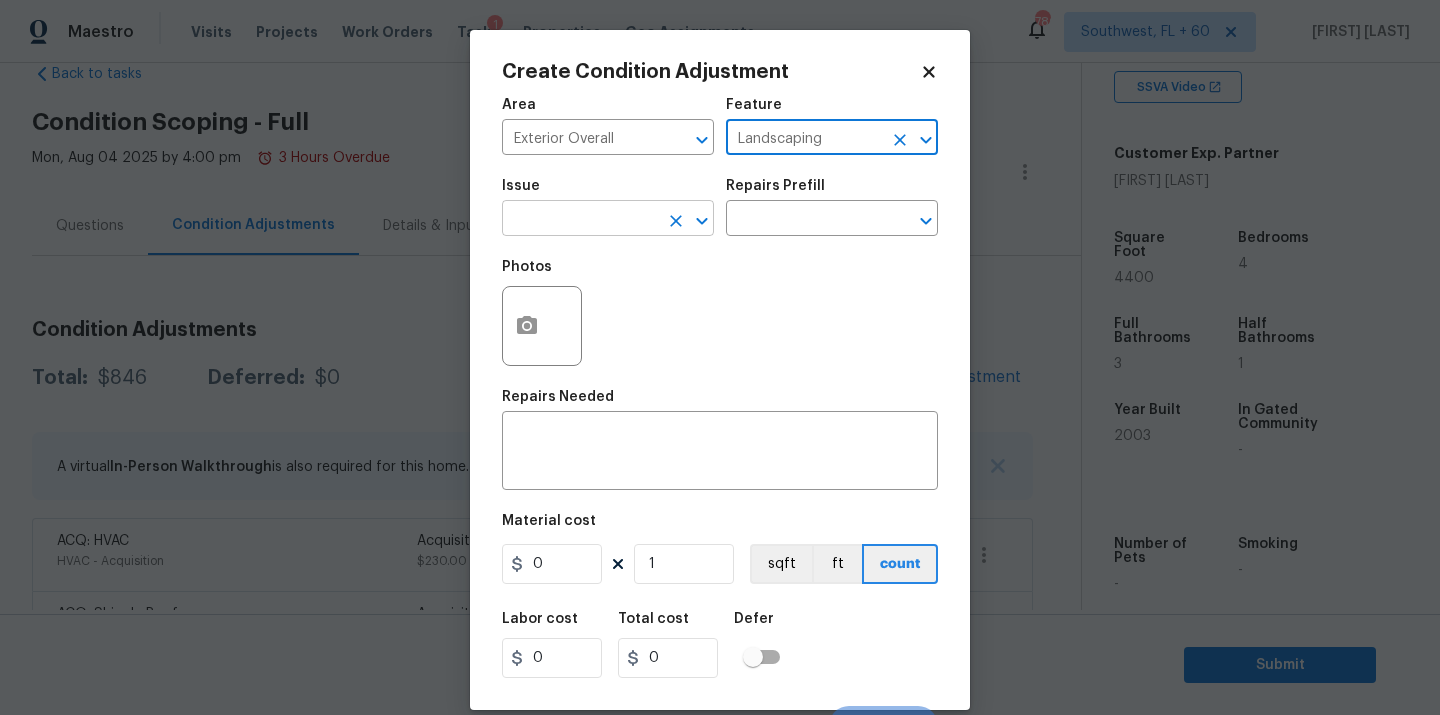click at bounding box center [676, 221] 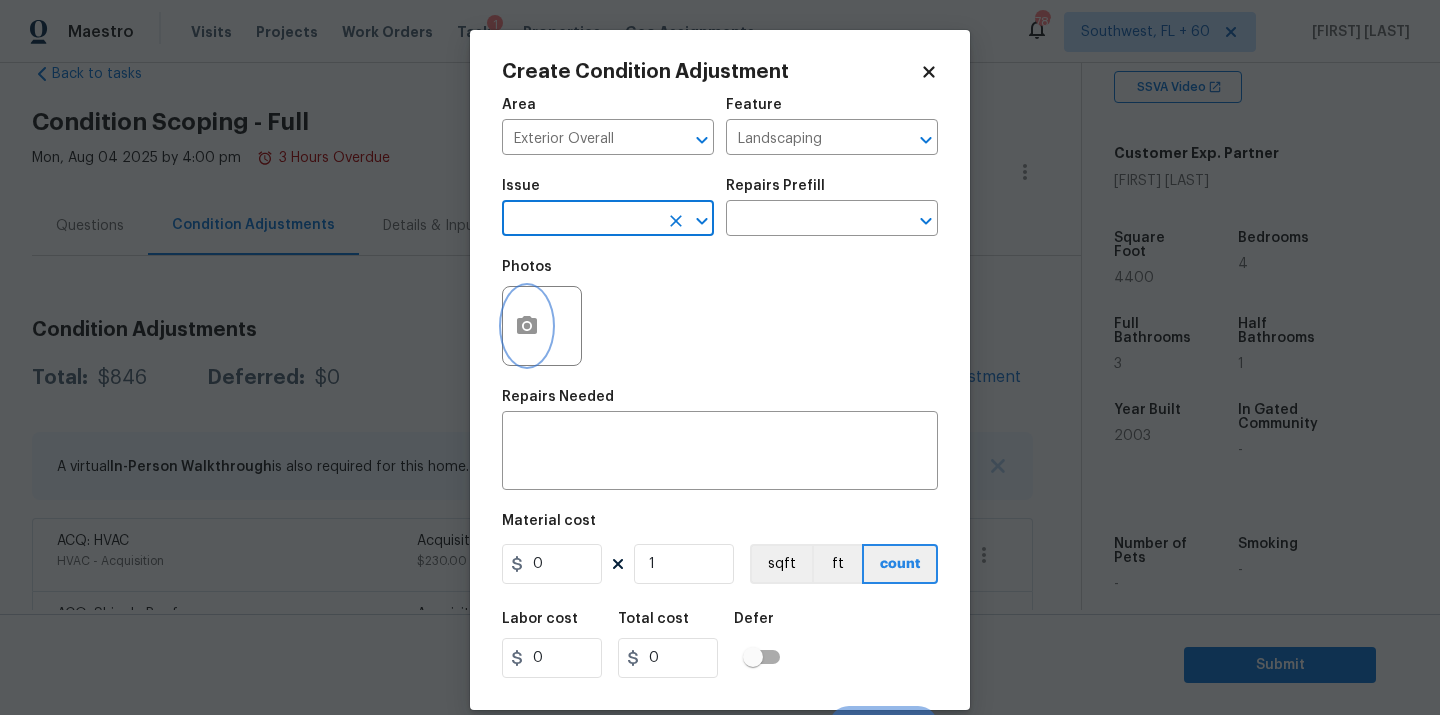 click at bounding box center [527, 326] 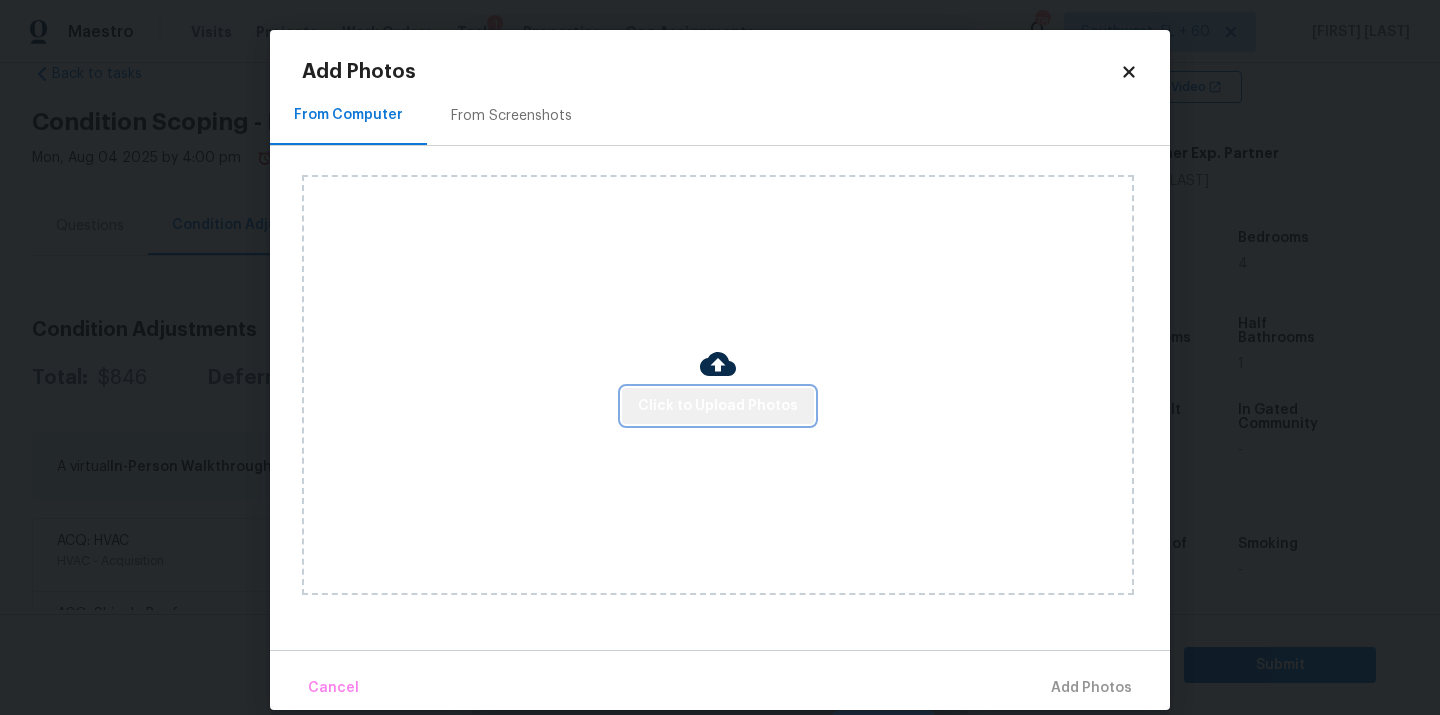 click on "Click to Upload Photos" at bounding box center (718, 406) 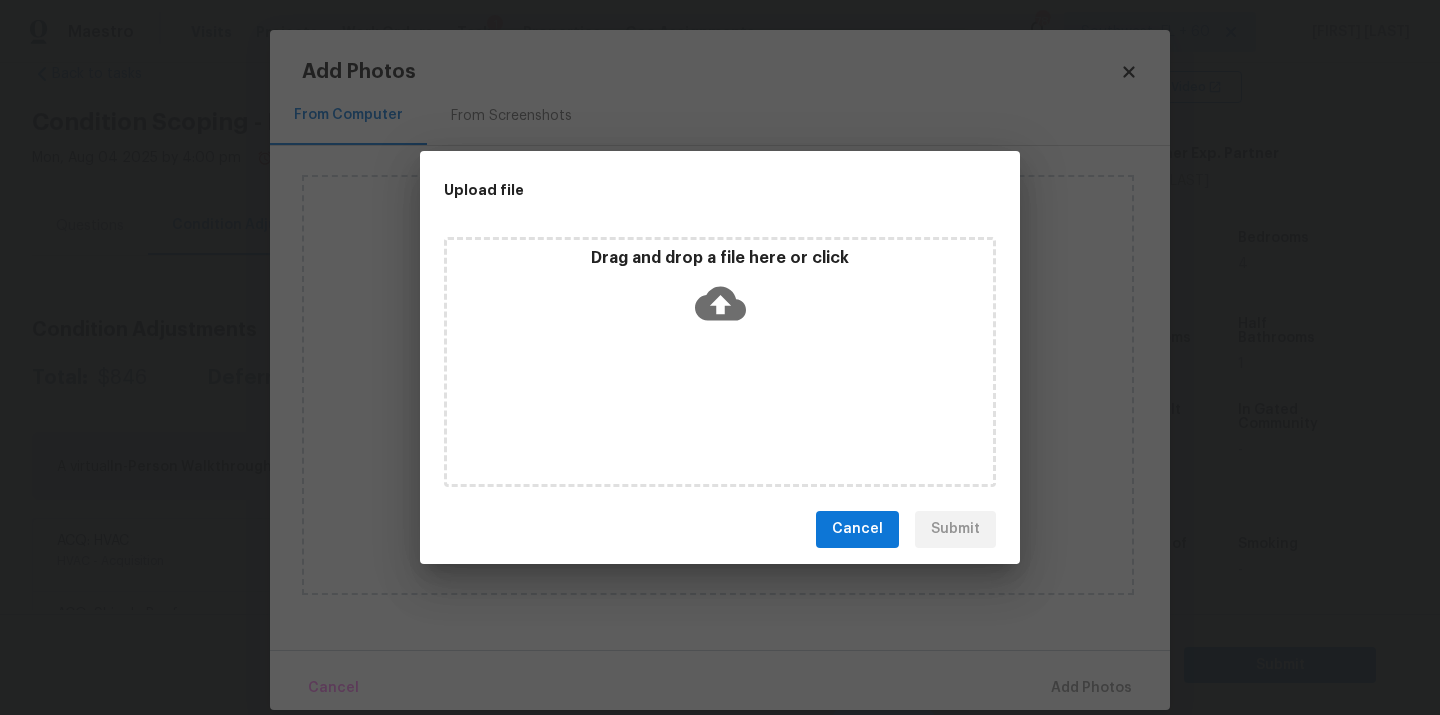 click on "Drag and drop a file here or click" at bounding box center [720, 362] 